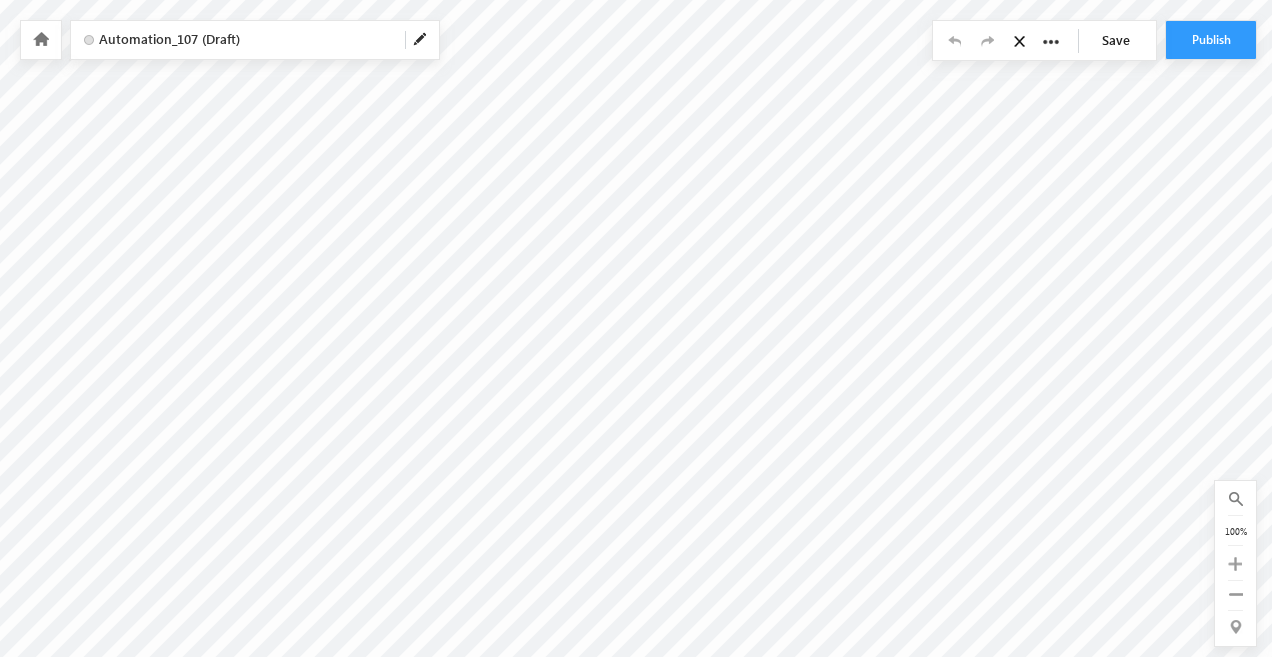 scroll, scrollTop: 0, scrollLeft: 0, axis: both 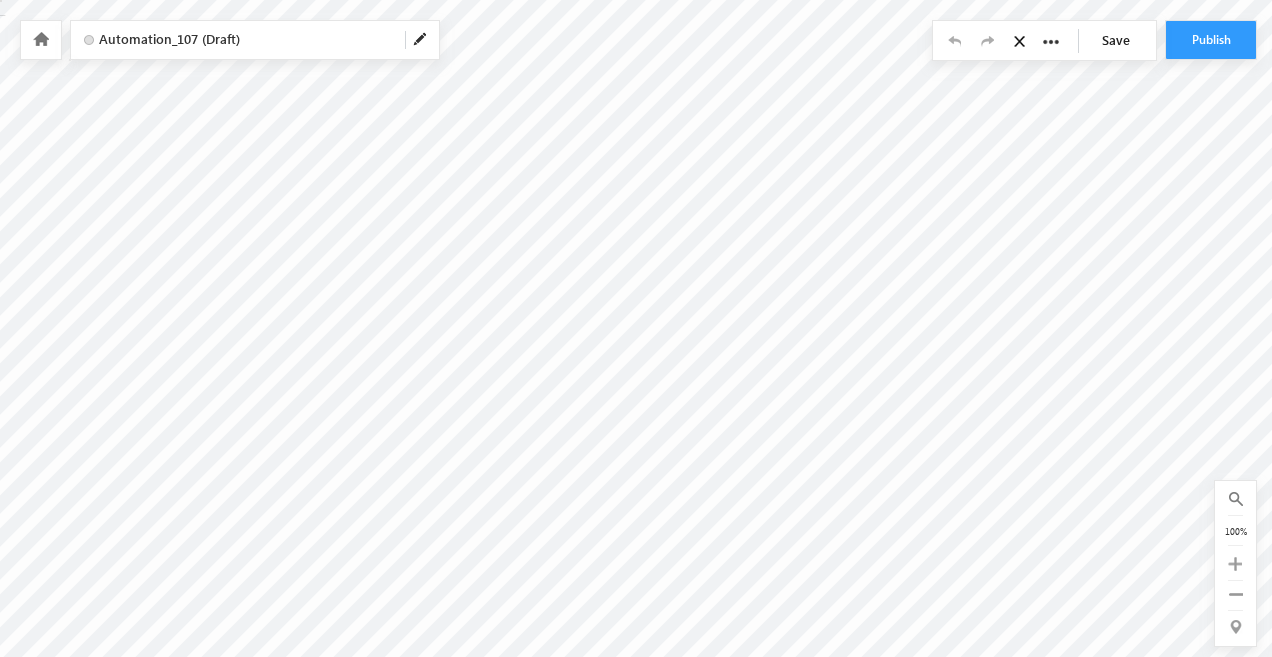 click at bounding box center (40, 39) 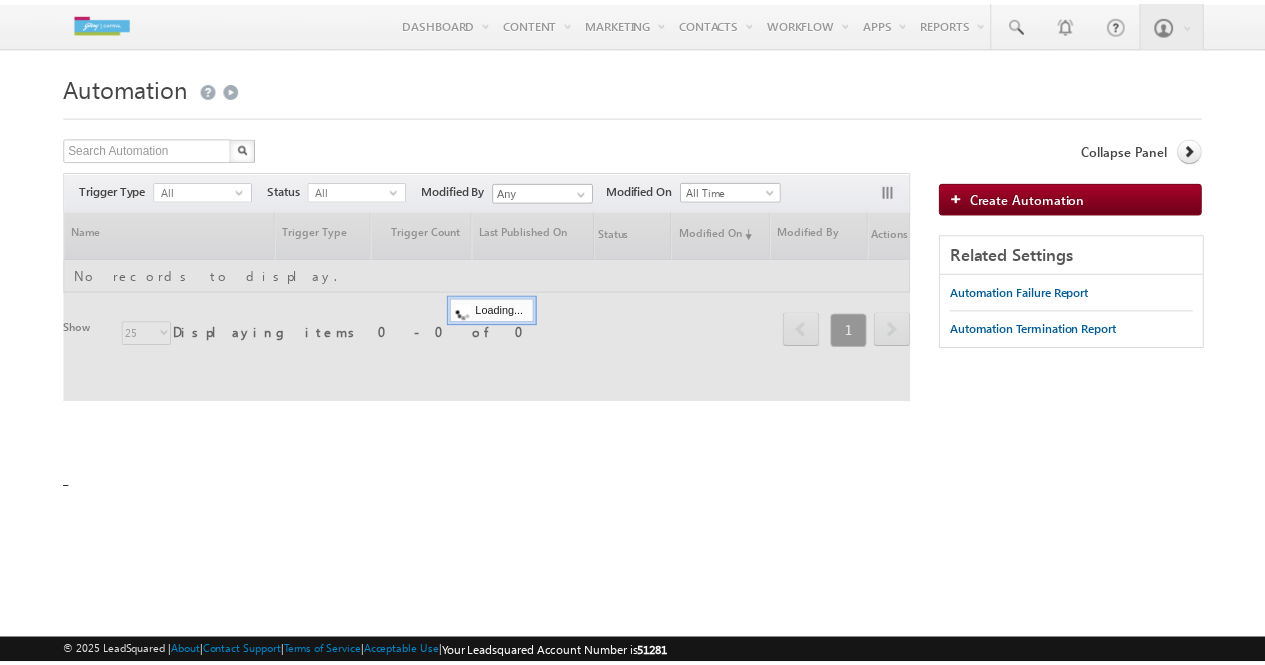 scroll, scrollTop: 0, scrollLeft: 0, axis: both 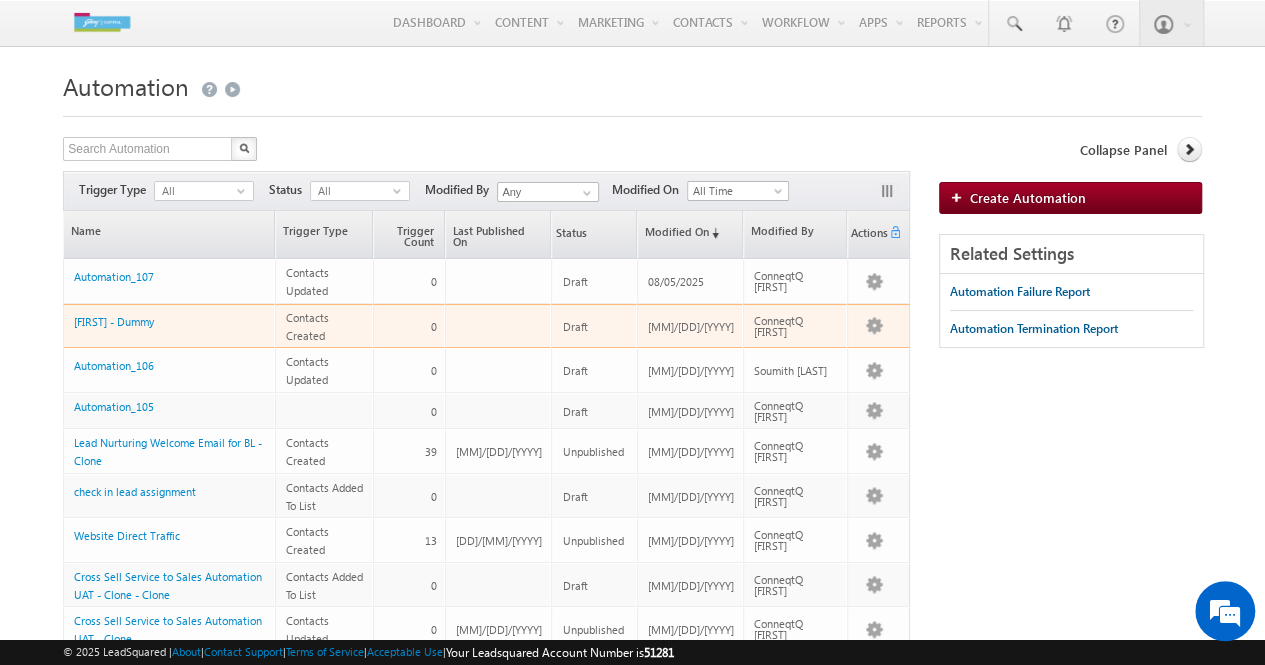 click on "[FIRST] - Dummy" at bounding box center [170, 326] 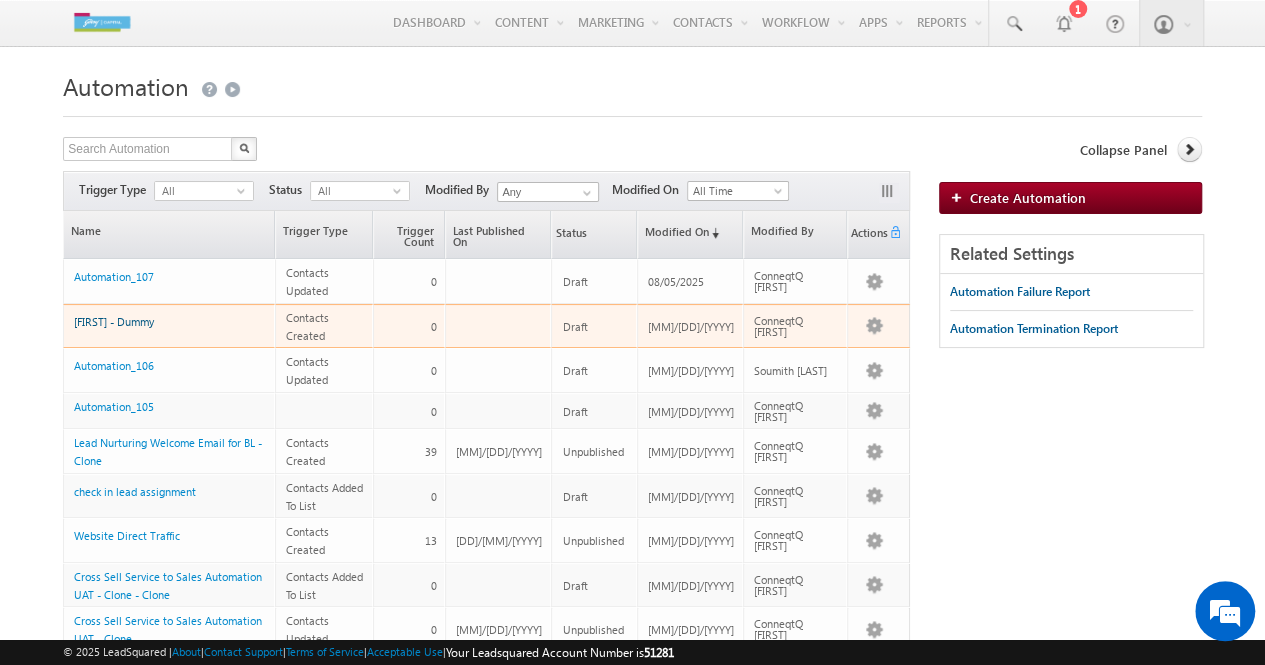 click on "Maitry - Dummy" at bounding box center (114, 321) 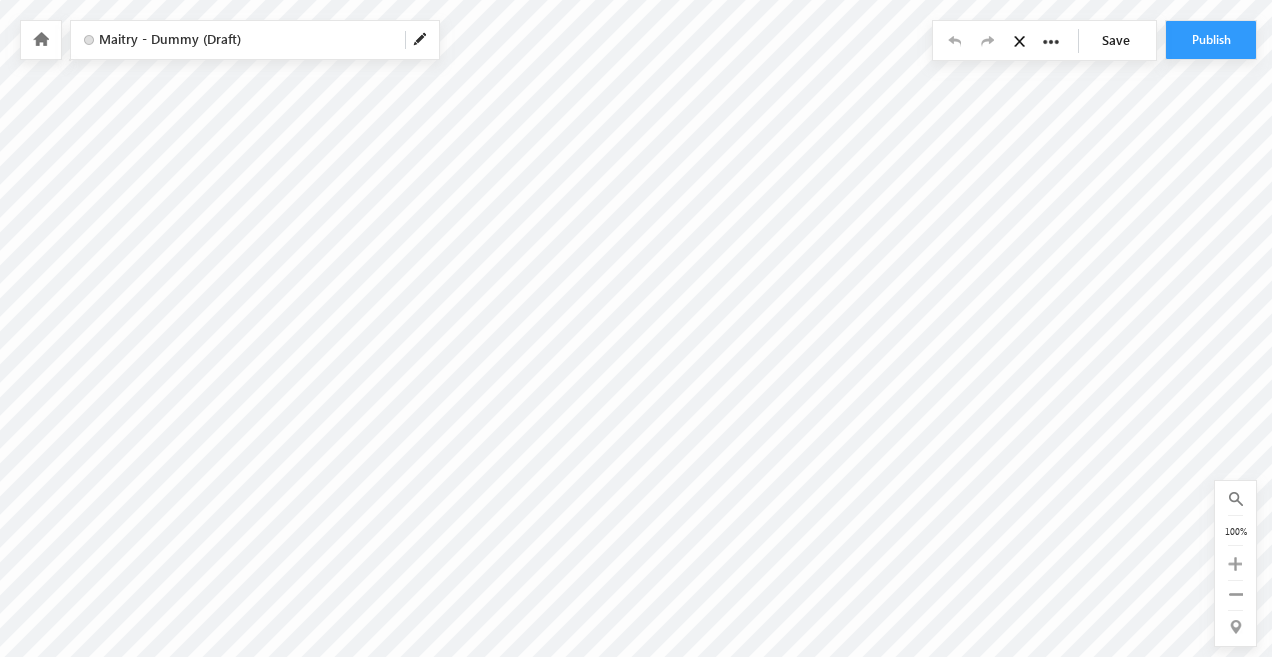 scroll, scrollTop: 0, scrollLeft: 1287, axis: horizontal 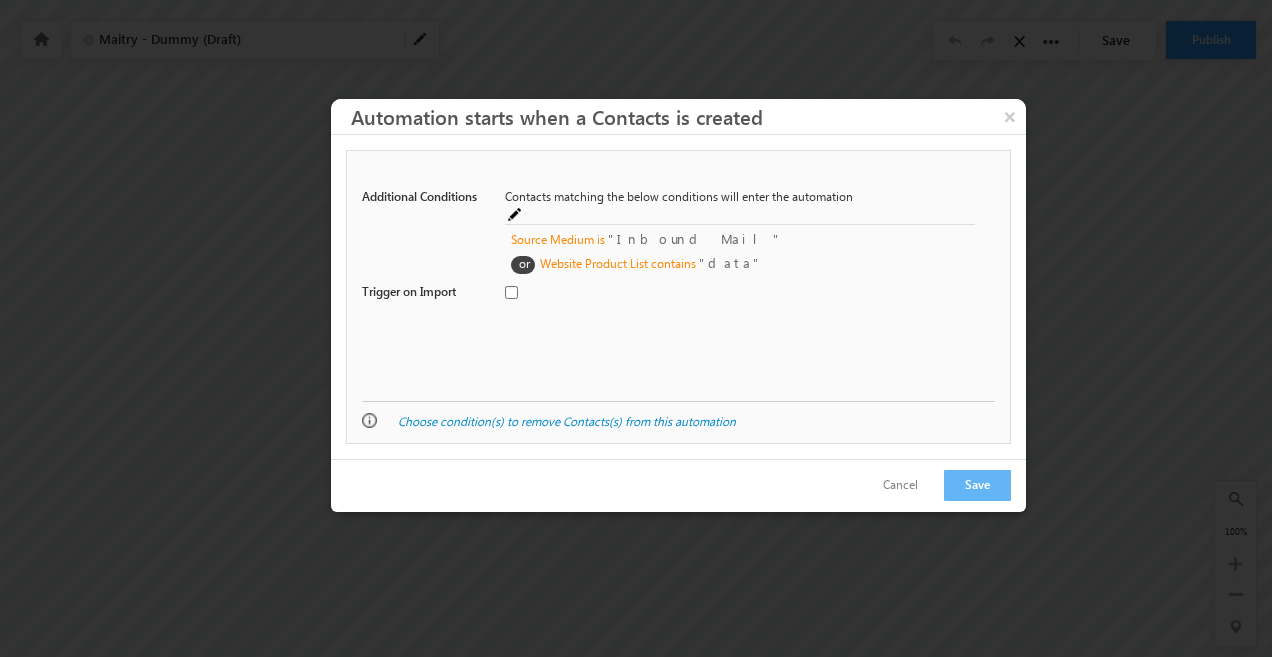 click at bounding box center [516, 216] 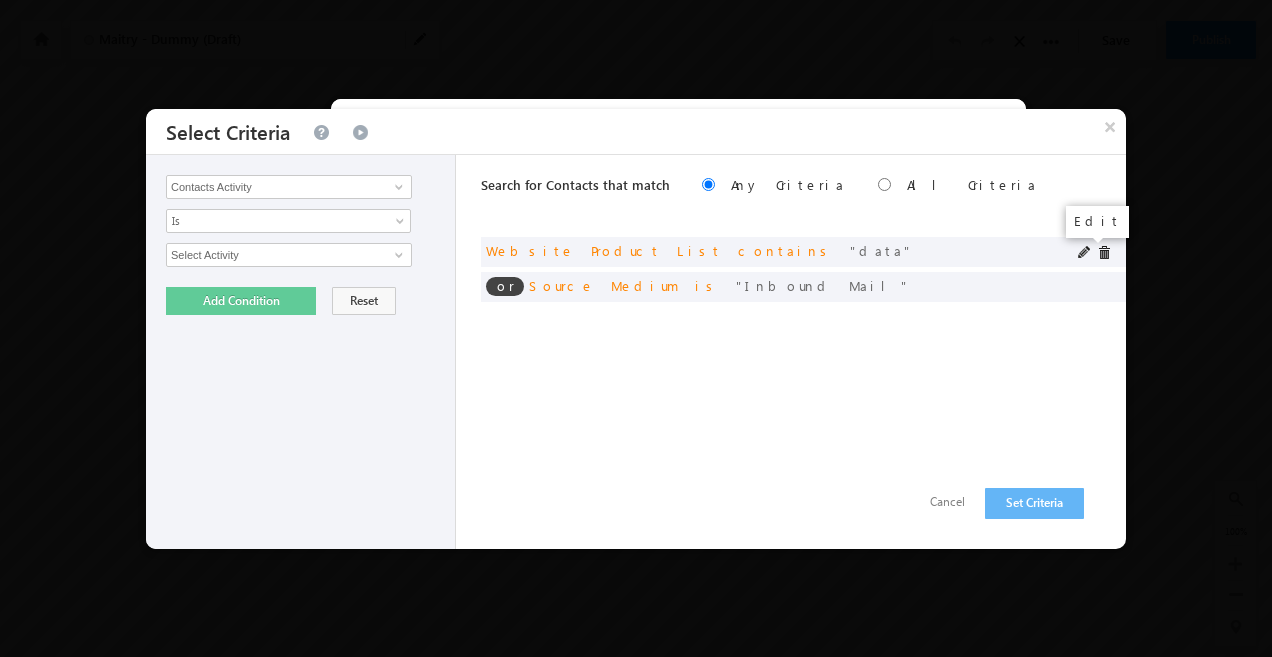 click at bounding box center [1085, 253] 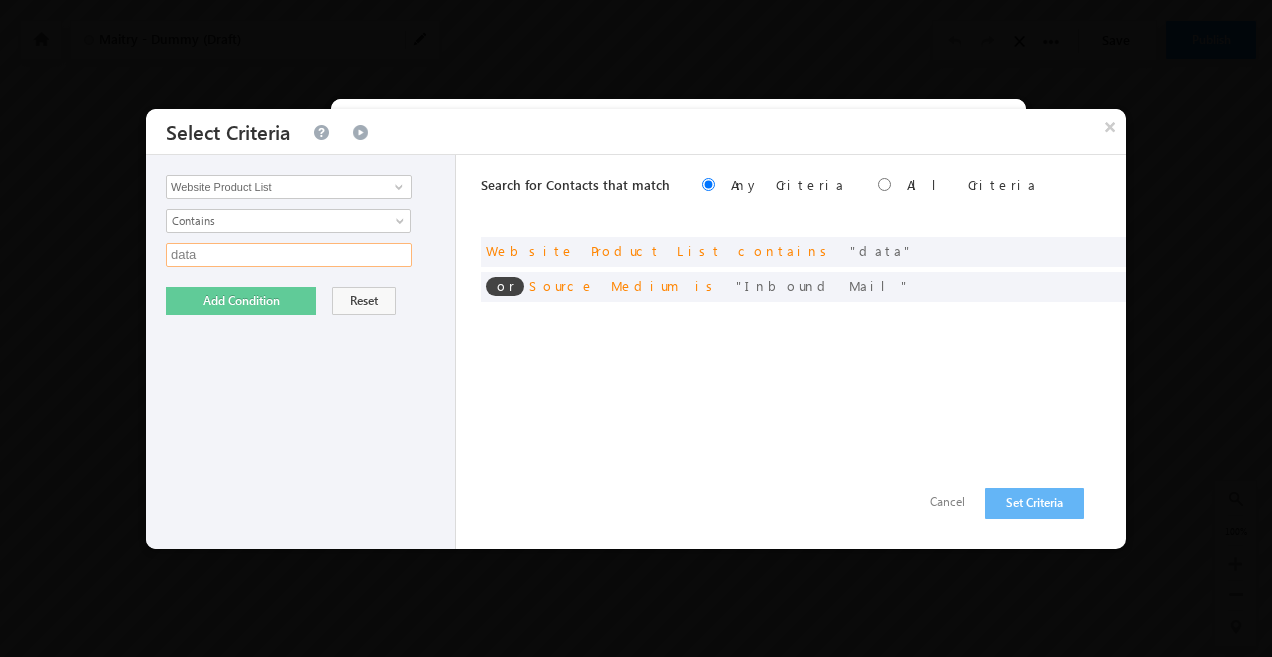 drag, startPoint x: 320, startPoint y: 261, endPoint x: 114, endPoint y: 307, distance: 211.07344 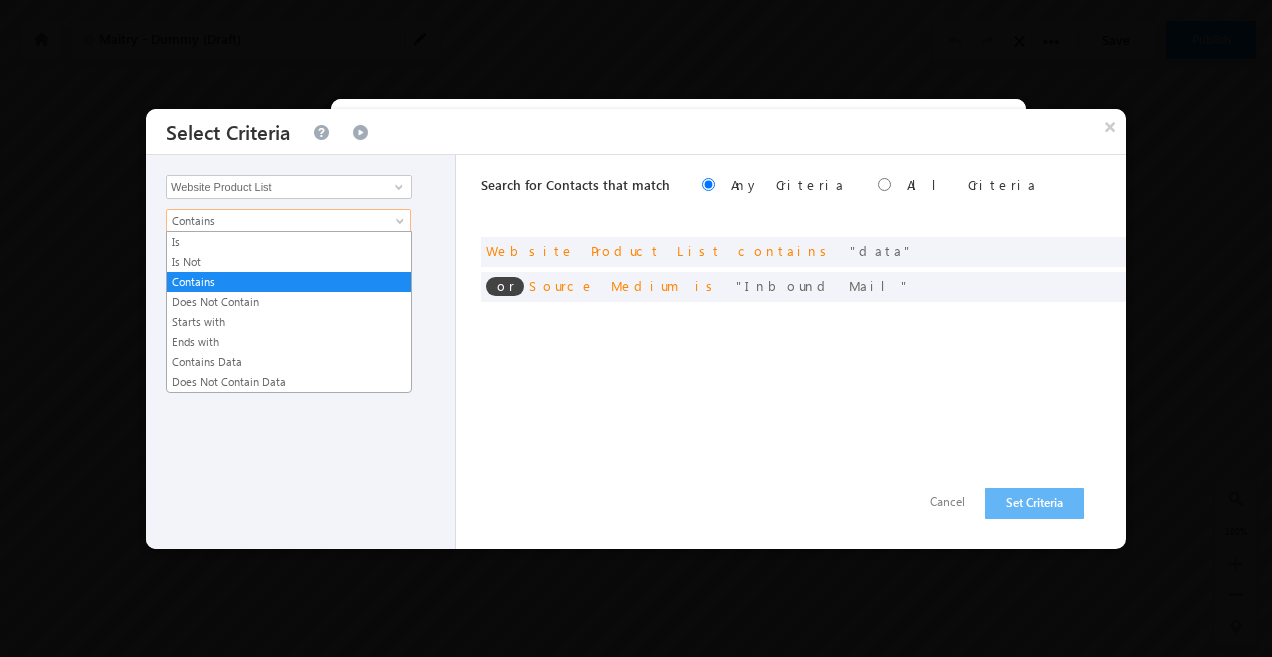 click on "Contains" at bounding box center (275, 221) 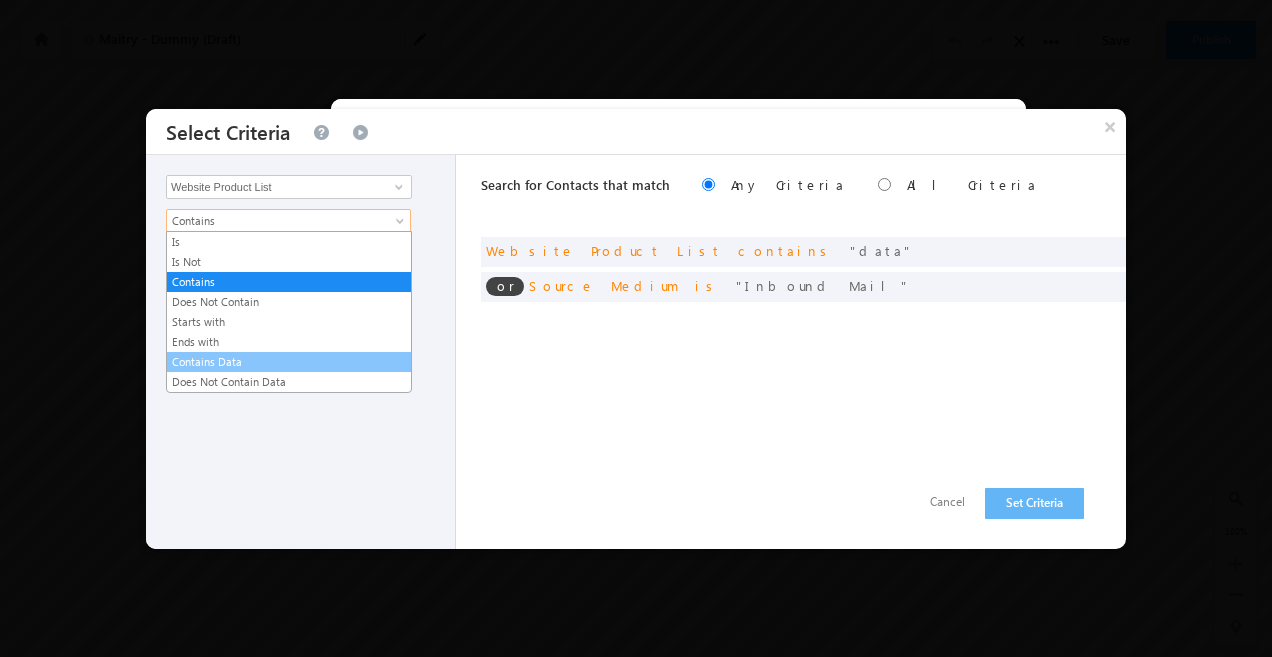 click on "Contains Data" at bounding box center (289, 362) 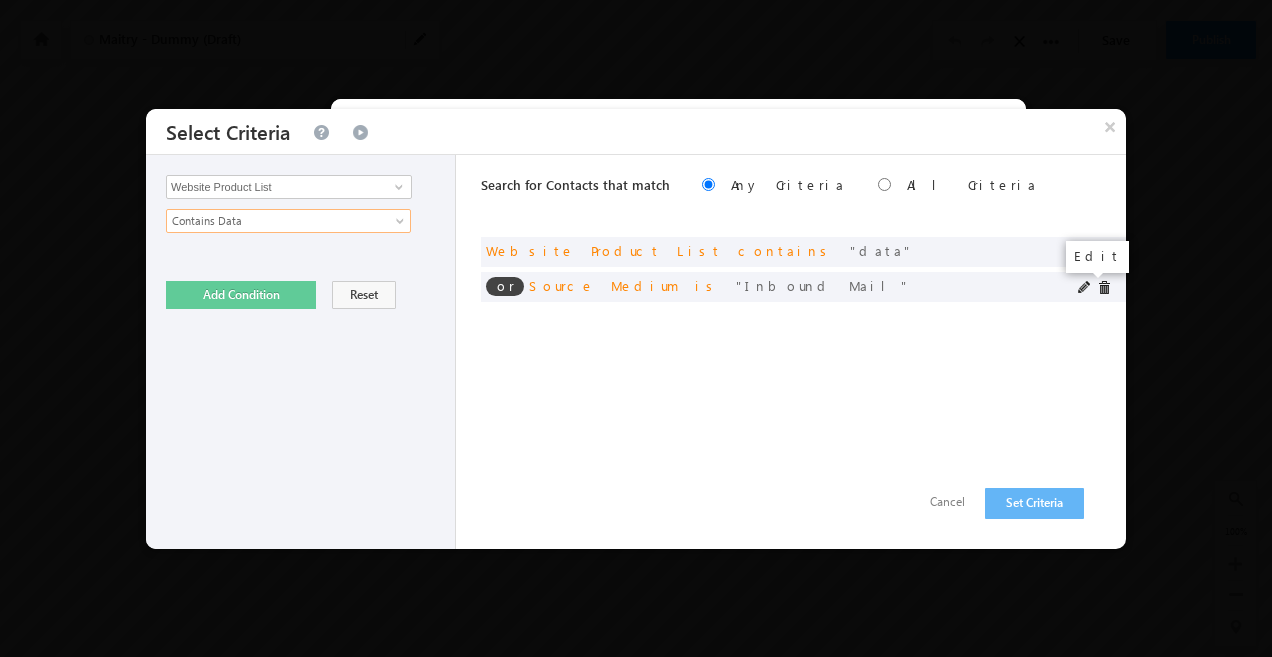 click at bounding box center (1085, 288) 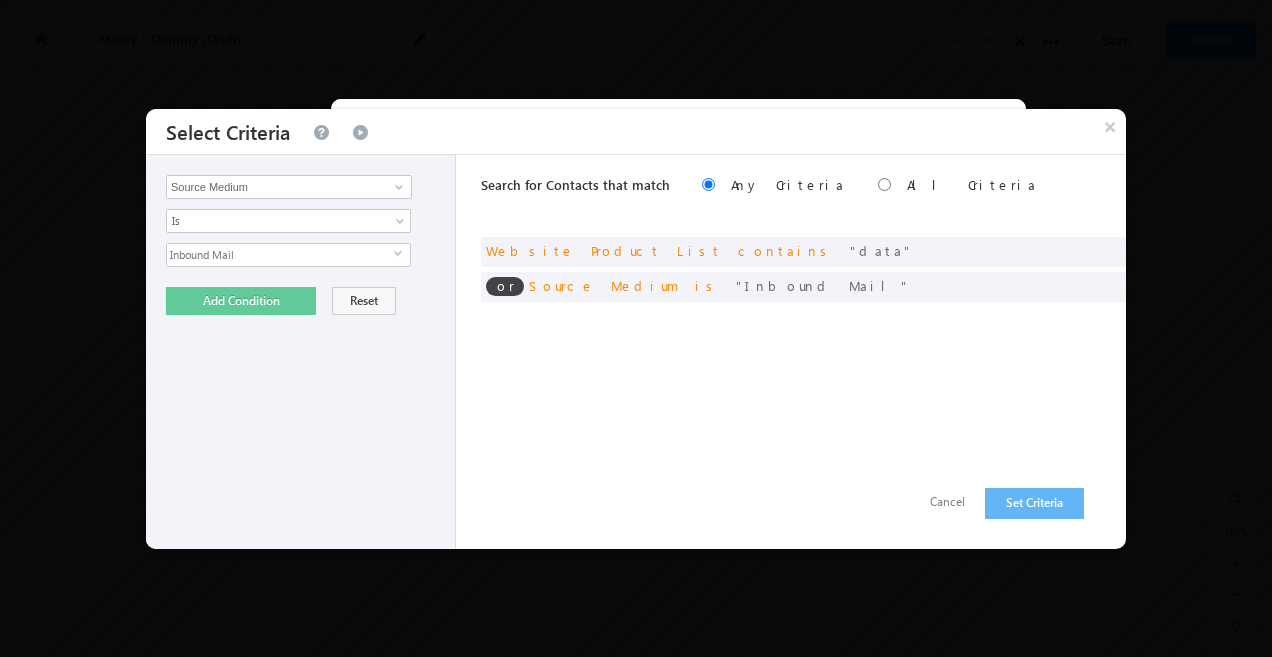 click on "Search for Contacts that match
Any Criteria
All Criteria
Note that the current triggering entity  is not considered  in the condition
If more than one opportunities are returned, the opportunity which is  most recently created  will be considered.
Descending
Ascending
or  Website Product List   contains   data     or    is" at bounding box center [803, 352] 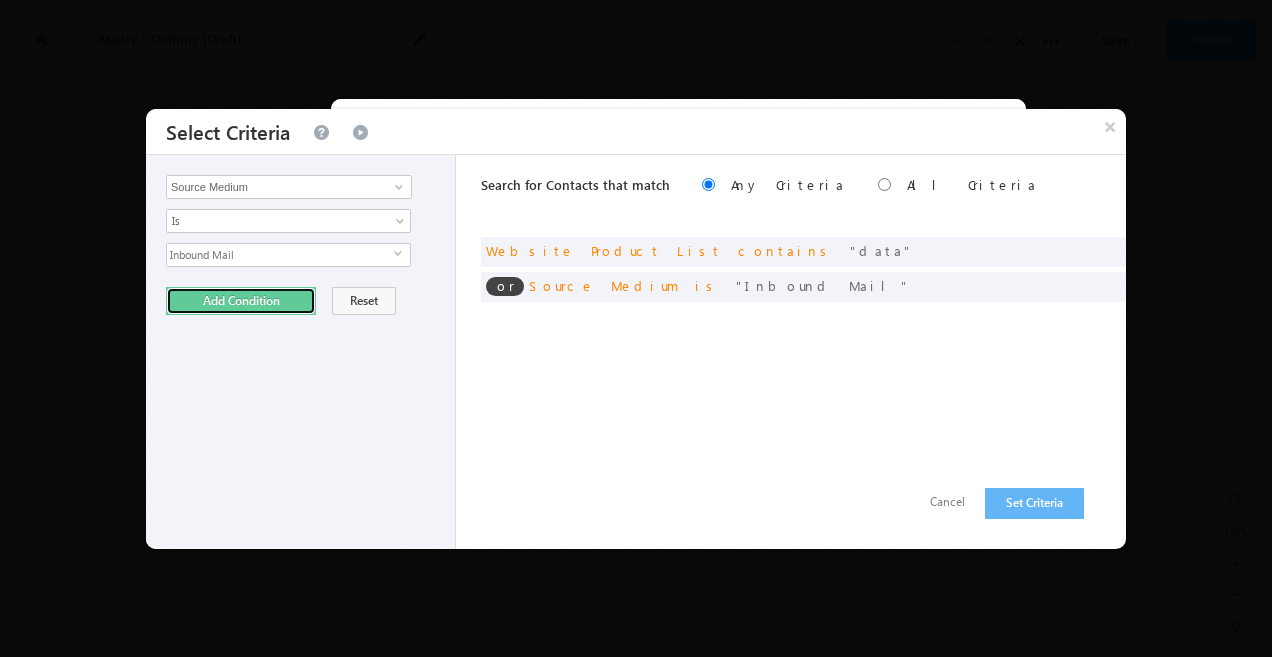 click on "Add Condition" at bounding box center [241, 301] 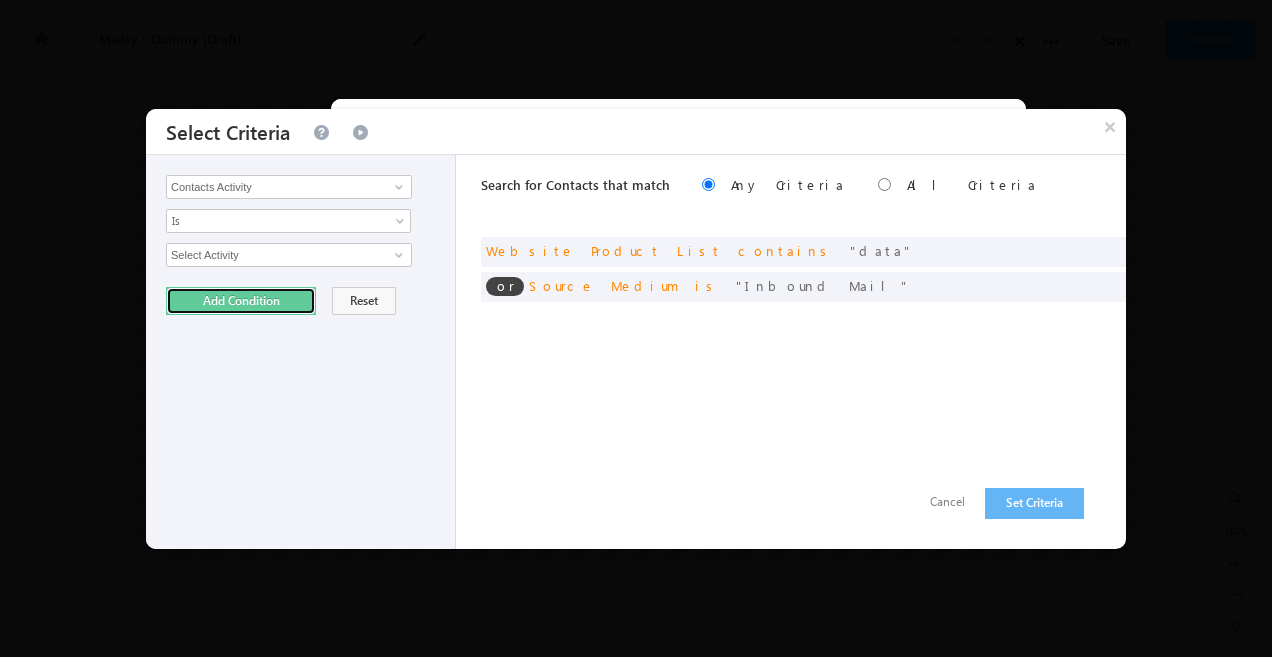 click on "Add Condition" at bounding box center [241, 301] 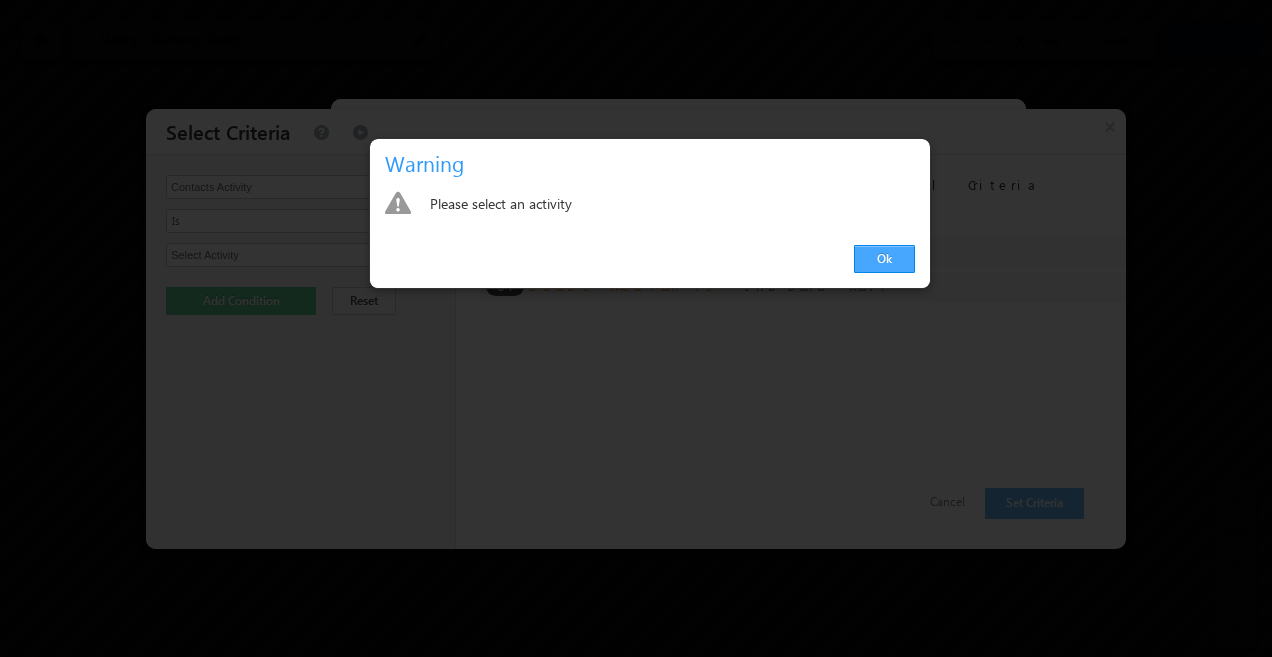 click on "Ok" at bounding box center [884, 259] 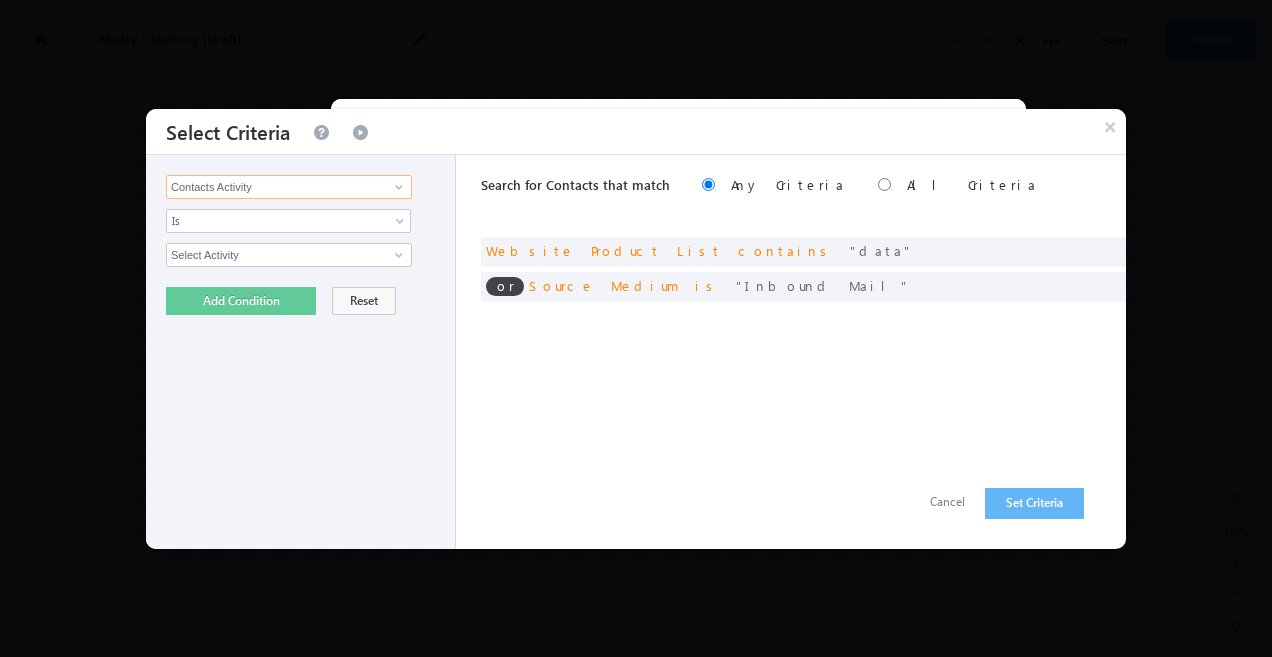 click on "Contacts Activity" at bounding box center (289, 187) 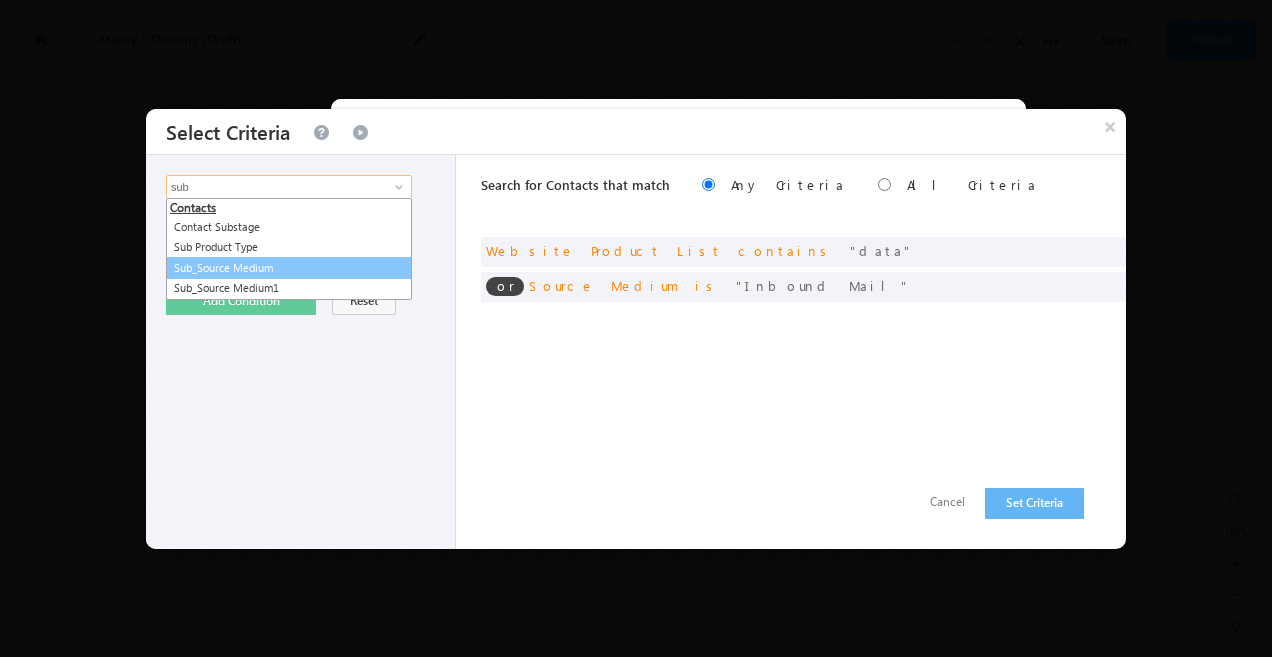 click on "Sub_Source Medium" at bounding box center (289, 268) 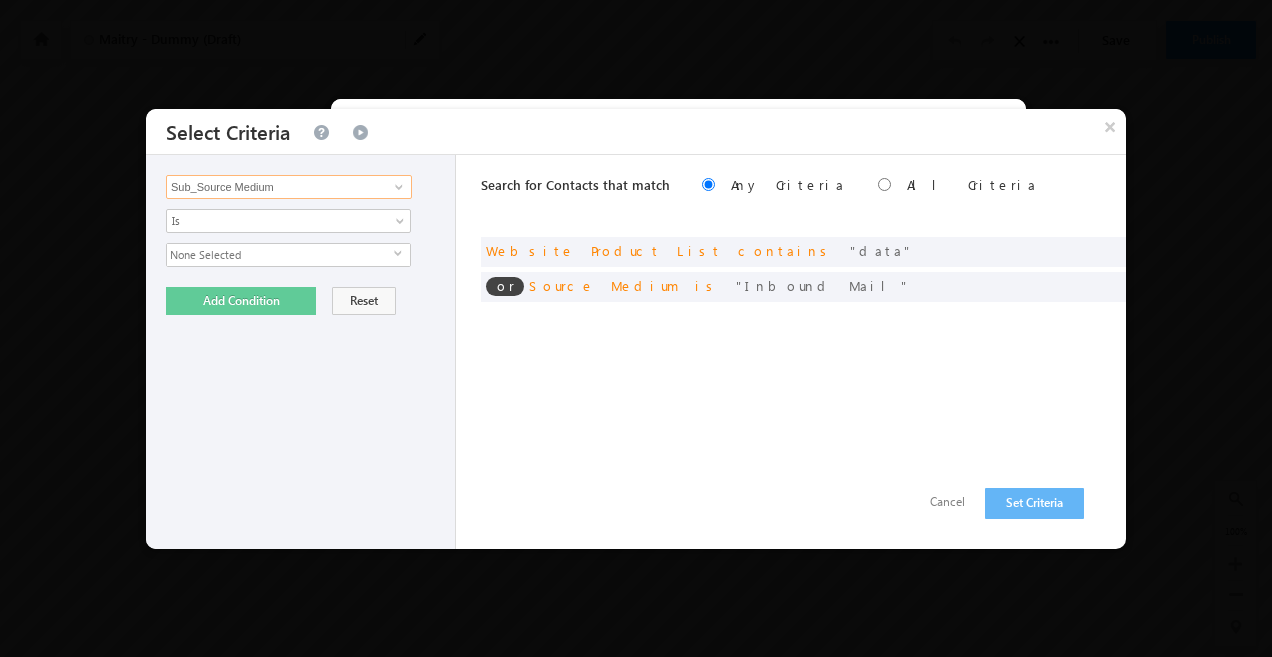 type on "Sub_Source Medium" 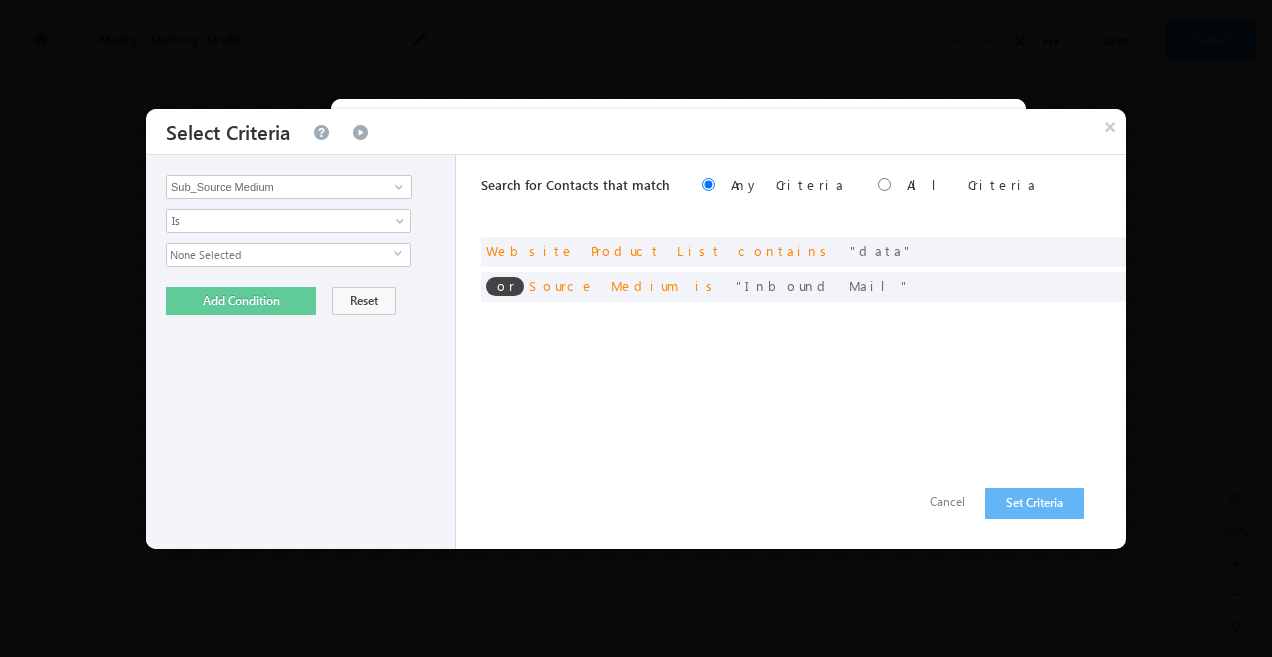 click on "None Selected" at bounding box center [280, 255] 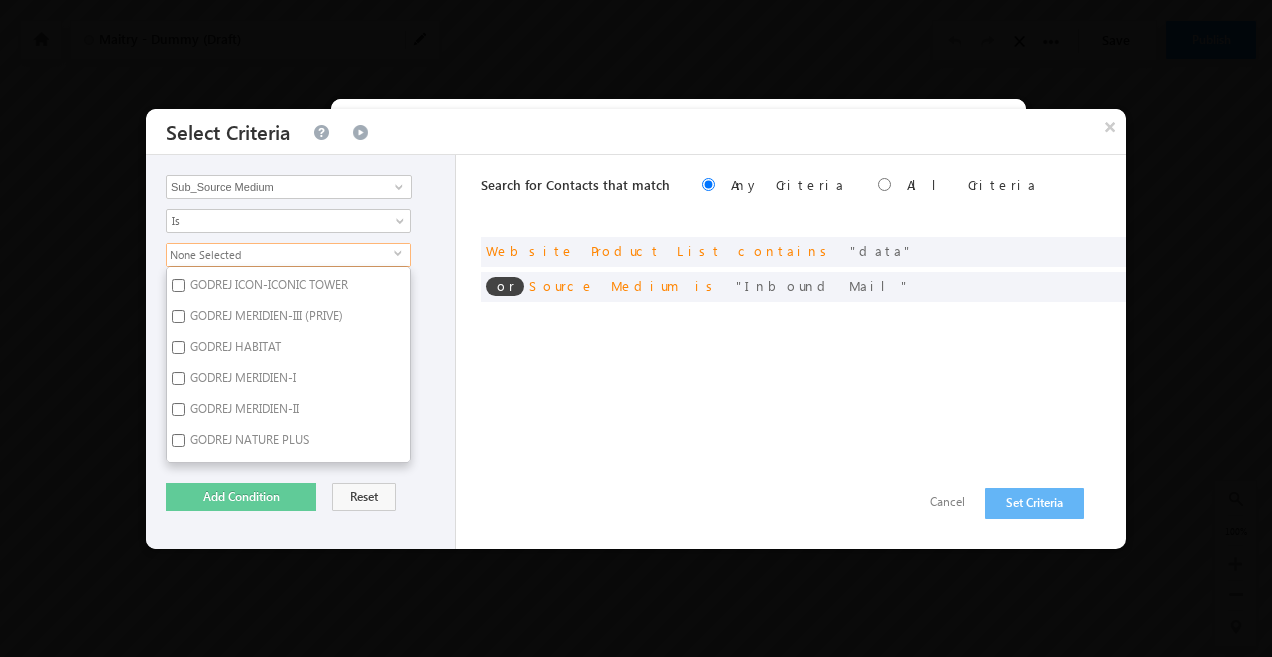 scroll, scrollTop: 1783, scrollLeft: 0, axis: vertical 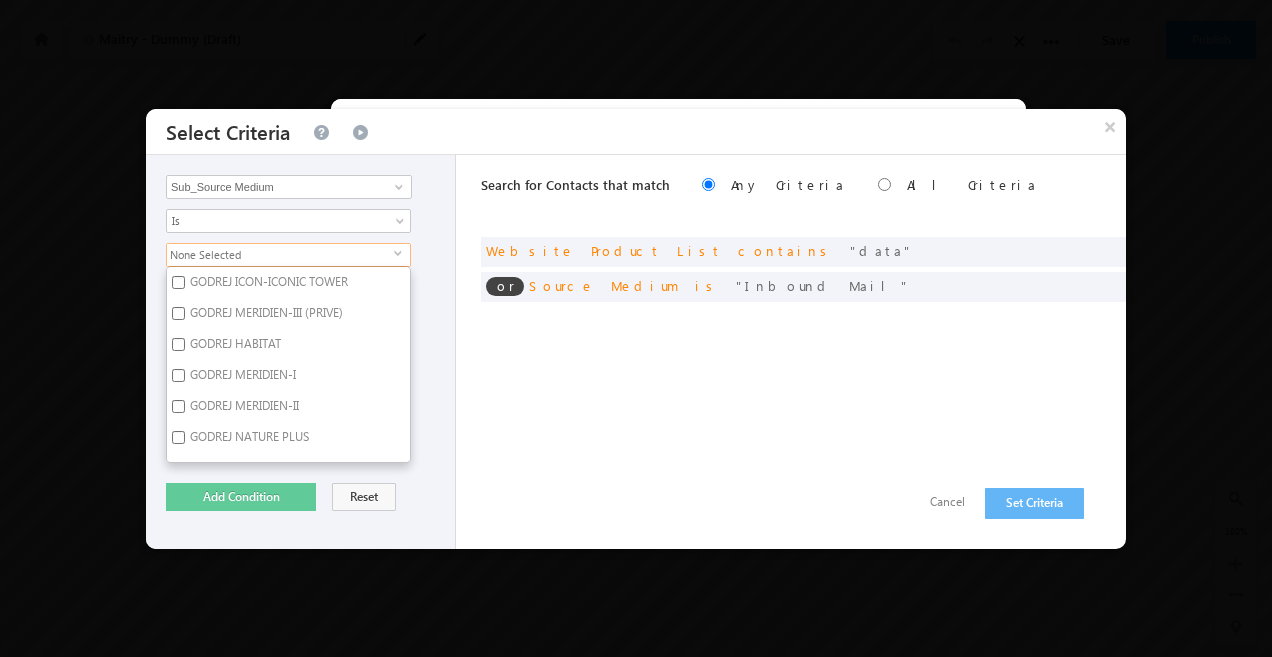 click on "Contacts Activity Task Sales Group Prospect Id ABB Address 1 Address 2 Address 3 Age Amount Due From Customer Annual Production Capacity Any EMI outflow Applicant Type Assign To_1 Booking Date Business Vintage Channel Partner Code Channel Partner Name Channel Partners Channel Partners Code CIBIL CC_Utilization CIBIL DPD_30_L6M CIBIL DPD_90_L6M CIBIL Enquires_L3M CIBIL Indicator CIBIL Score CIBIL Unsec_Max_Sanction_Amt CIBIL Writeoff_L12M CIBIL Writeoff_OS_L12M City City New Co Applicant 1 City Co applicant 1 DOB Co Applicant 1 Email New Co Applicant 1 First Name Co Applicant 1 Full Name Co Applicant 1 Income or Annual Turnover Co Applicant 1 Last Name Co Applicant 1 Mobile Number Co Applicant 1 Phone New Co applicant 1 Relation Co Applicant 2 City Co applicant 2 DOB Co Applicant 2 Email Id Co Applicant 2 First Name Co Applicant 2 Full Name Co Applicant 2 Income or Annual Turnover Co Applicant 2 Last Name Co Applicant 2 Mobile Number Co applicant 2 Relation Comm 13 Comm11 Is" at bounding box center (301, 352) 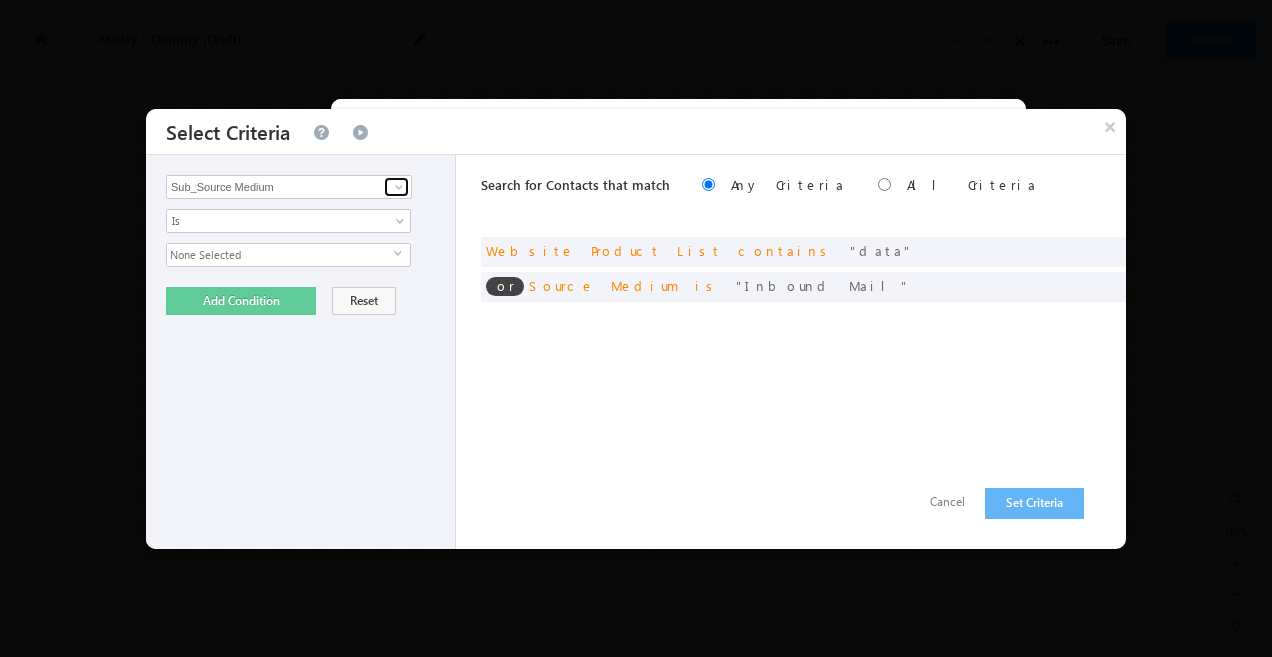 click at bounding box center [399, 187] 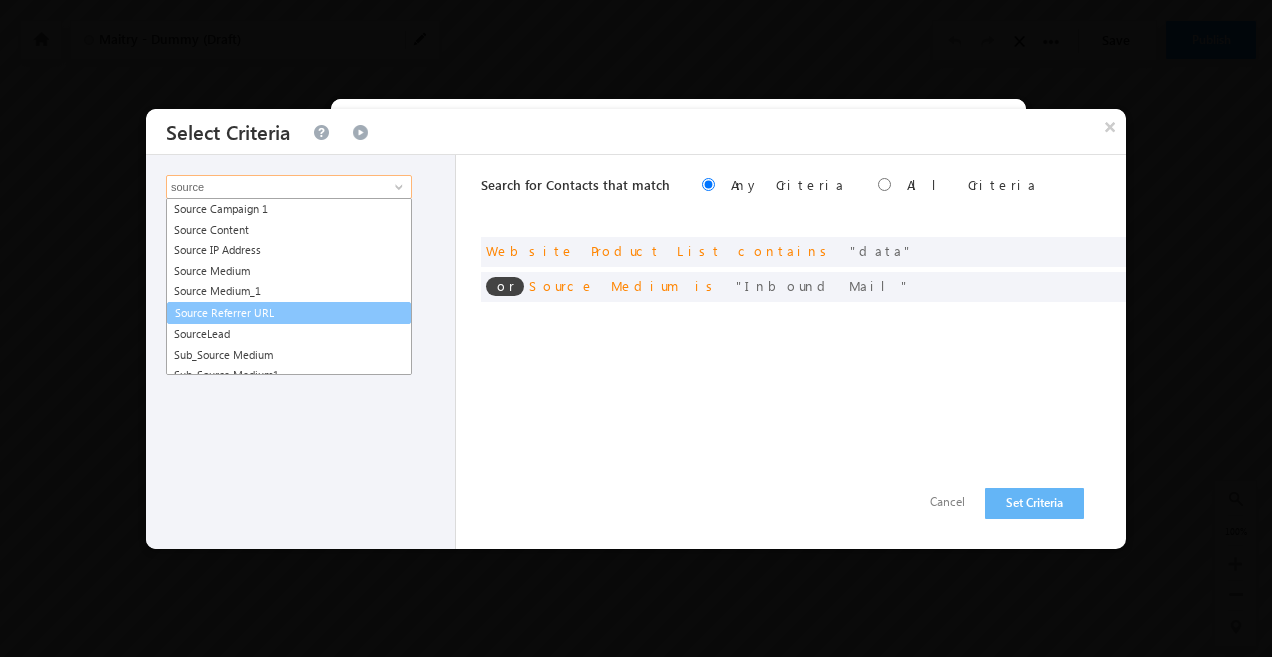 scroll, scrollTop: 120, scrollLeft: 0, axis: vertical 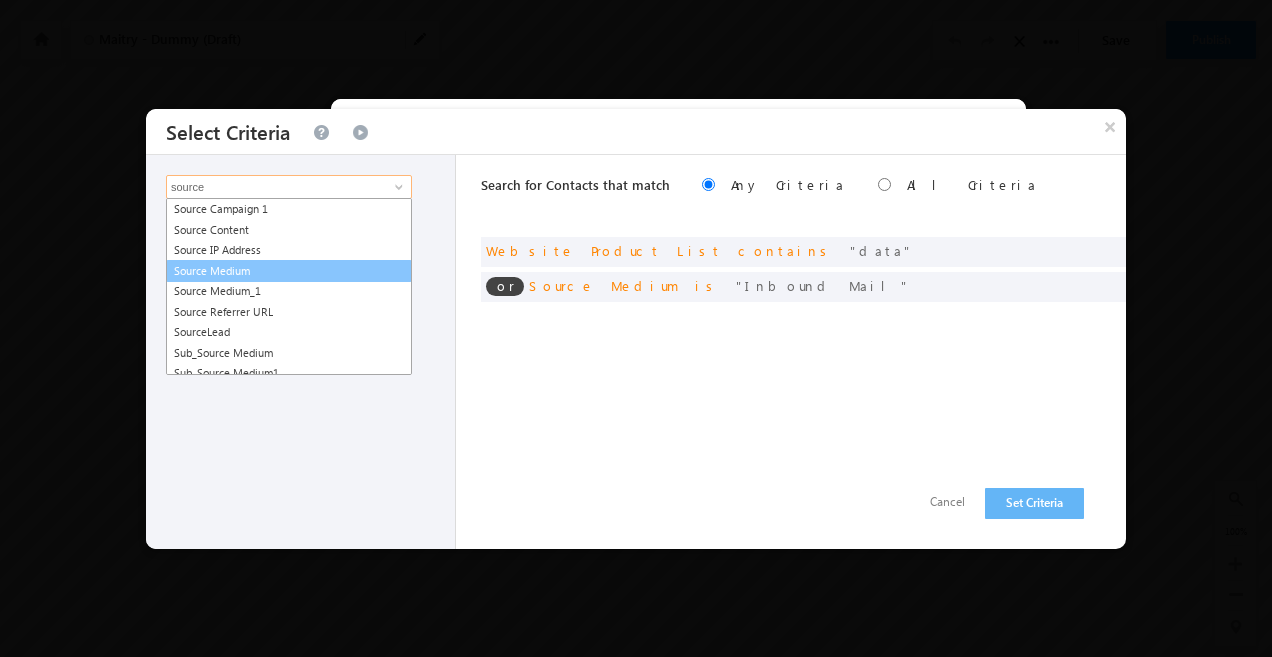 click on "Source Medium" at bounding box center (289, 271) 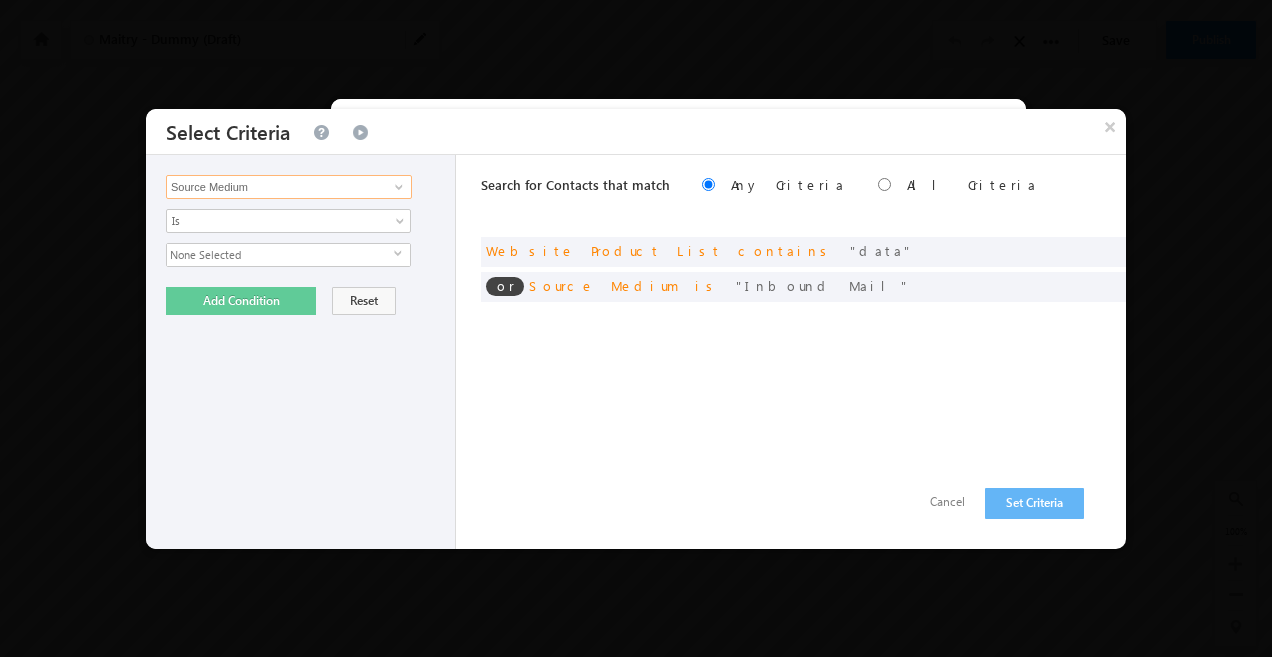 type on "Source Medium" 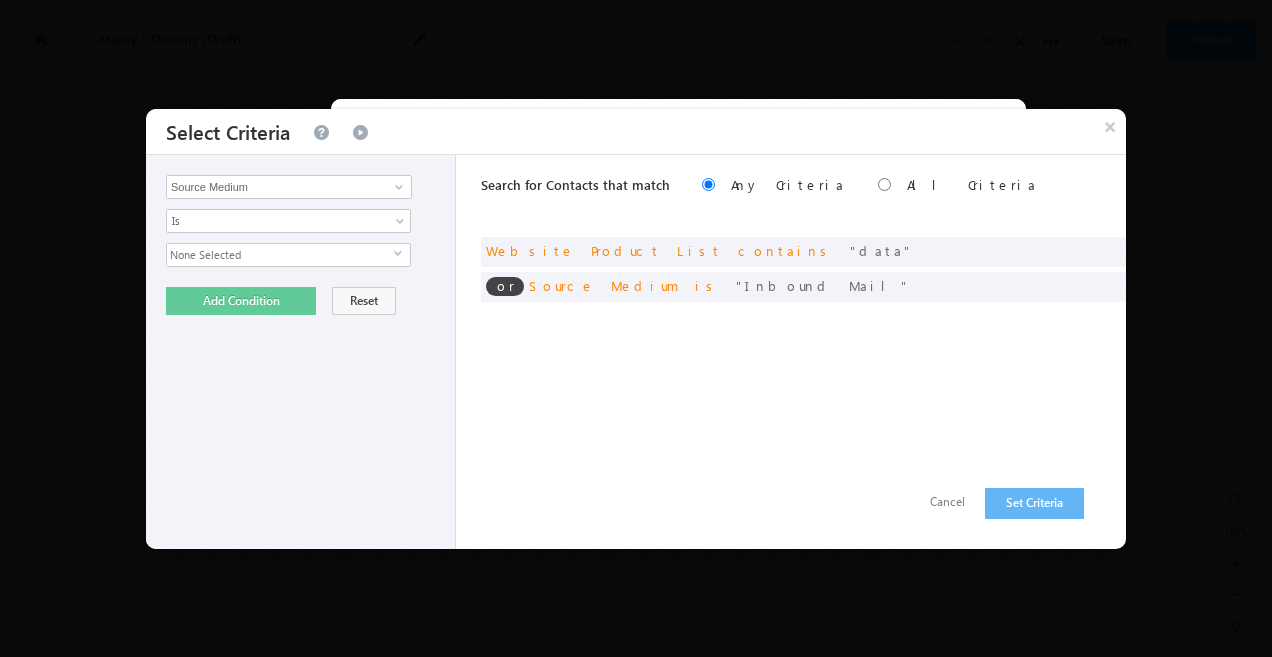 click on "None Selected" at bounding box center [280, 255] 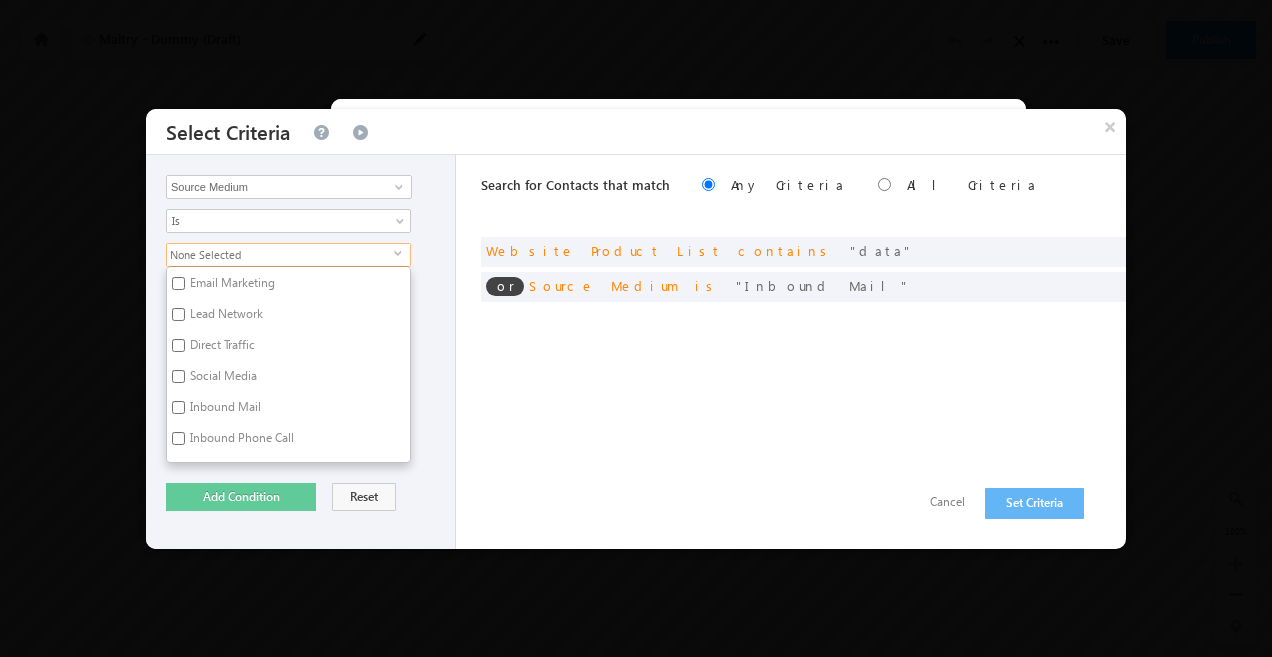 scroll, scrollTop: 157, scrollLeft: 0, axis: vertical 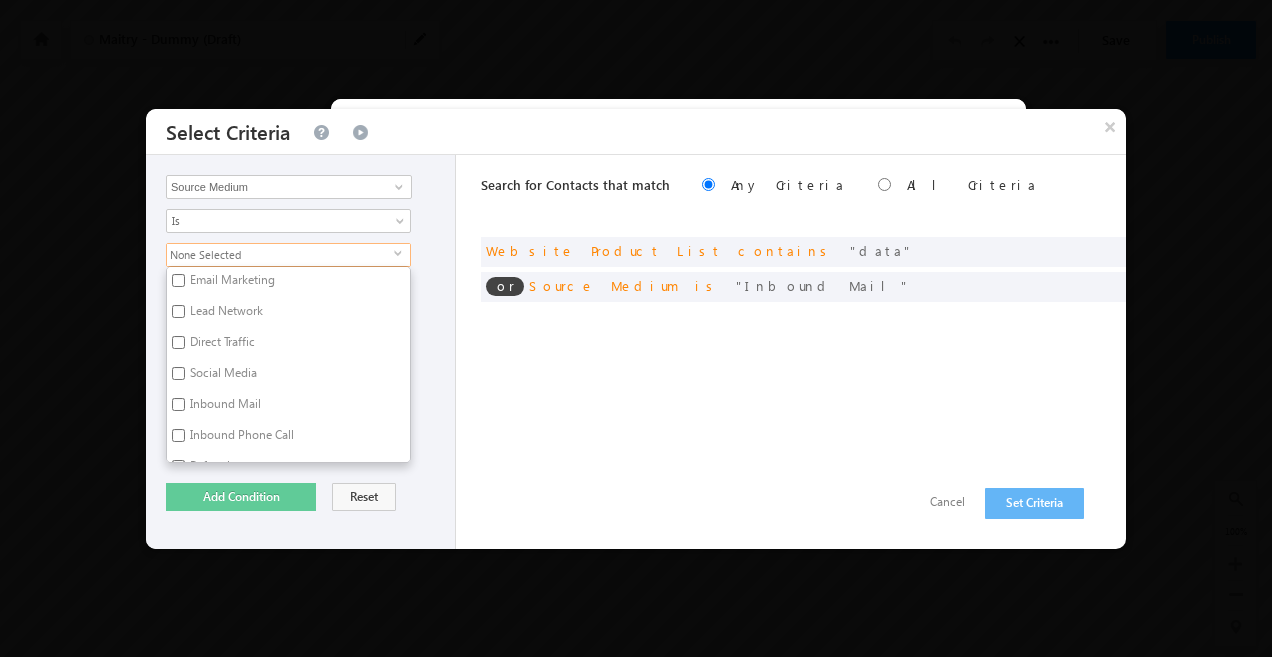 click on "Inbound Mail" at bounding box center [224, 407] 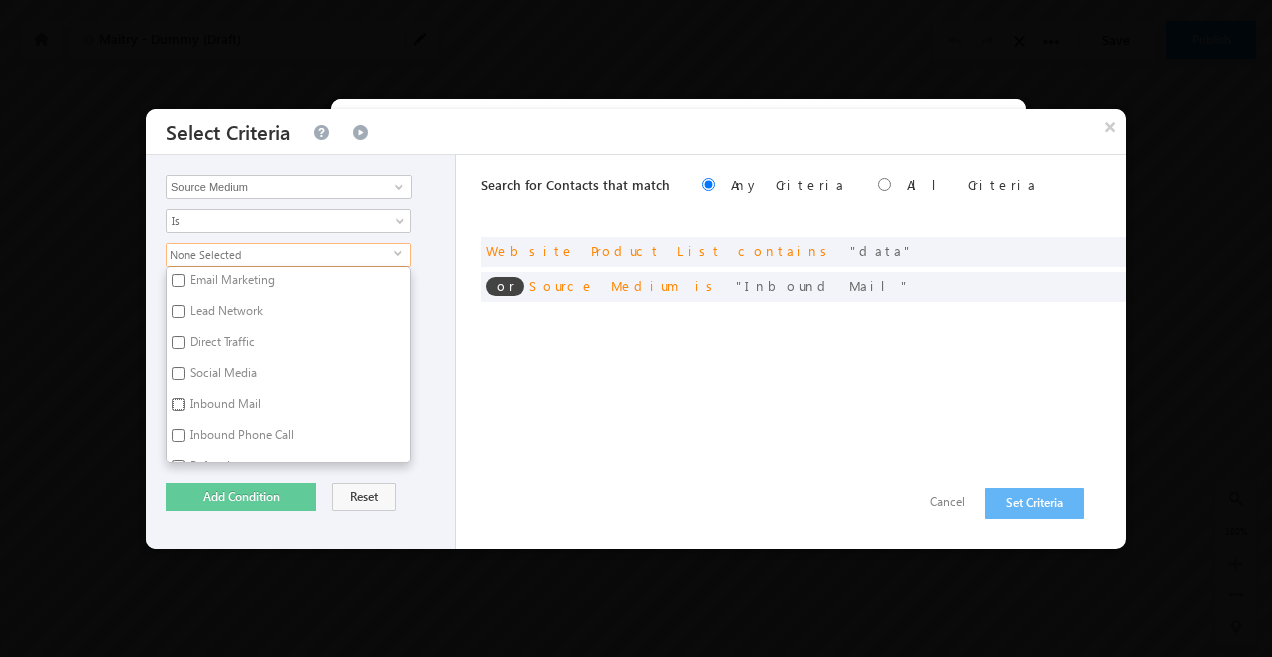 click on "Inbound Mail" at bounding box center [178, 404] 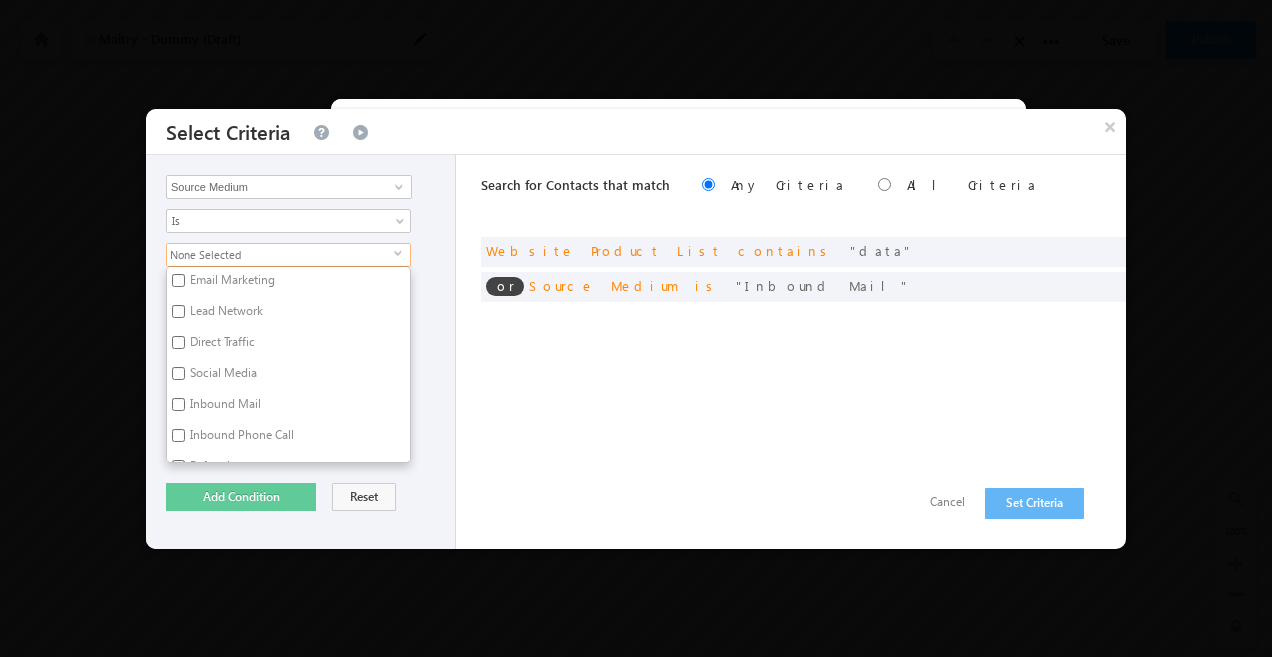 checkbox on "true" 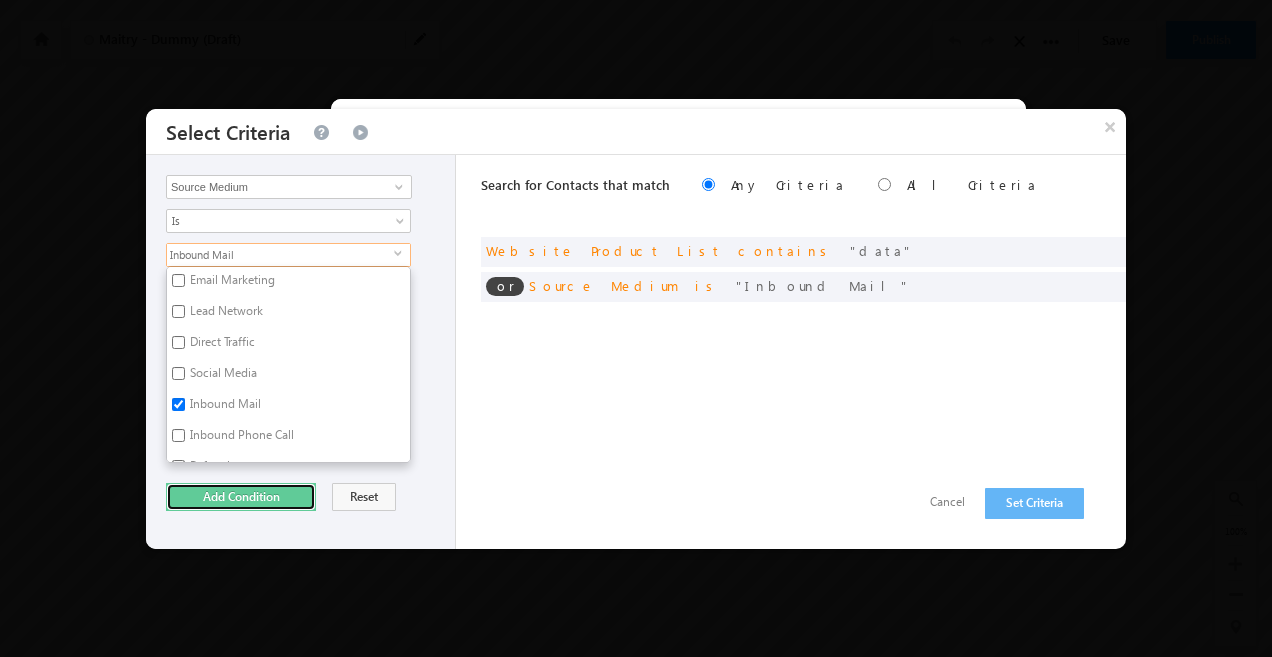 click on "Add Condition" at bounding box center (241, 497) 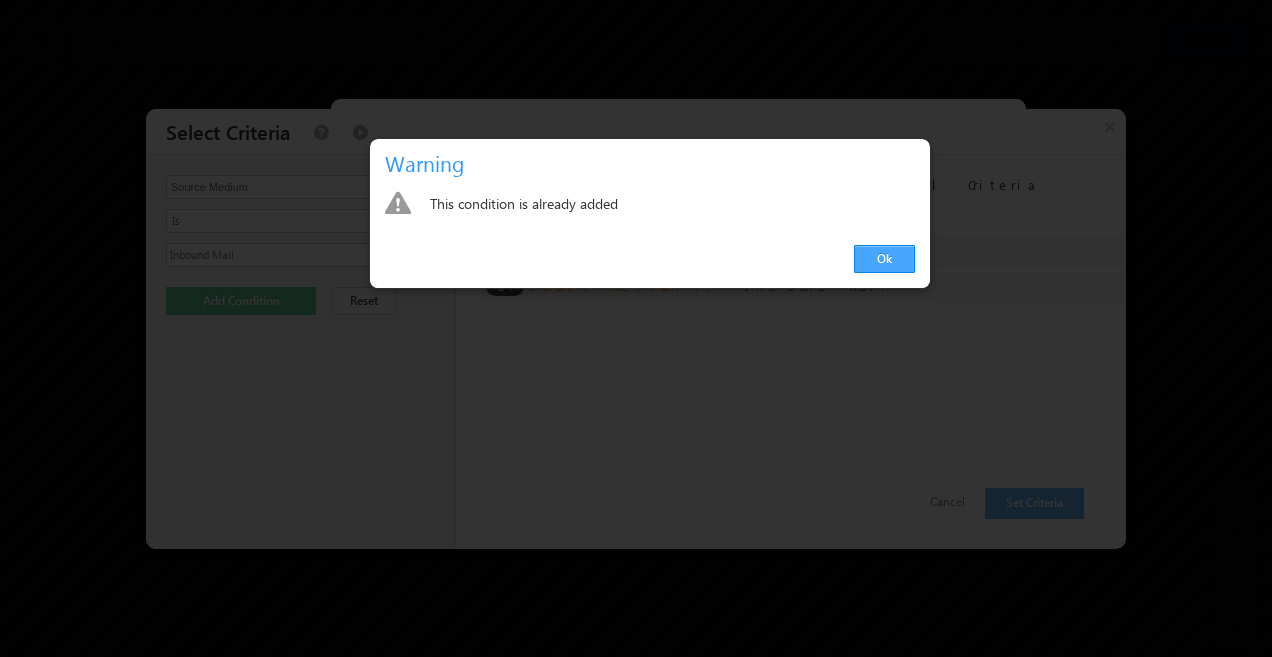 click on "Ok" at bounding box center (884, 259) 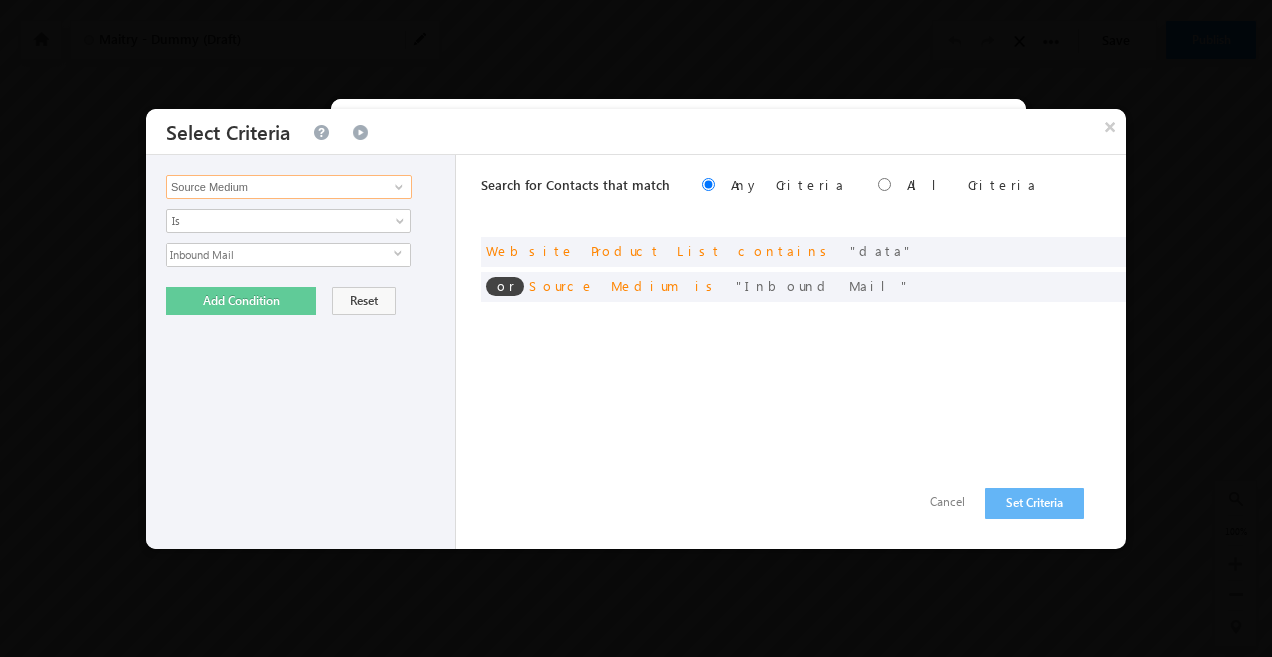click on "Source Medium" at bounding box center [289, 187] 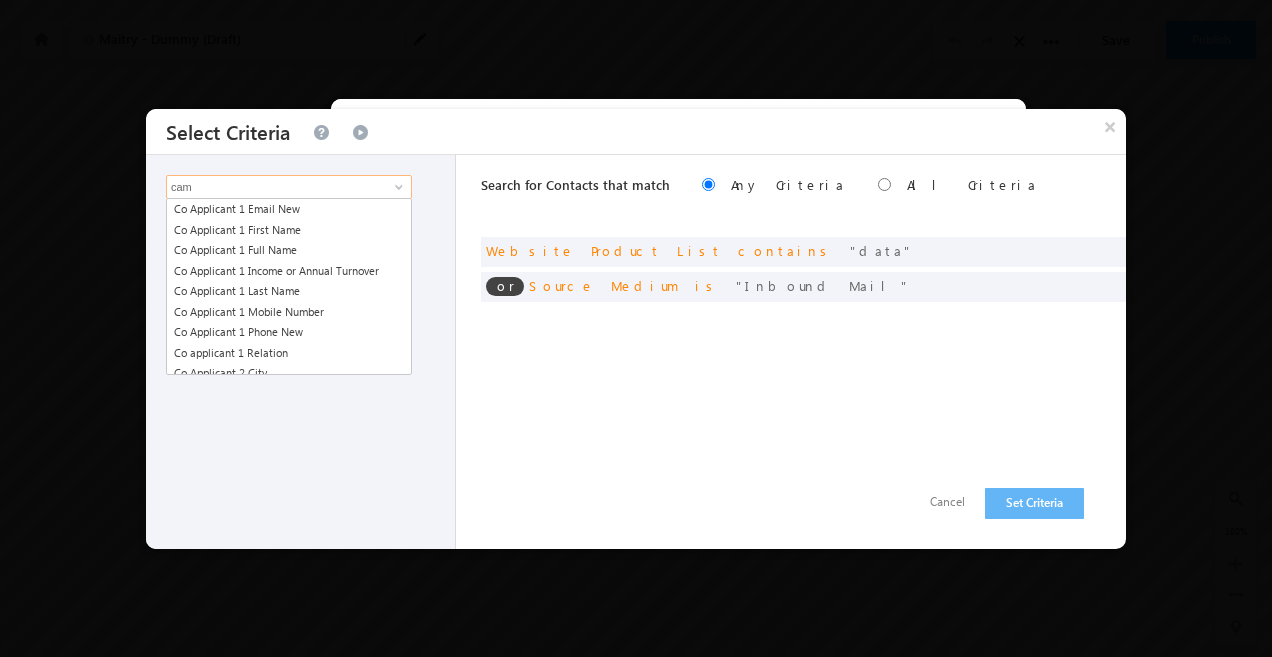 scroll, scrollTop: 0, scrollLeft: 0, axis: both 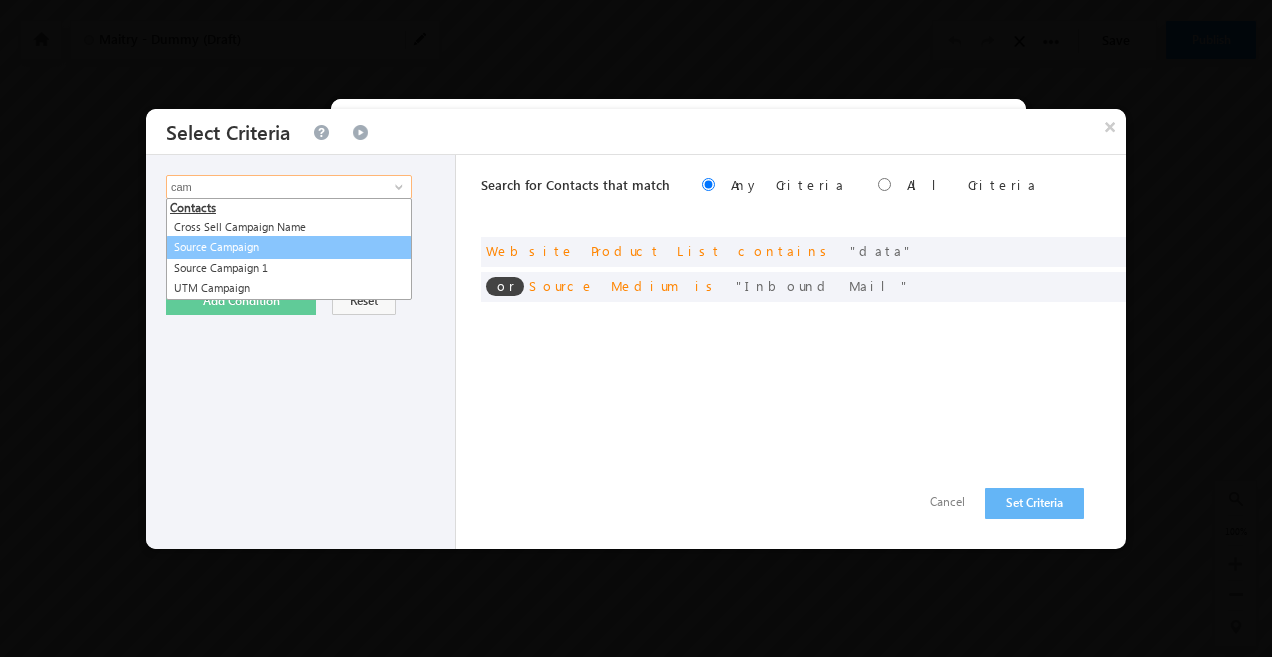 click on "Source Campaign" at bounding box center [289, 247] 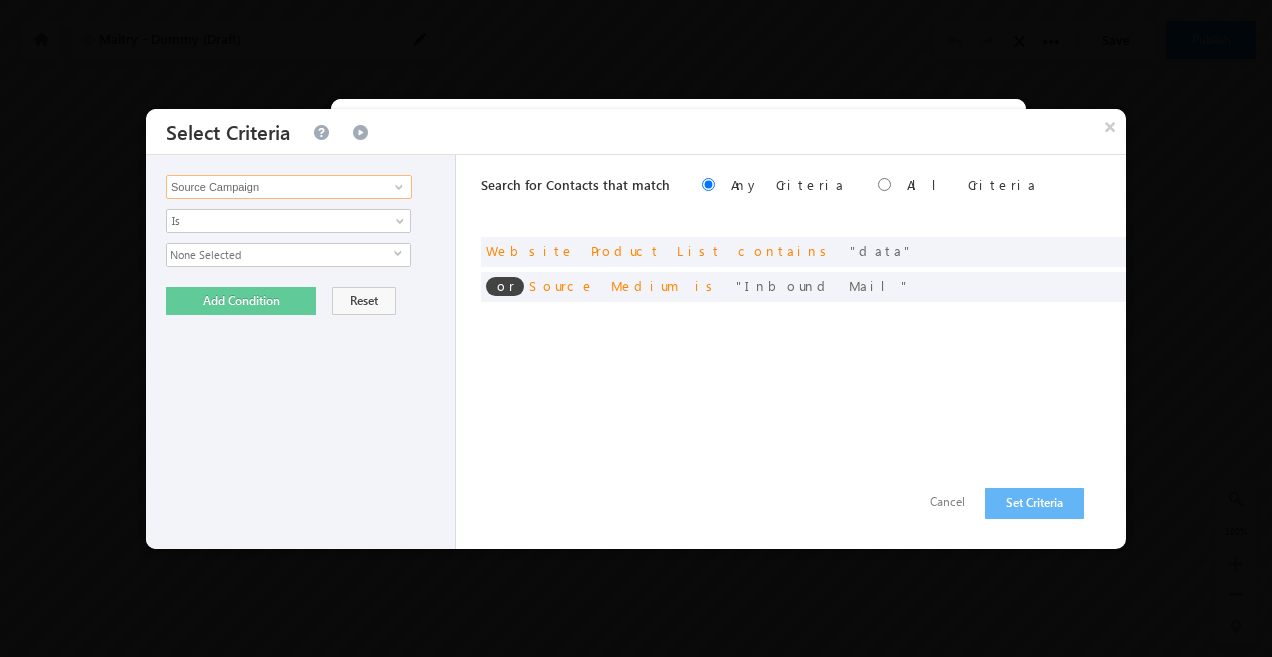 type on "Source Campaign" 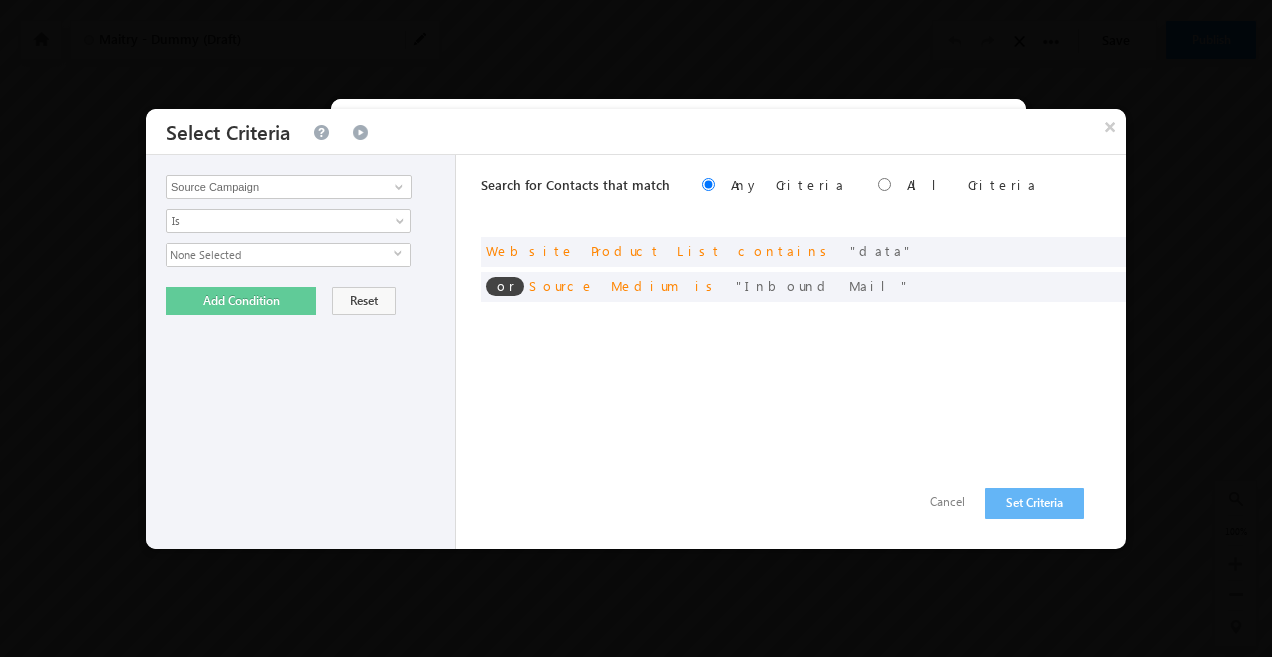 click on "None Selected" at bounding box center (280, 255) 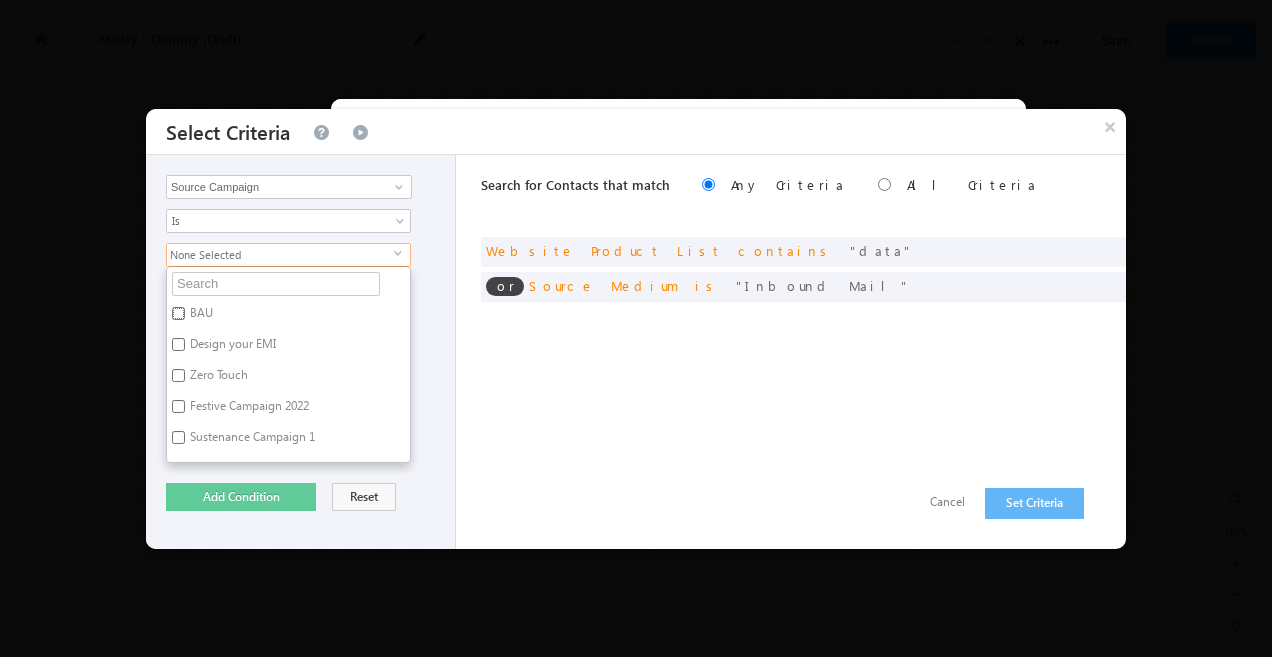 click on "BAU" at bounding box center [178, 313] 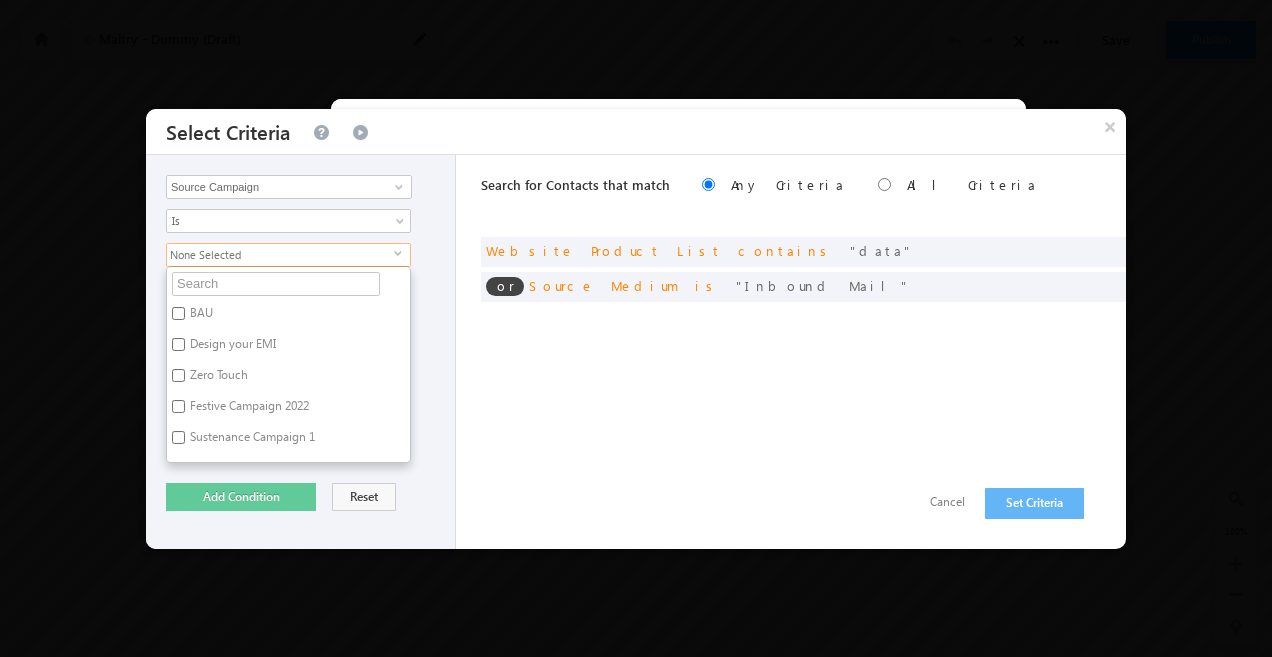 checkbox on "true" 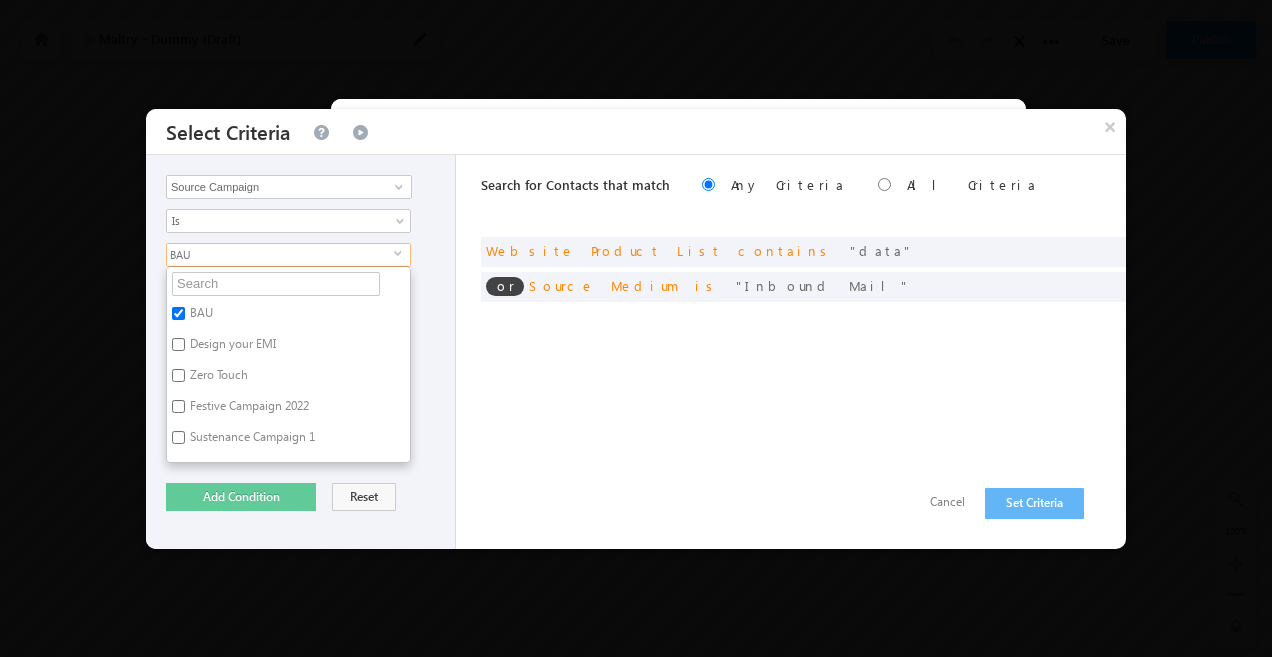 click on "Search for Contacts that match
Any Criteria
All Criteria
Note that the current triggering entity  is not considered  in the condition
If more than one opportunities are returned, the opportunity which is  most recently created  will be considered.
Descending
Ascending
or  Website Product List   contains   data     or    is" at bounding box center (803, 352) 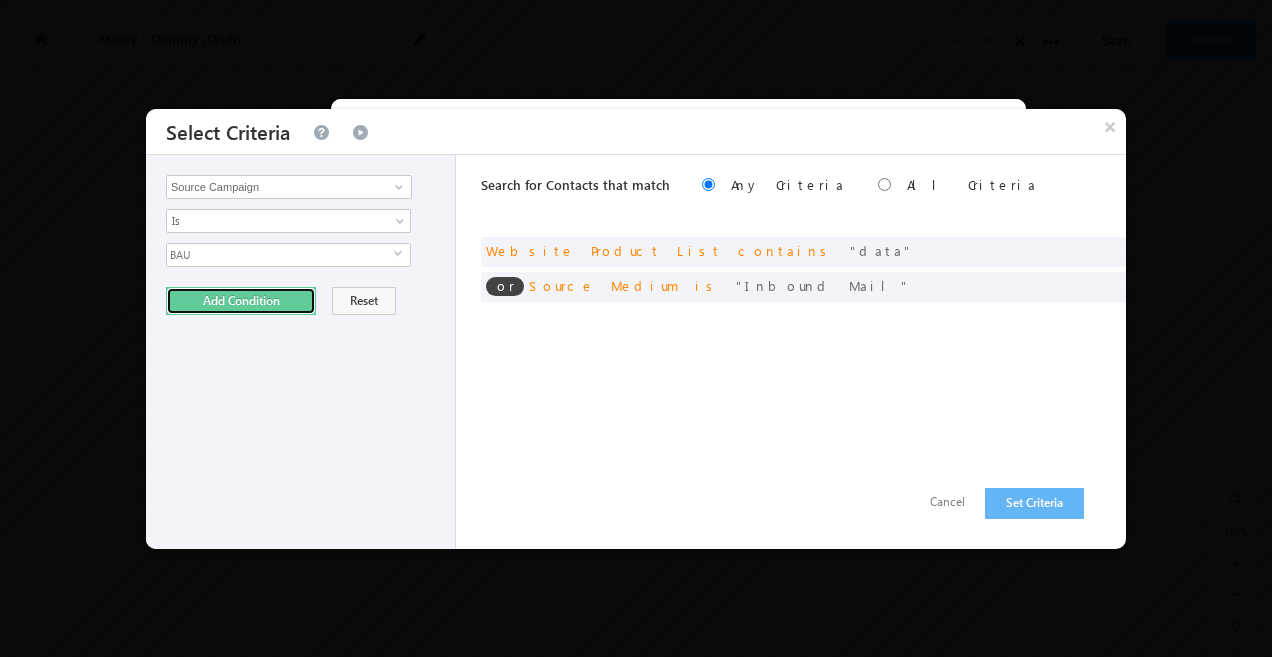 click on "Add Condition" at bounding box center [241, 301] 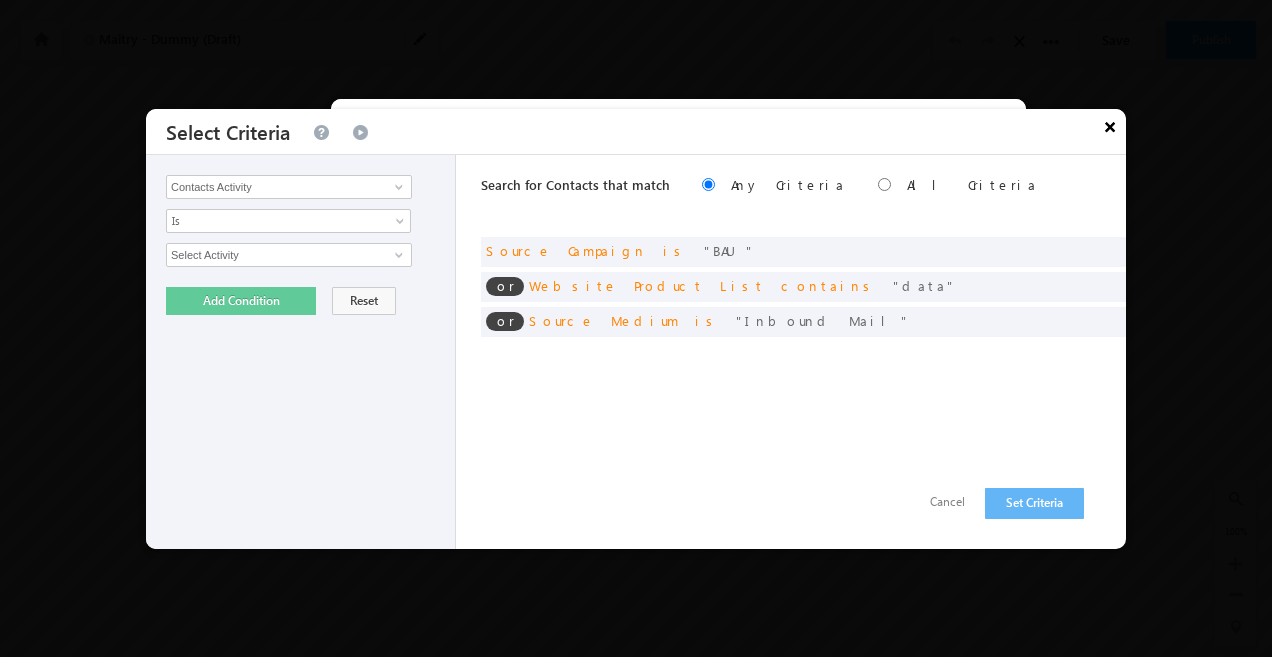 click on "×" at bounding box center (1110, 126) 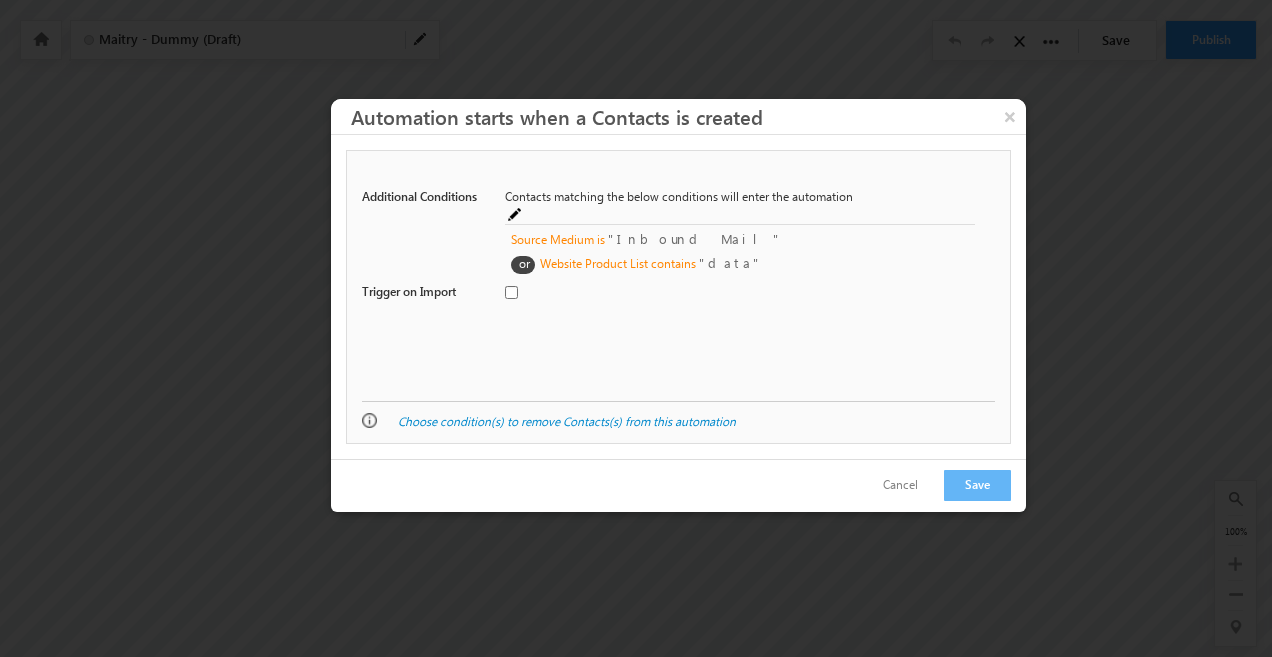 click on "Contacts matching the below conditions will enter the automation" at bounding box center [740, 205] 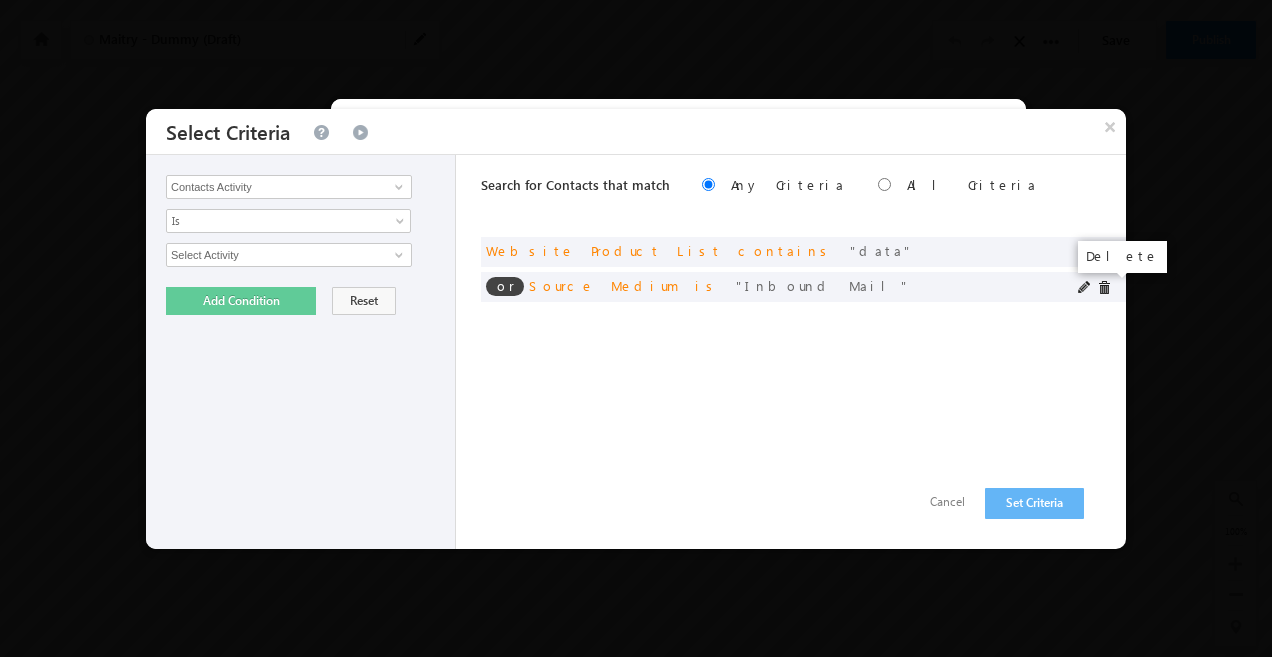 click at bounding box center (1104, 288) 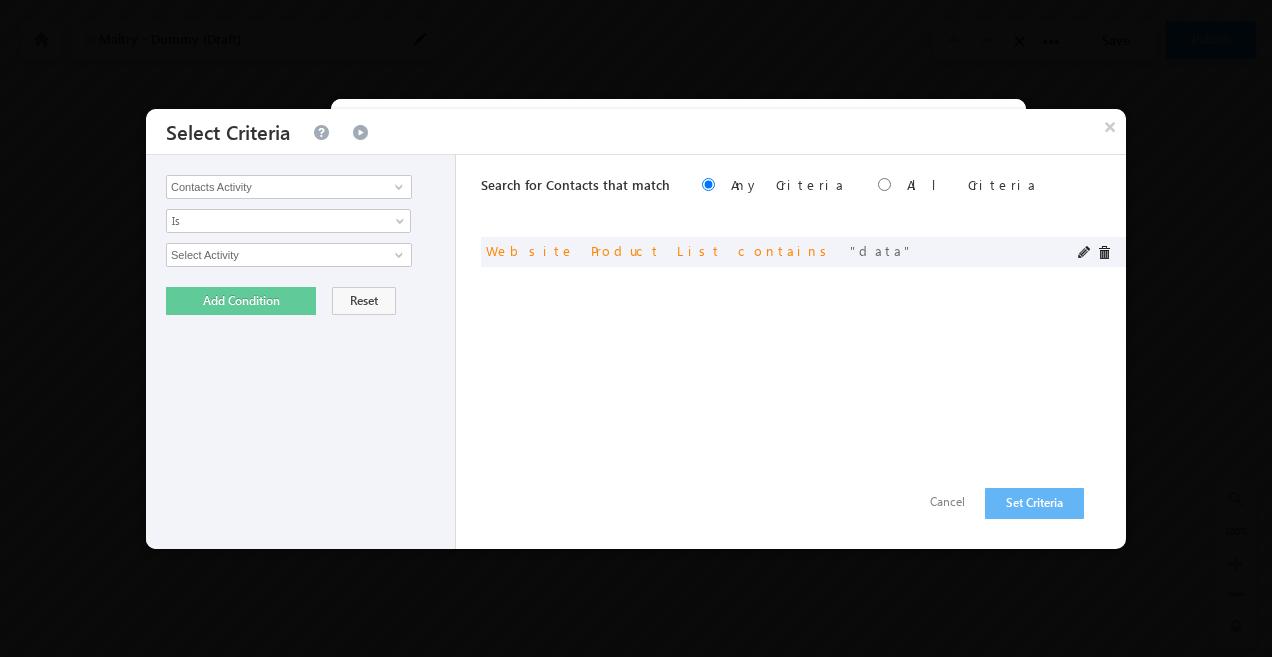 click at bounding box center (1104, 253) 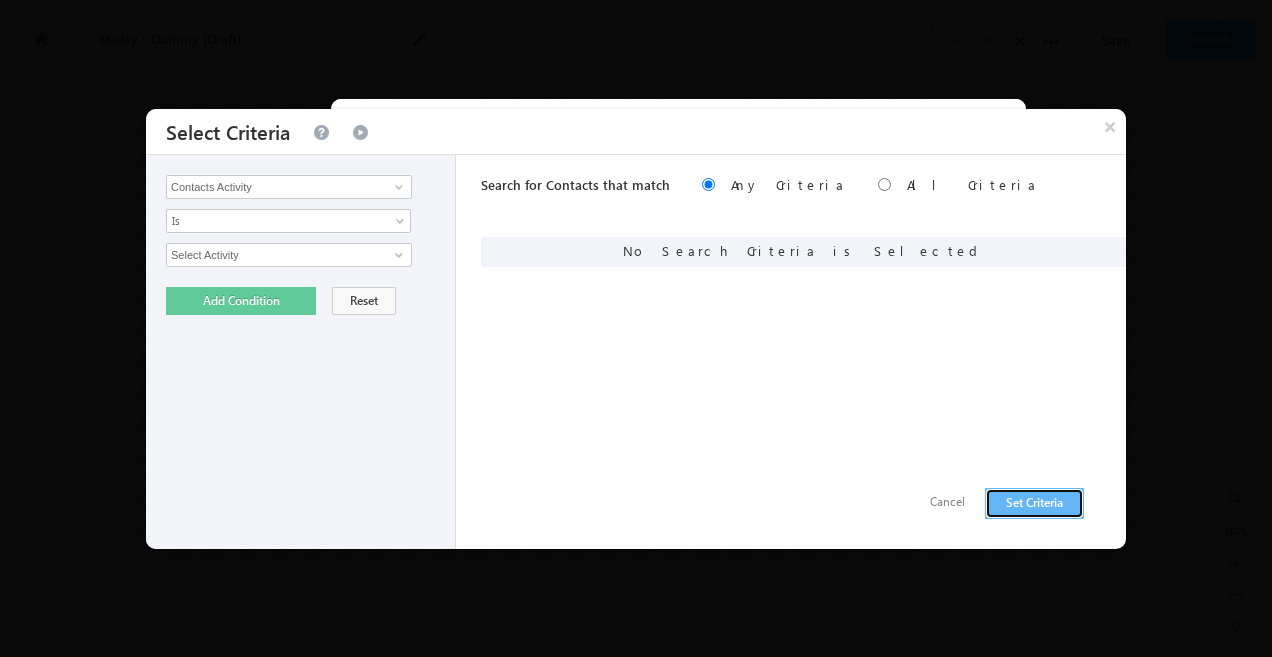 click on "Set Criteria" at bounding box center (1034, 503) 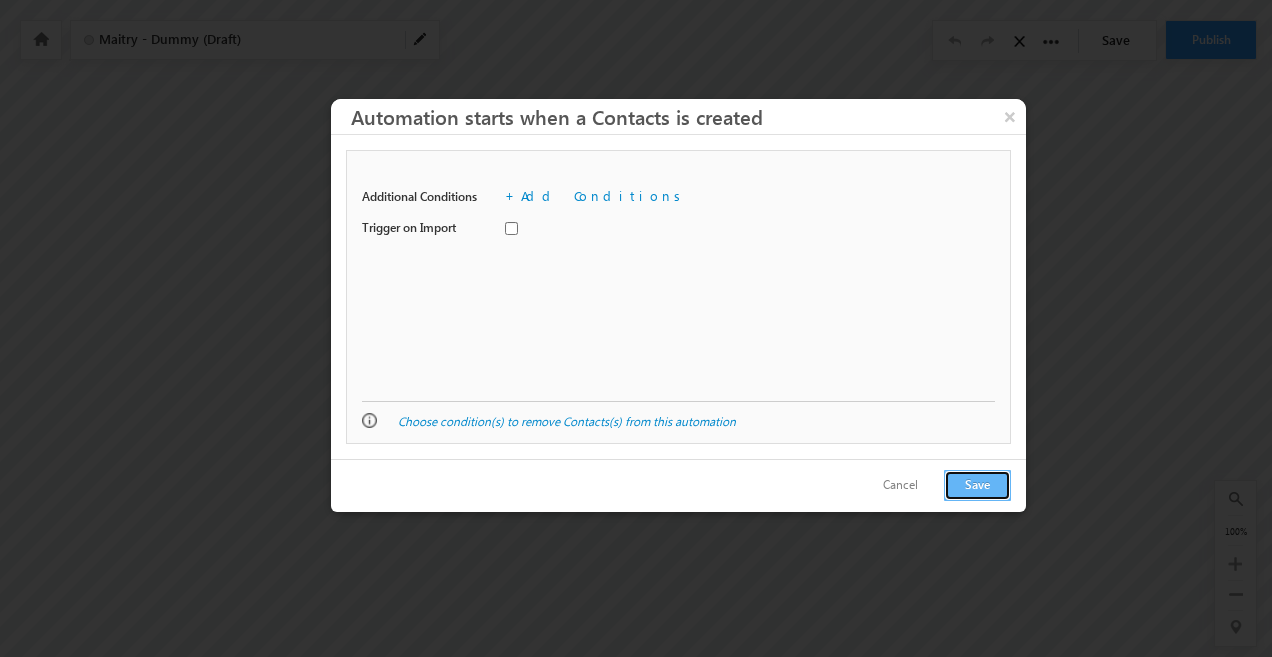 click on "Save" at bounding box center (977, 485) 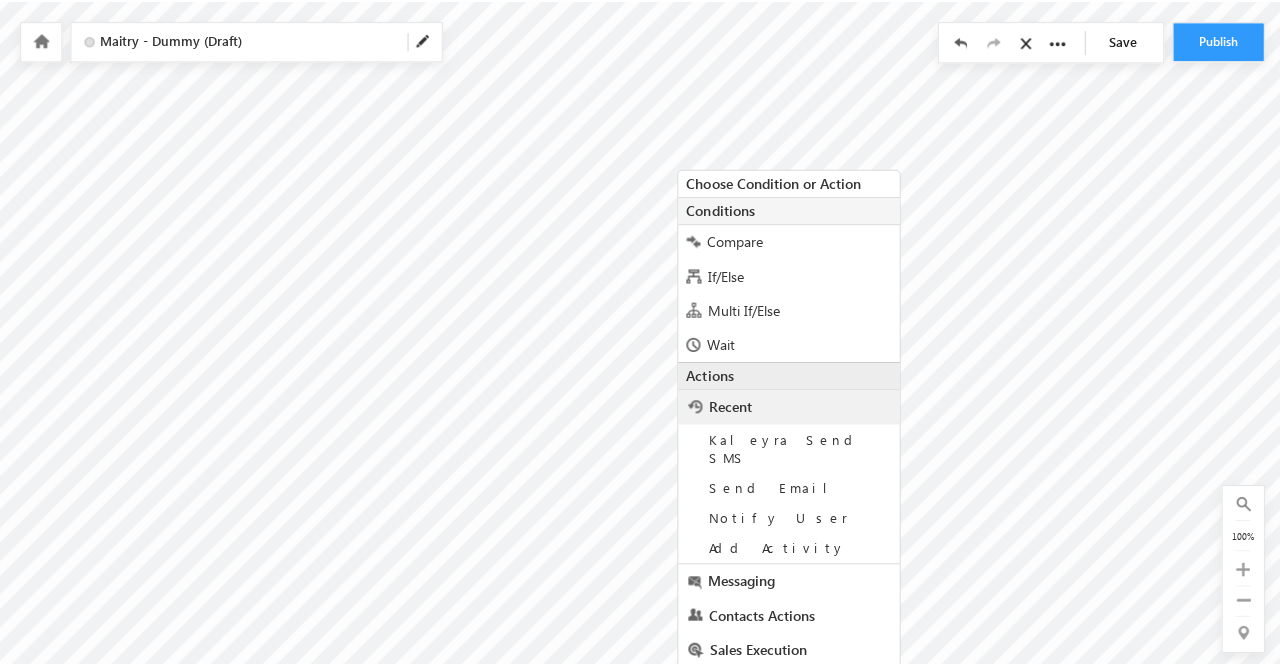 scroll, scrollTop: 143, scrollLeft: 1287, axis: both 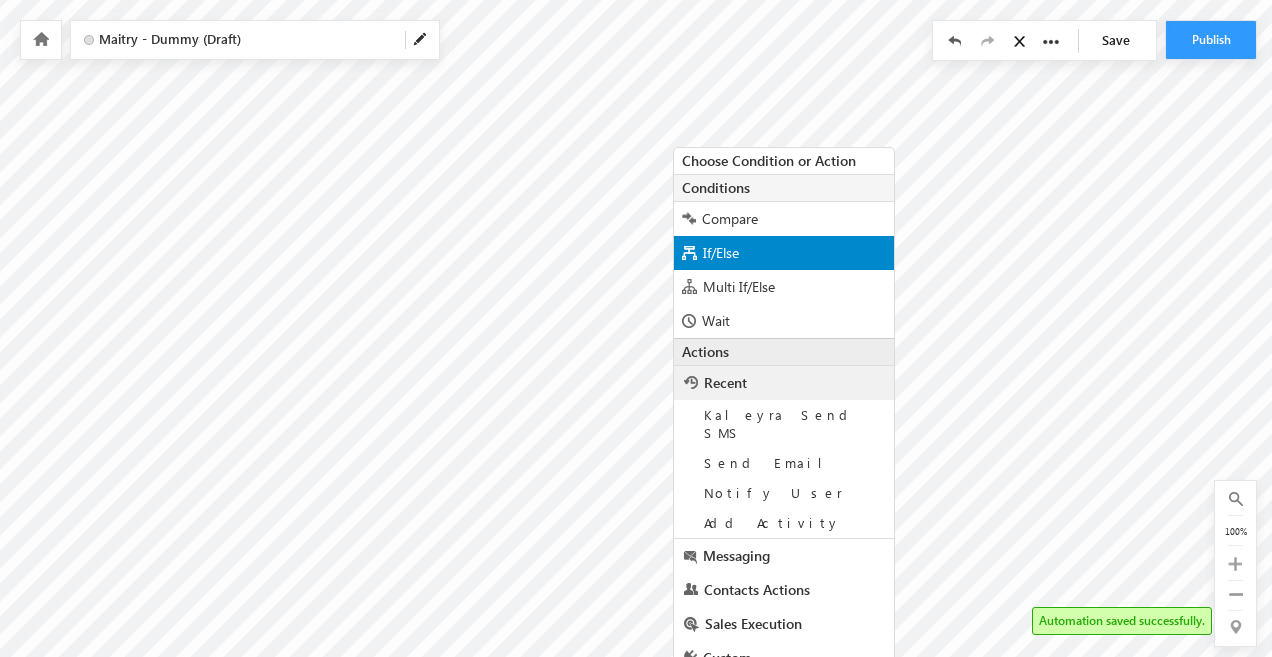 click on "If/Else" at bounding box center [784, 253] 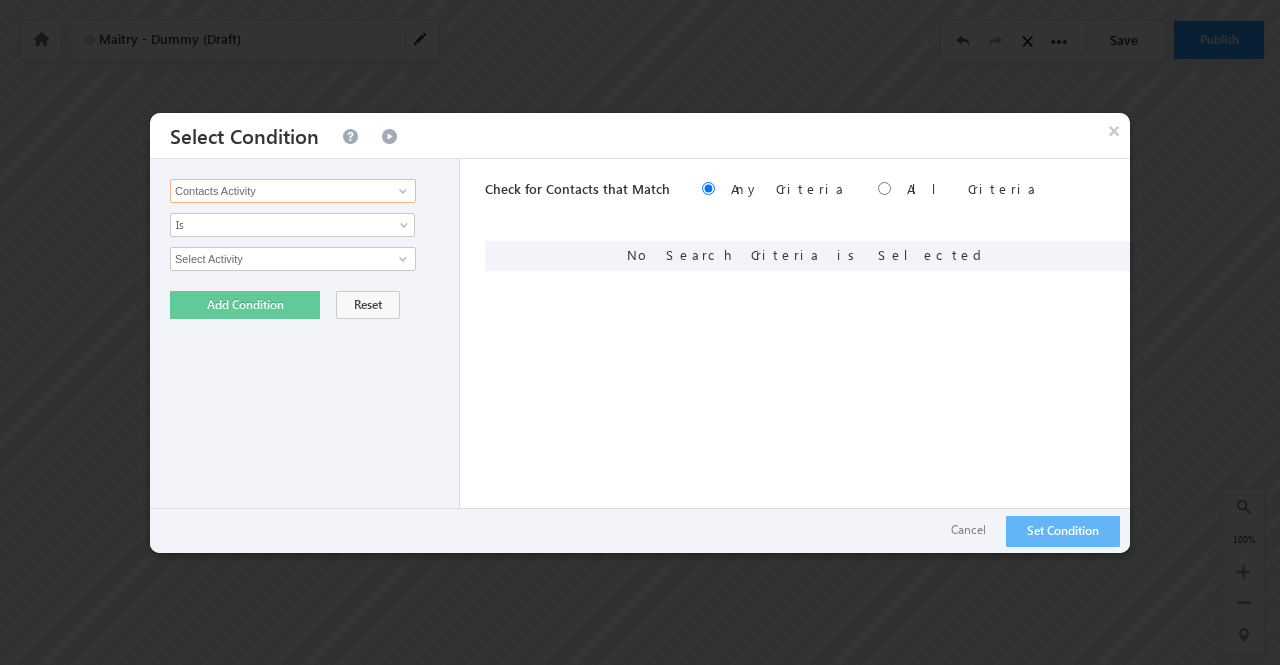 click on "Contacts Activity" at bounding box center [293, 191] 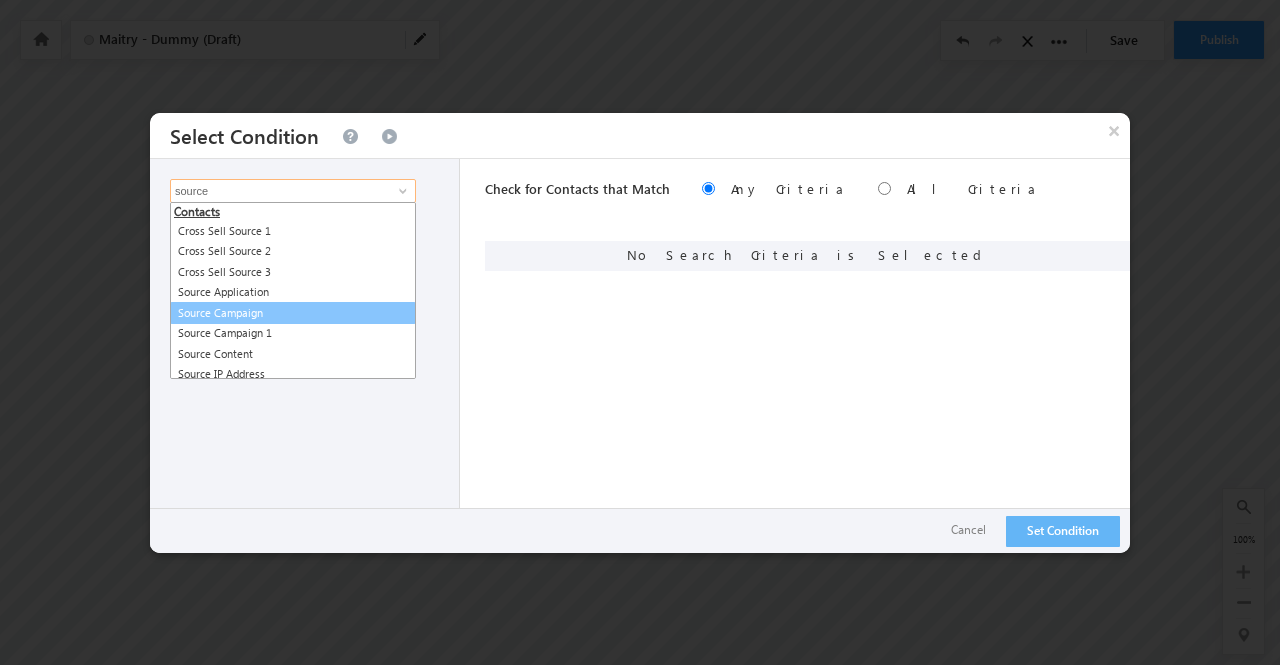 click on "Source Campaign" at bounding box center (293, 313) 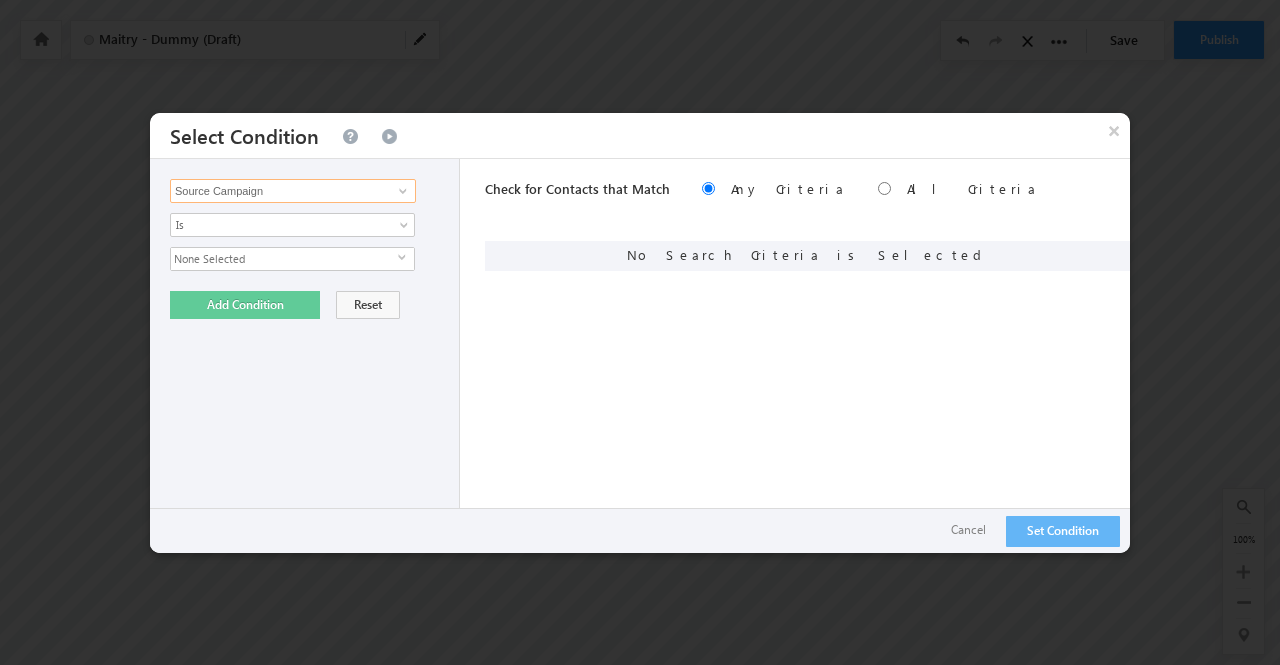 type on "Source Campaign" 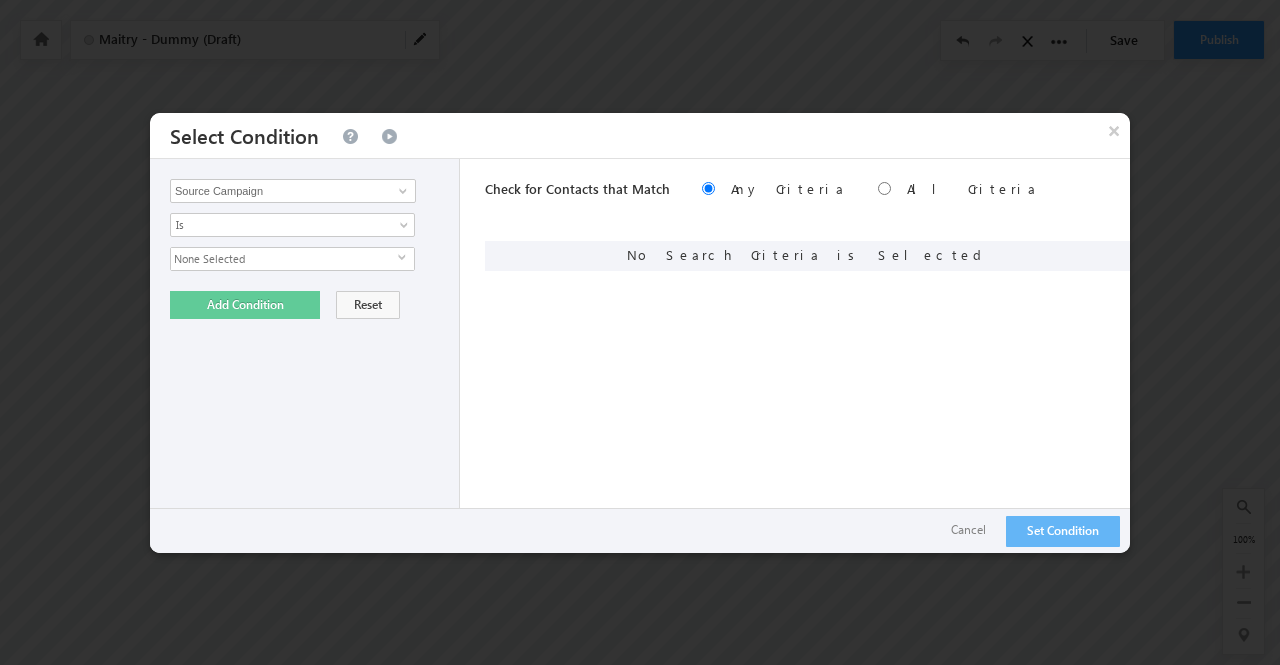 click on "None Selected" at bounding box center (284, 259) 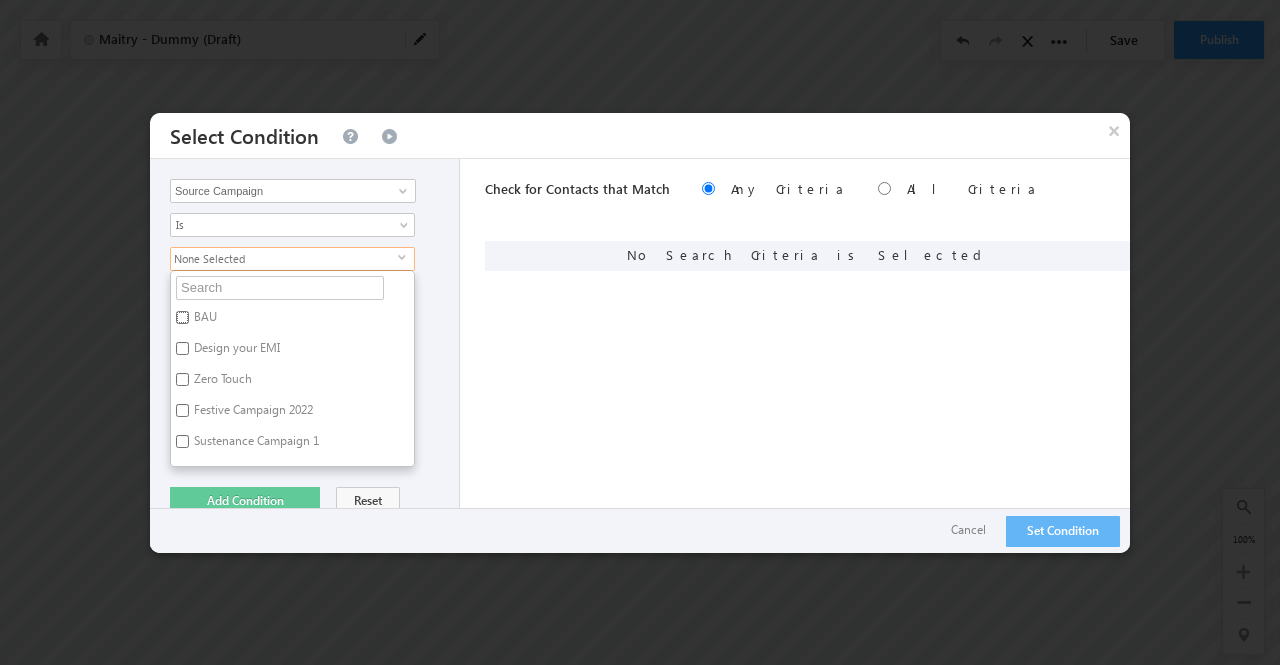 click on "BAU" at bounding box center (182, 317) 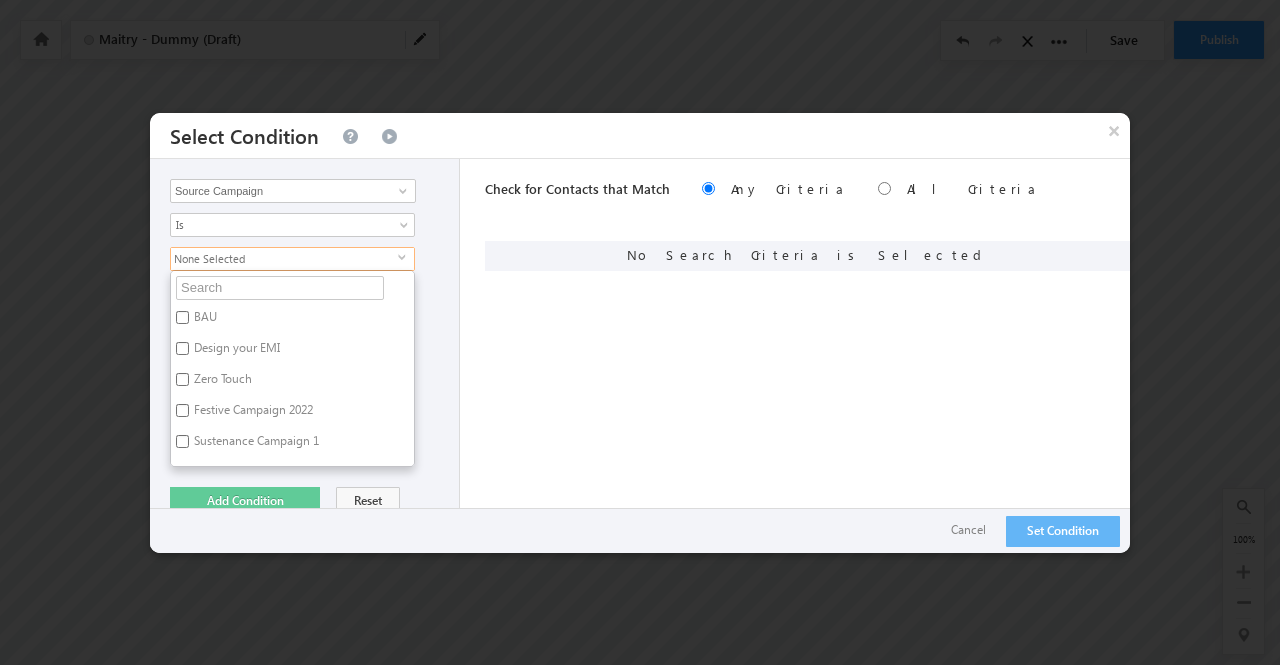 checkbox on "true" 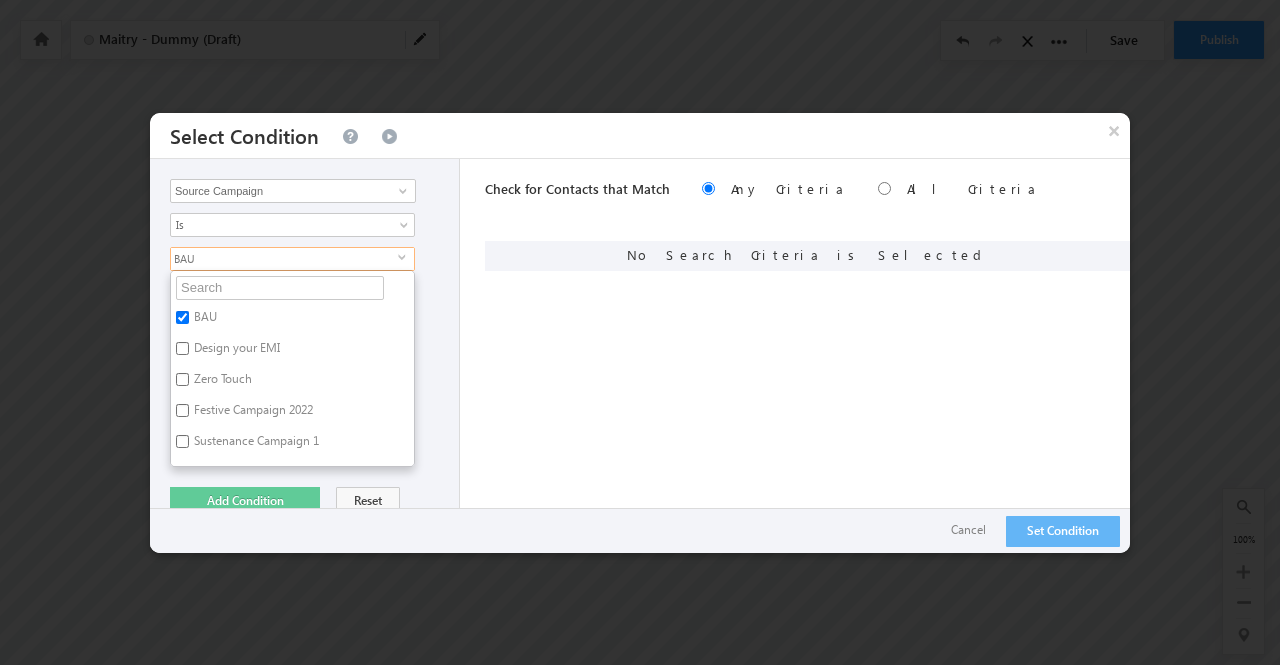 click on "Check for Contacts that Match
Any Criteria
All Criteria
Note that the current triggering entity  is not considered  in the condition
If more than one opportunities are returned, the opportunity which is  most recently created  will be considered.
Descending
Ascending" at bounding box center (807, 356) 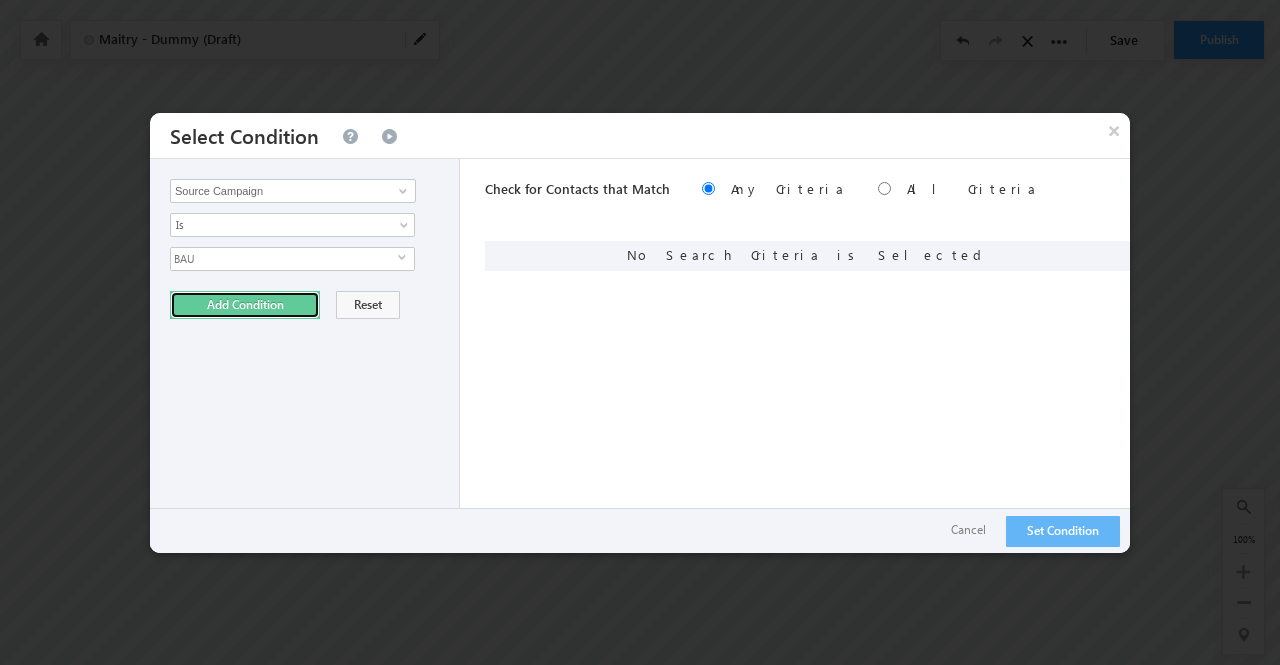 click on "Add Condition" at bounding box center (245, 305) 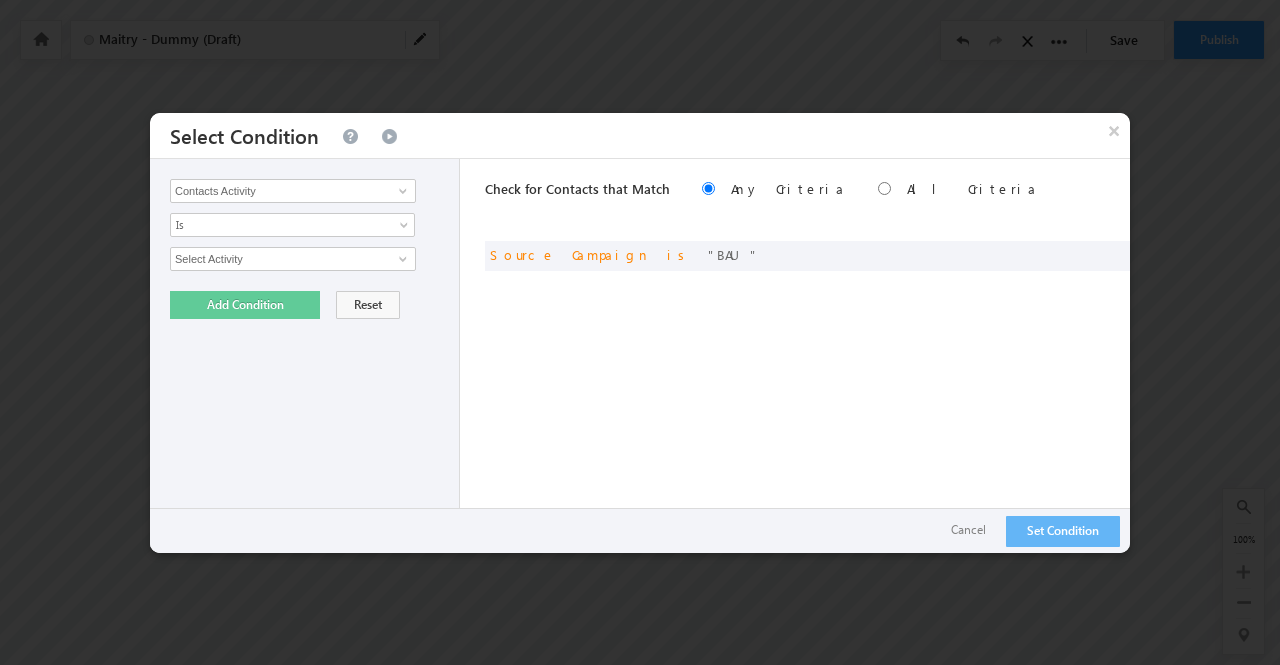 click on "Check for Contacts that Match
Any Criteria
All Criteria
Note that the current triggering entity  is not considered  in the condition
If more than one opportunities are returned, the opportunity which is  most recently created  will be considered.
Descending
Ascending" at bounding box center [807, 191] 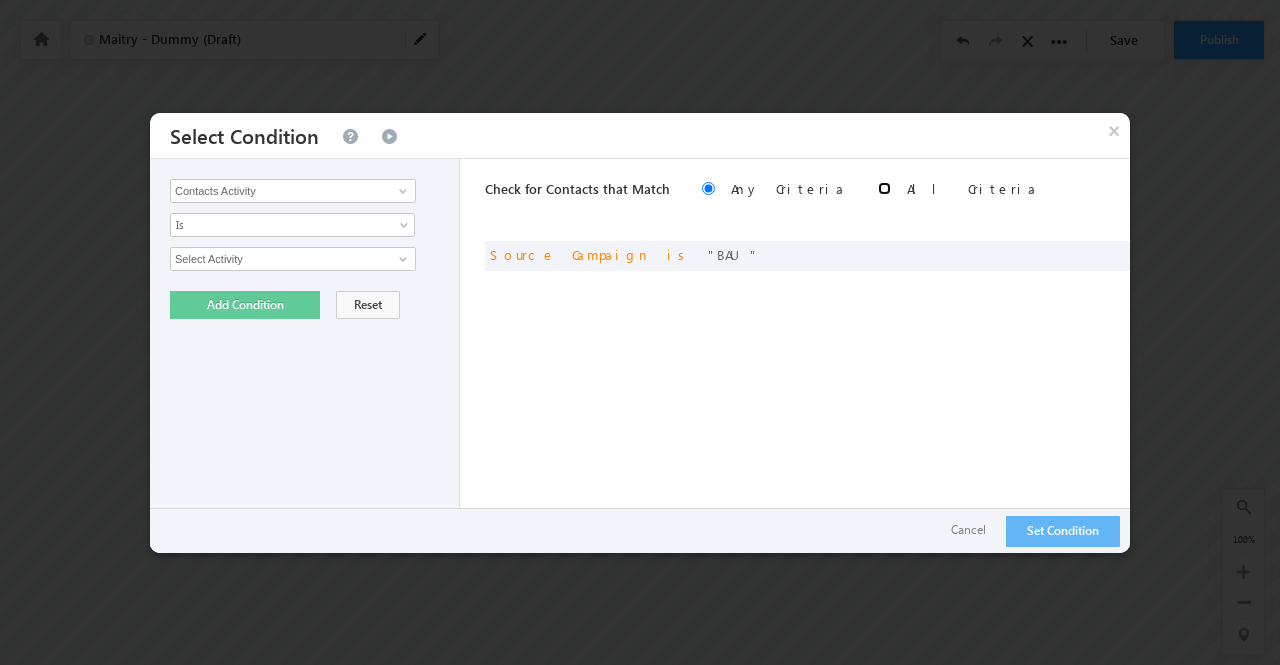 click at bounding box center (884, 188) 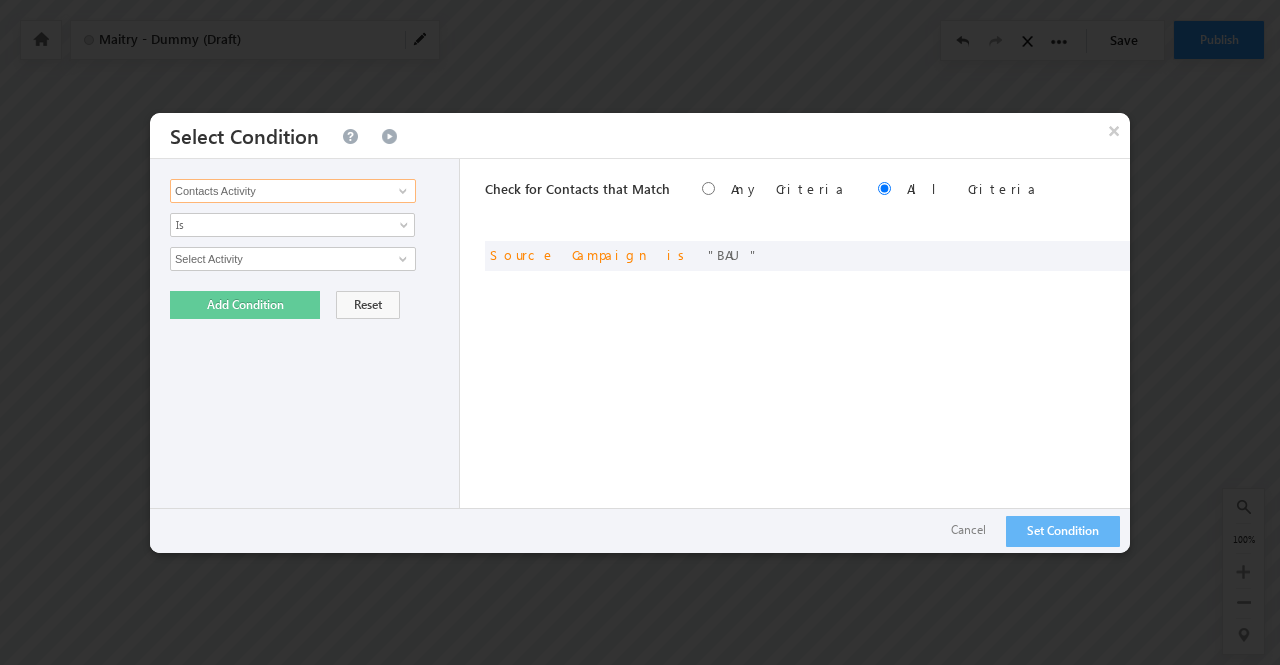 click on "Contacts Activity" at bounding box center [293, 191] 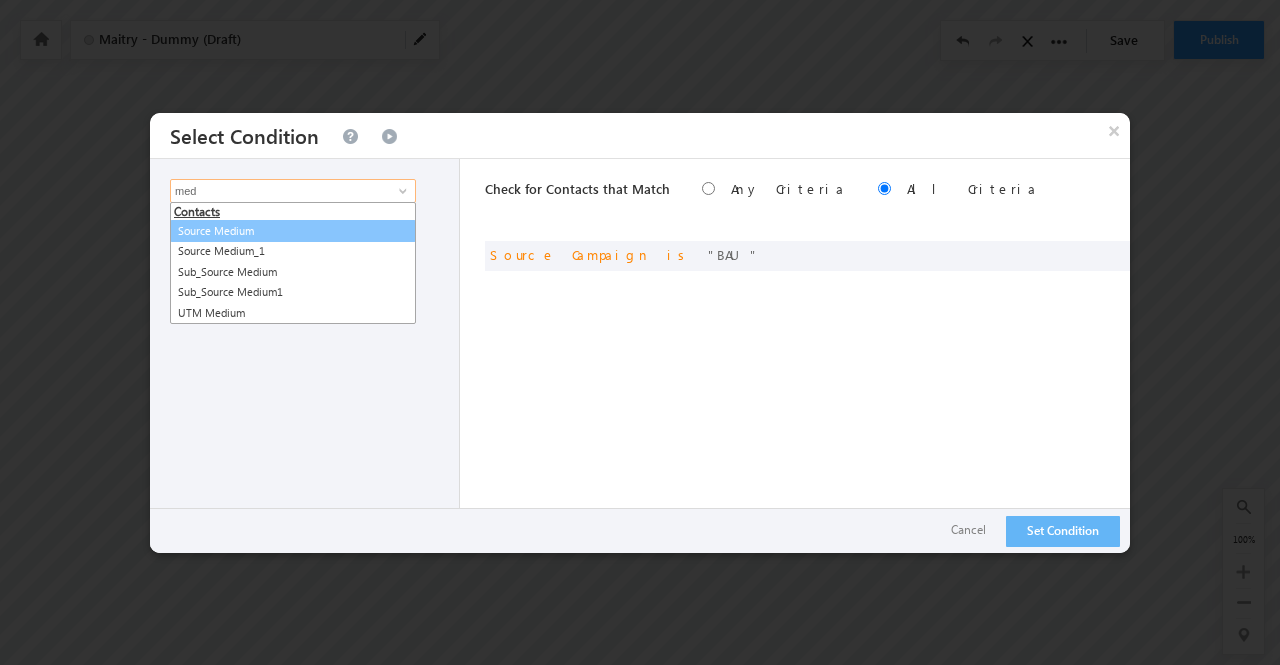 click on "Source Medium" at bounding box center [293, 231] 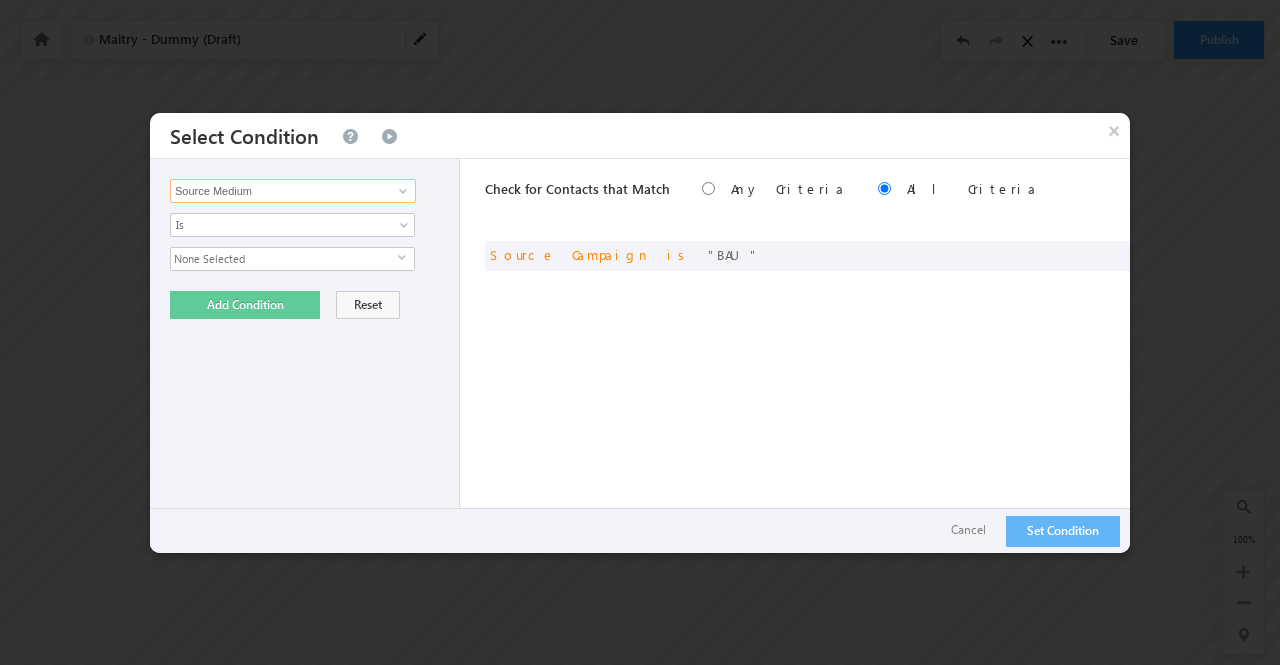type on "Source Medium" 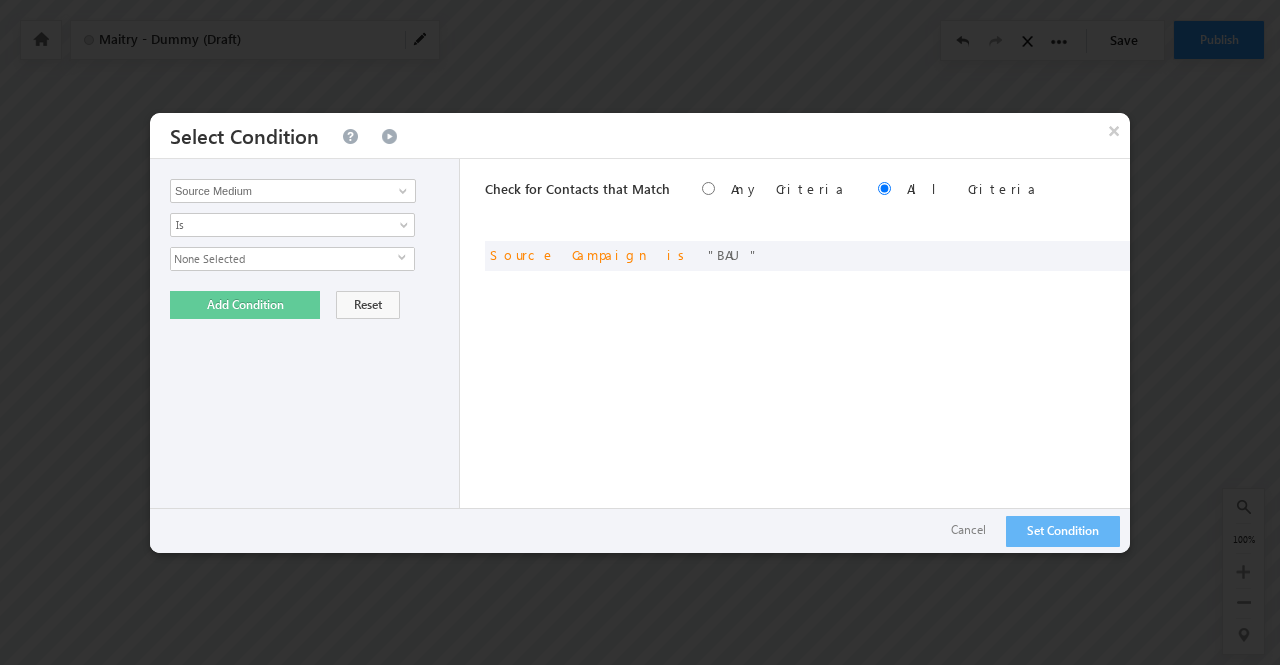 click on "Contacts Activity Task Sales Group Prospect Id ABB Address 1 Address 2 Address 3 Age Amount Due From Customer Annual Production Capacity Any EMI outflow Applicant Type Assign To - User List Assign To_1 Booking Date Business Vintage Channel Partner Code Channel Partner Name Channel Partners Channel Partners Code CIBIL CC_Utilization CIBIL DPD_30_L6M CIBIL DPD_90_L6M CIBIL Enquires_L3M CIBIL Indicator CIBIL Score CIBIL Unsec_Max_Sanction_Amt CIBIL Writeoff_L12M CIBIL Writeoff_OS_L12M [CITY] [CITY] New Co Applicant 1 [CITY] Co applicant 1 DOB Co Applicant 1 Email New Co Applicant 1 First Name Co Applicant 1 Full Name Co Applicant 1 Income or Annual Turnover Co Applicant 1 Last Name Co Applicant 1 Mobile Number Co Applicant 1 Phone New Co applicant 1 Relation Co Applicant 2 [CITY] Co applicant 2 DOB Co Applicant 2 Email Id Co Applicant 2 First Name Co Applicant 2 Full Name Co Applicant 2 Income or Annual Turnover Co Applicant 2 Last Name Co Applicant 2 Mobile Number Comm 13 Comm11 Email" at bounding box center [305, 356] 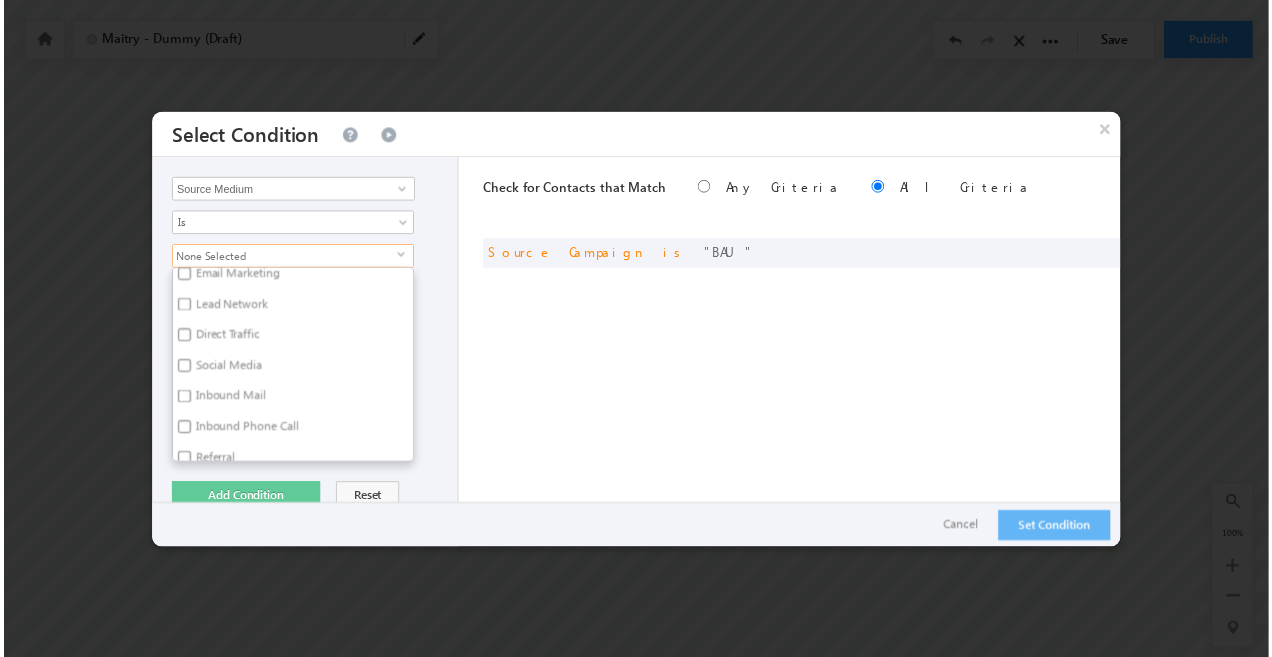 scroll, scrollTop: 166, scrollLeft: 0, axis: vertical 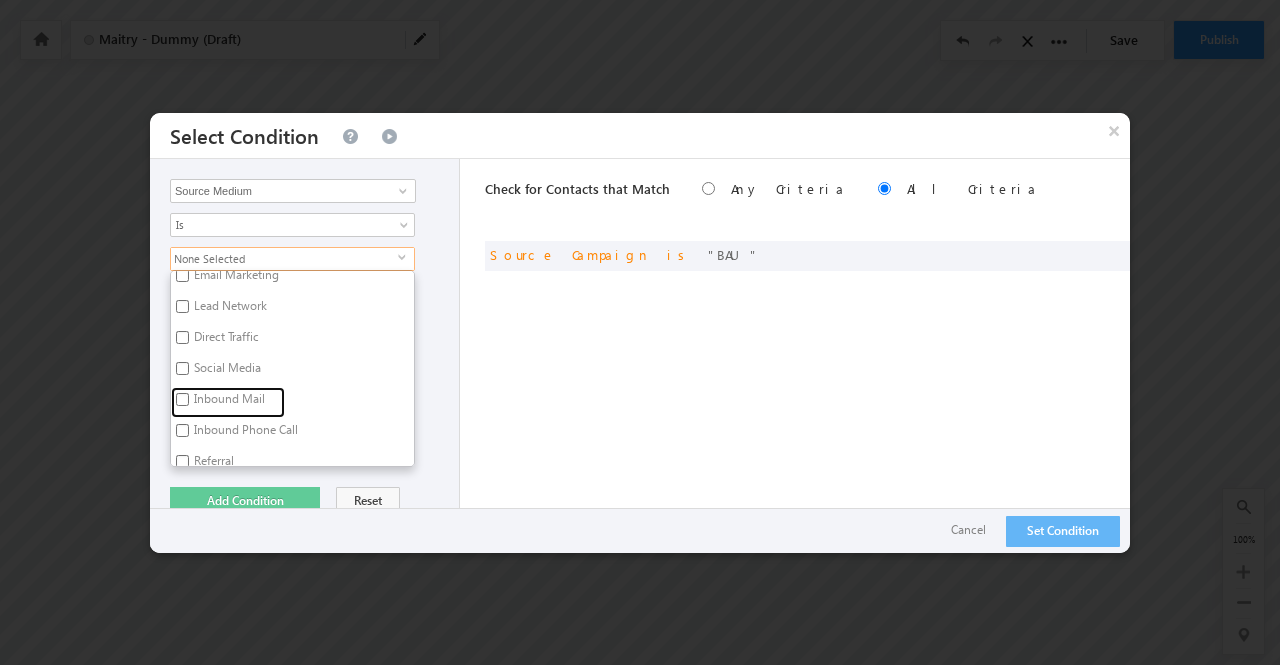 click on "Inbound Mail" at bounding box center (228, 402) 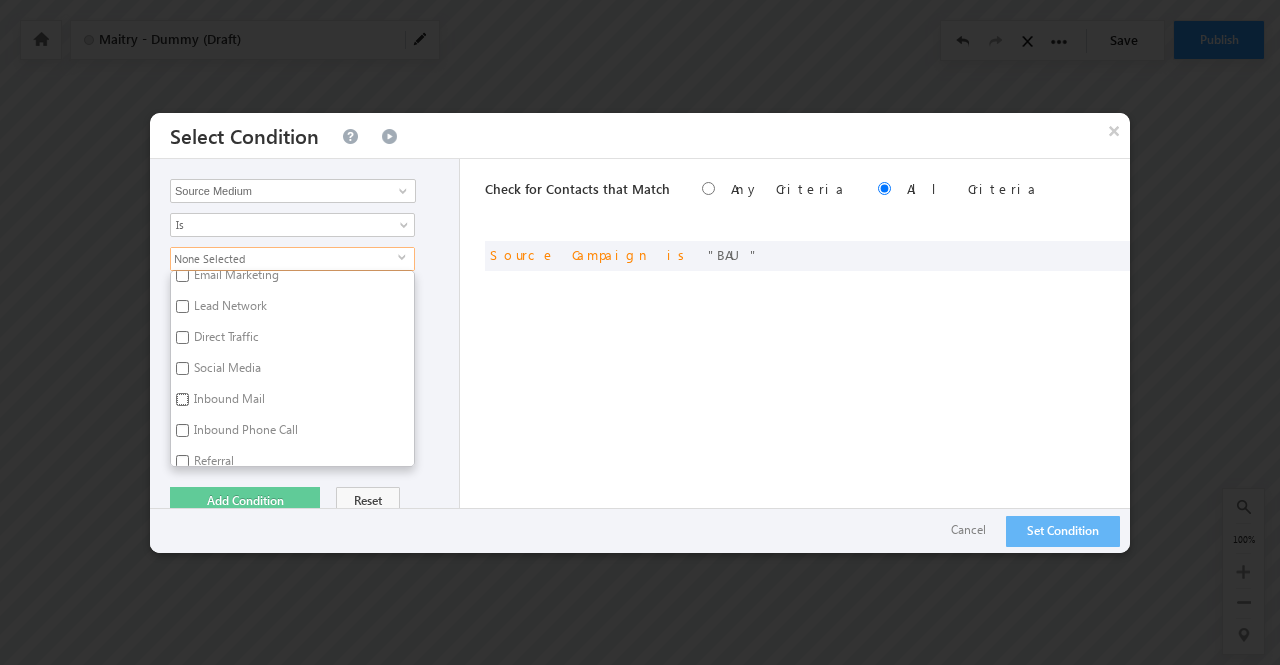click on "Inbound Mail" at bounding box center (182, 399) 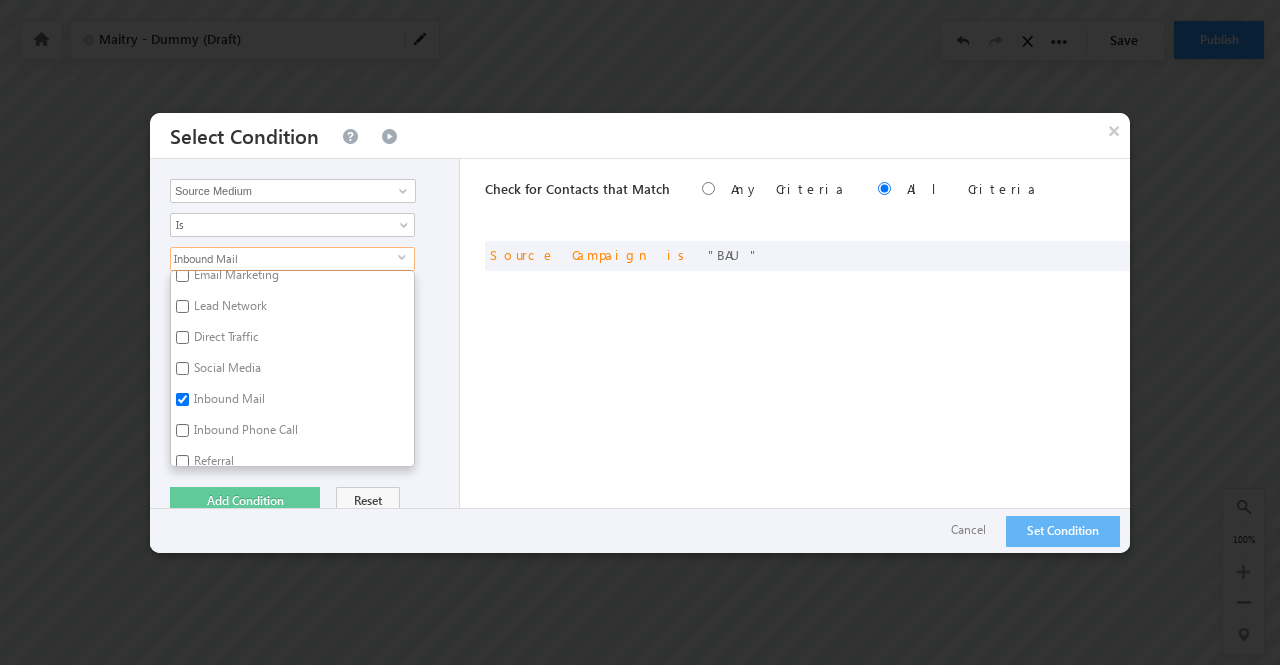 click on "Check for Contacts that Match
Any Criteria
All Criteria
Note that the current triggering entity  is not considered  in the condition
If more than one opportunities are returned, the opportunity which is  most recently created  will be considered.
Descending
Ascending
and  Source Campaign   is   BAU" at bounding box center [807, 356] 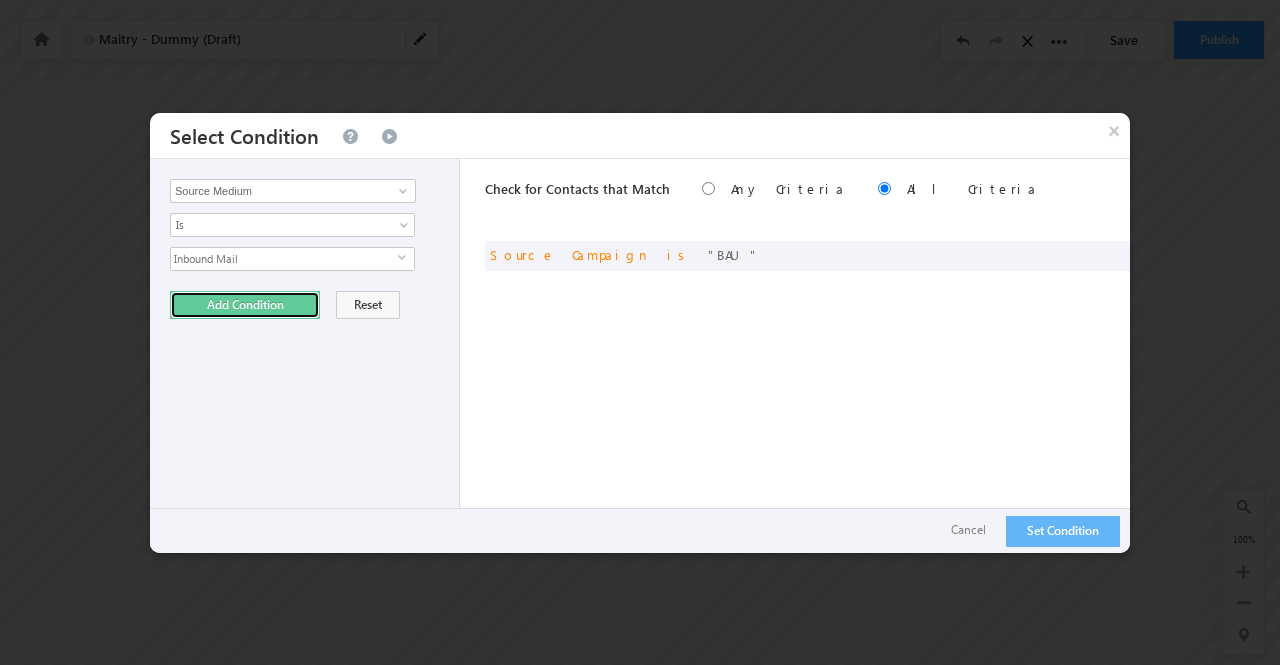 click on "Add Condition" at bounding box center (245, 305) 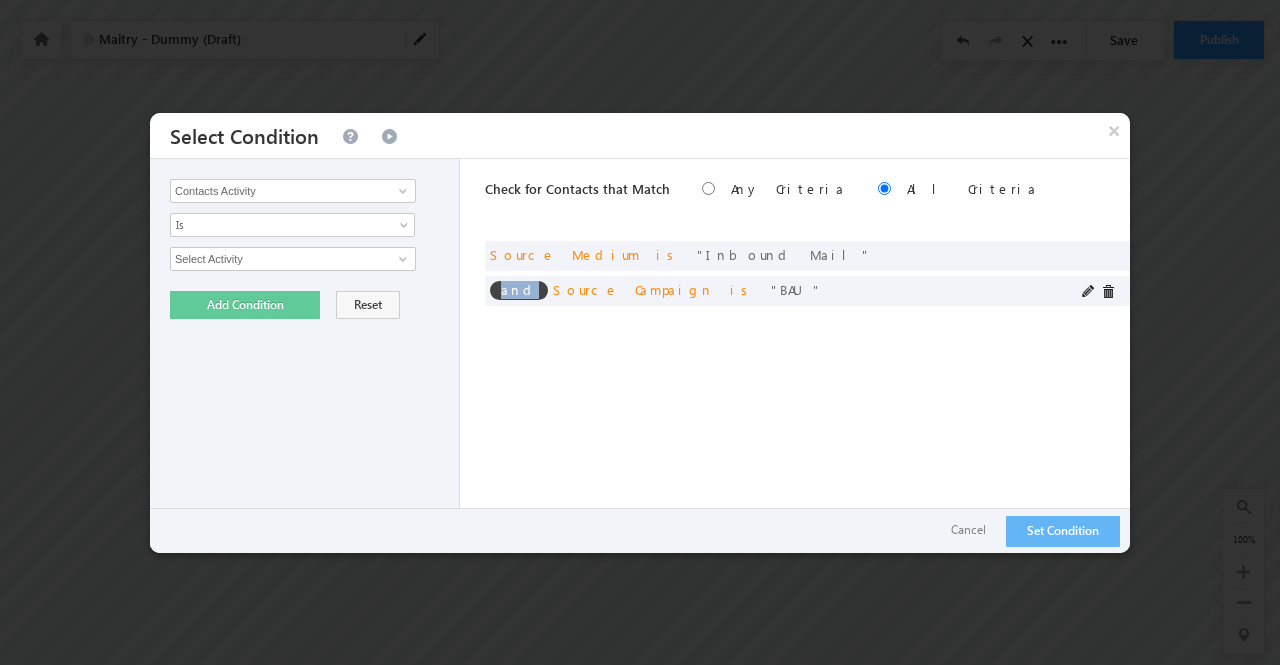 drag, startPoint x: 502, startPoint y: 296, endPoint x: 522, endPoint y: 295, distance: 20.024984 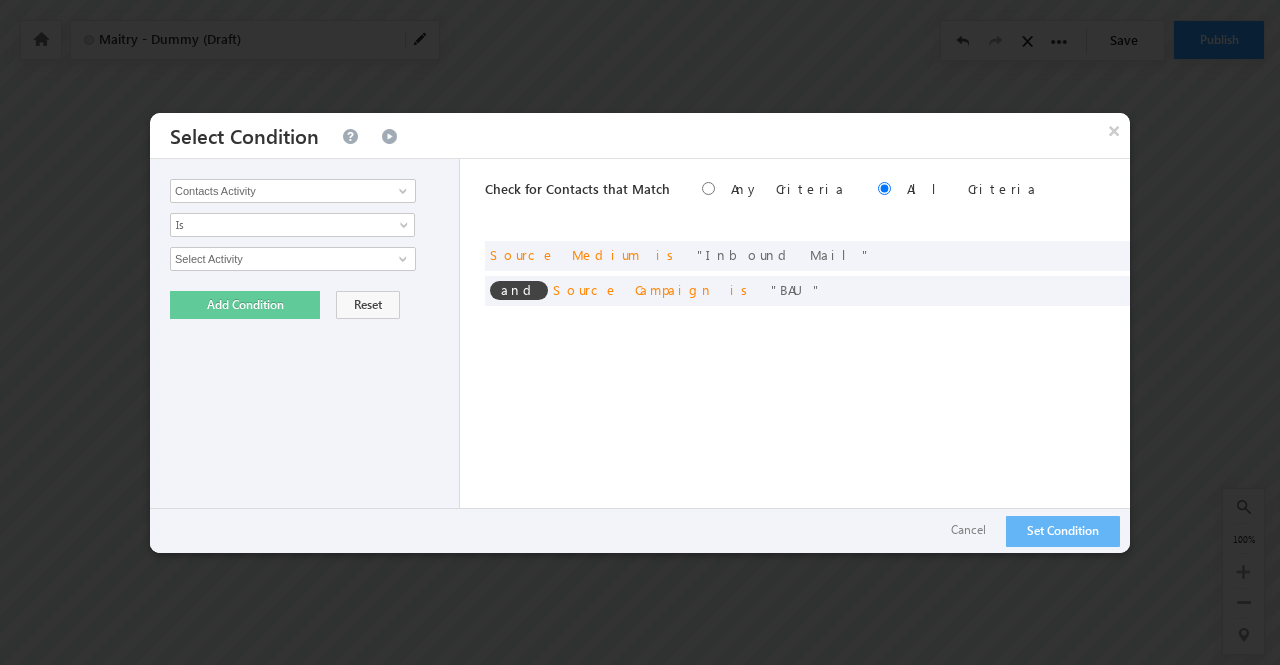 click on "Check for Contacts that Match
Any Criteria
All Criteria
Note that the current triggering entity  is not considered  in the condition
If more than one opportunities are returned, the opportunity which is  most recently created  will be considered.
Descending
Ascending
and  Source Medium   is   Inbound Mail     and    is   BAU" at bounding box center [807, 356] 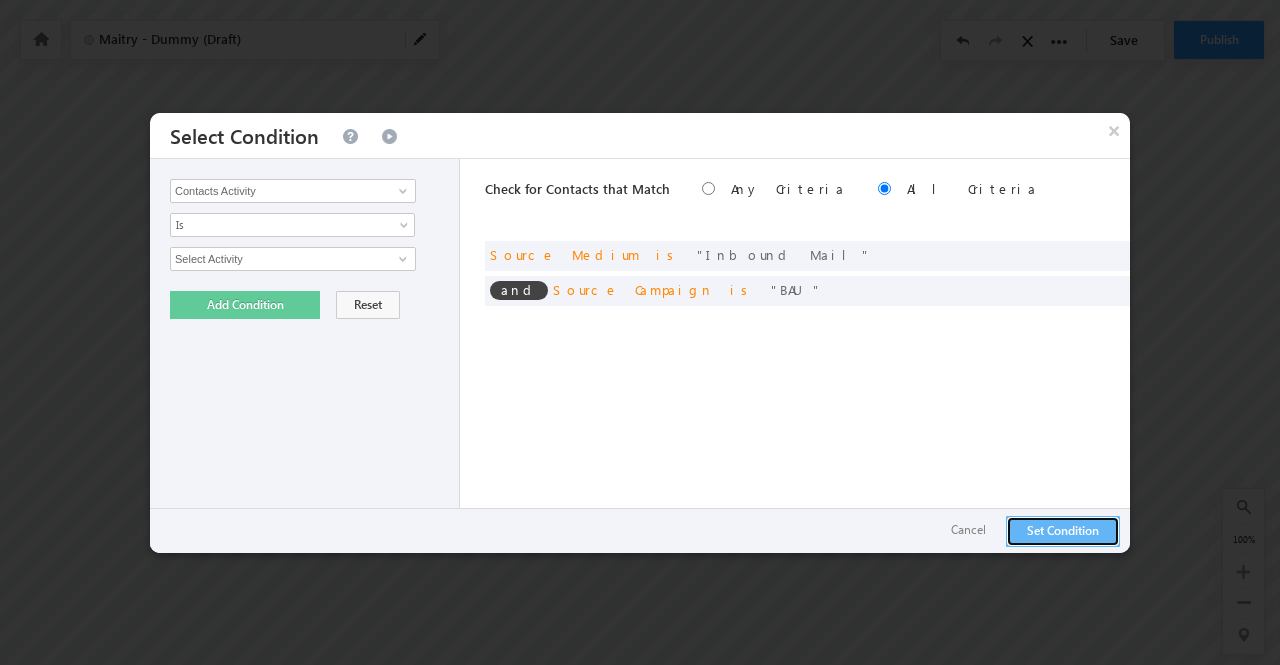 click on "Set Condition" at bounding box center [1063, 531] 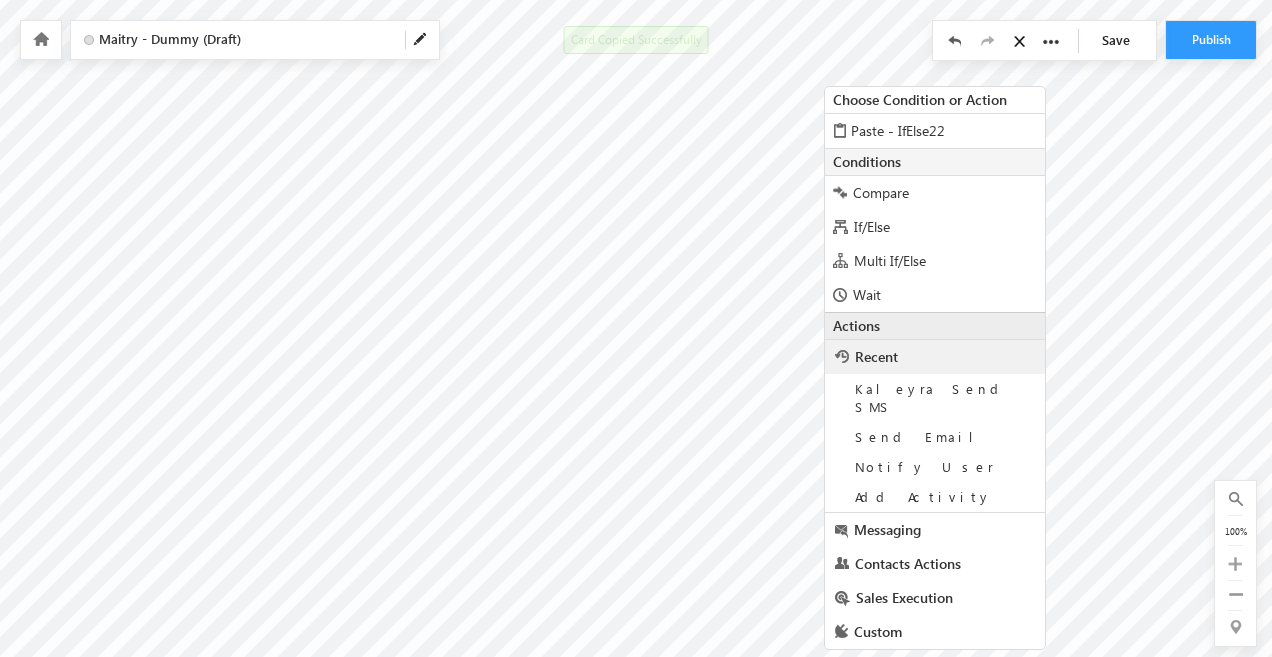 scroll, scrollTop: 123, scrollLeft: 1289, axis: both 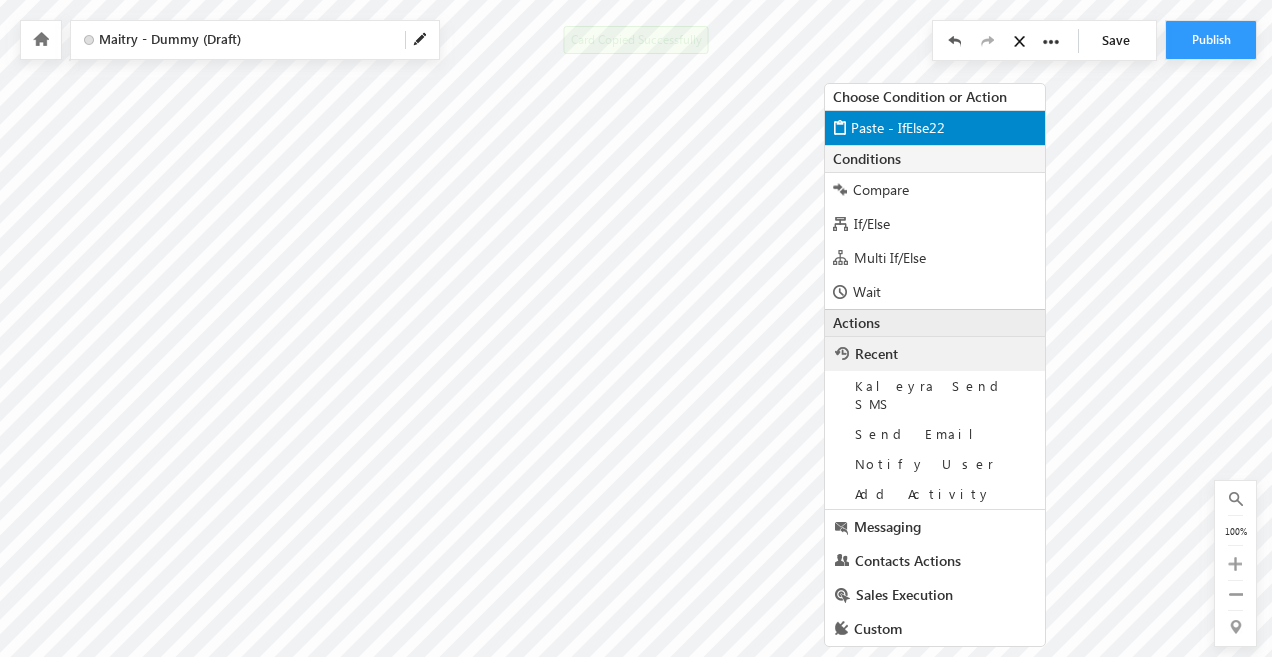click on "Paste - IfElse22" at bounding box center [898, 127] 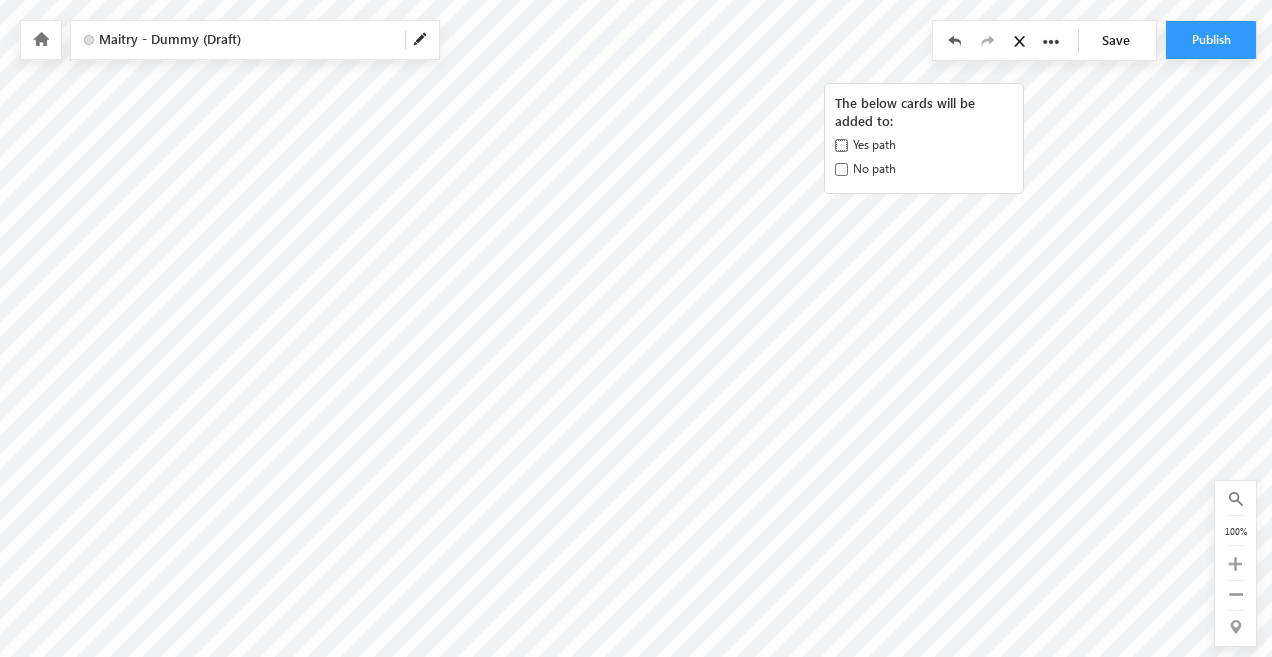 click on "Yes path" at bounding box center (841, 145) 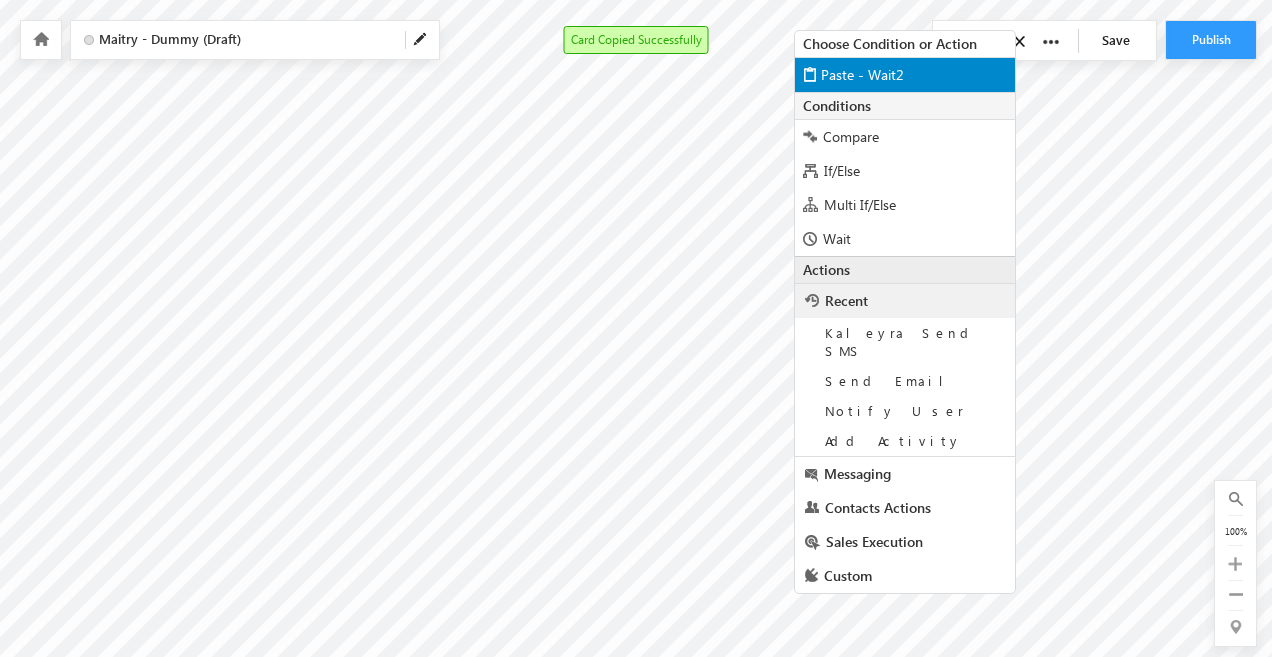 scroll, scrollTop: 180, scrollLeft: 1365, axis: both 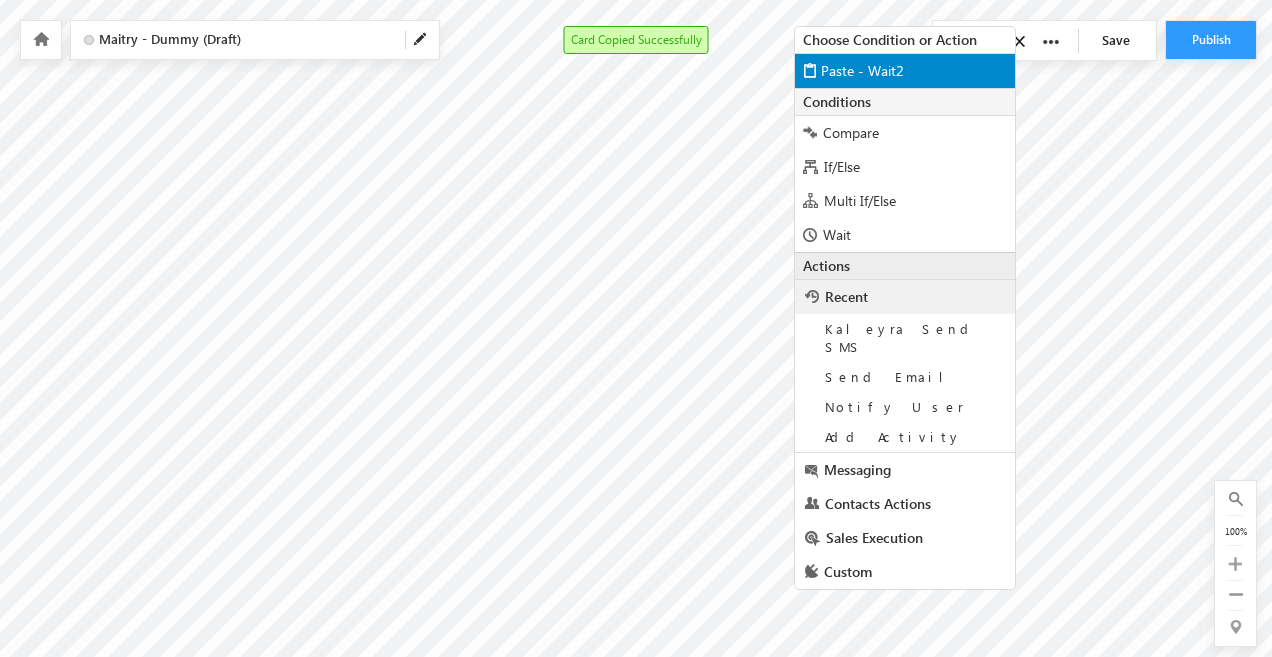 click on "Paste - Wait2" at bounding box center [862, 70] 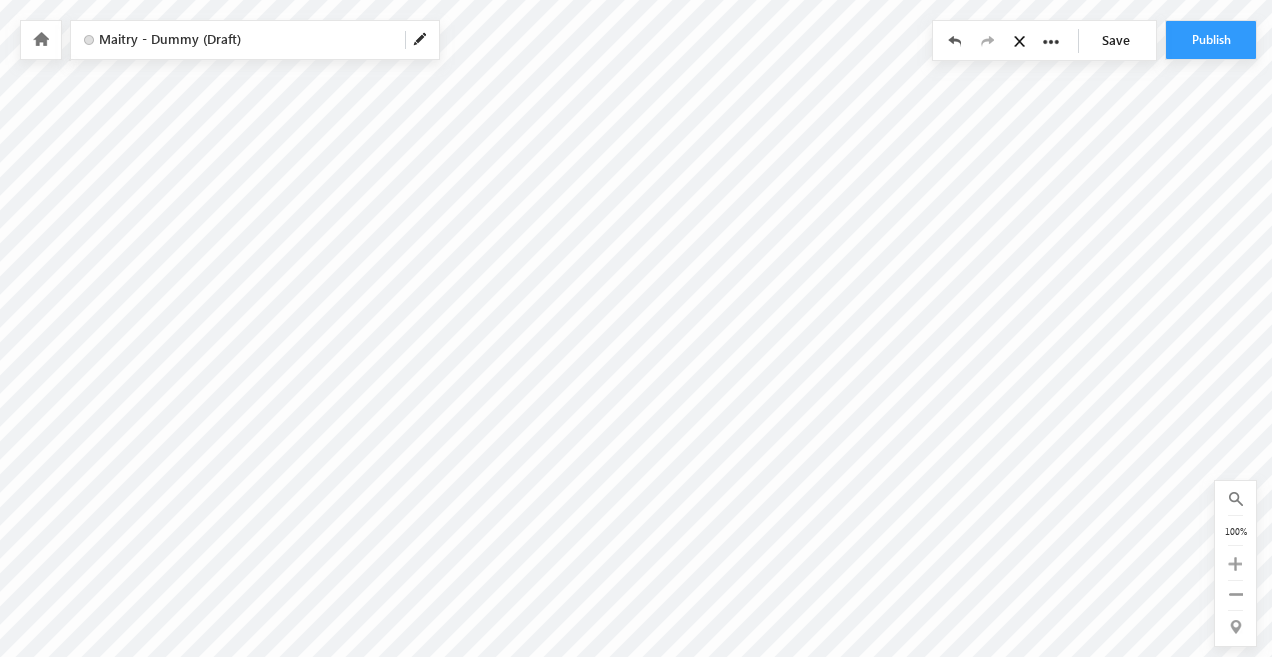 scroll, scrollTop: 42, scrollLeft: 1365, axis: both 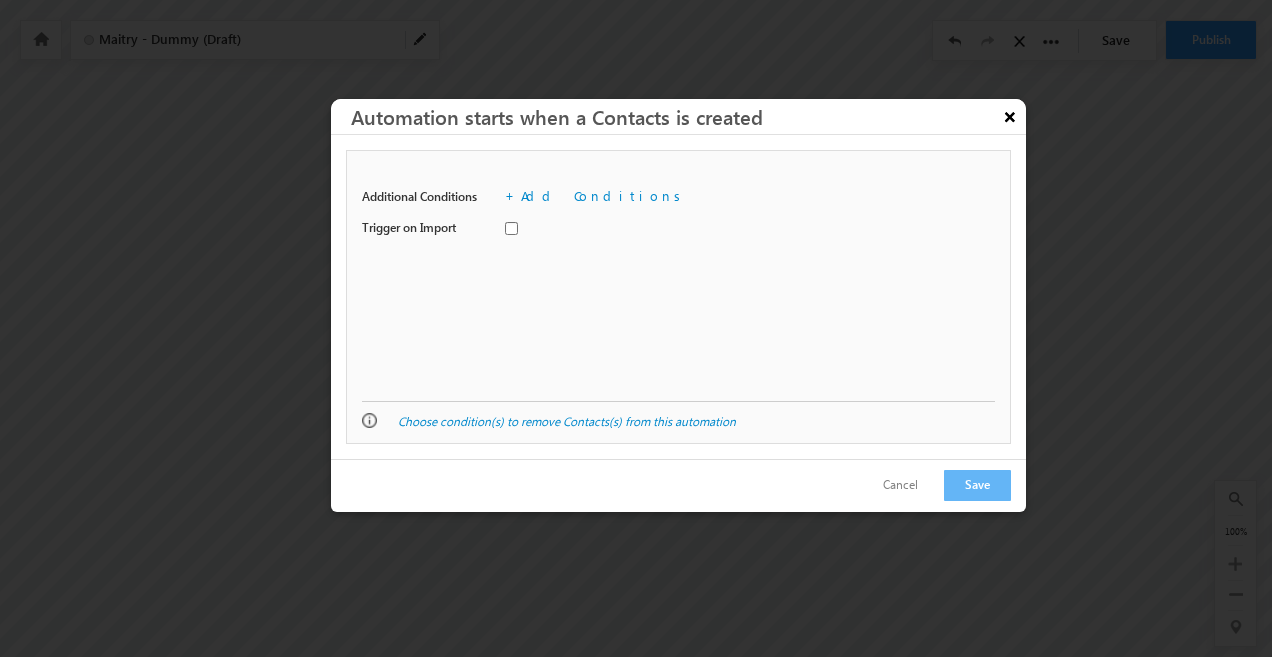 click on "×" at bounding box center [1010, 116] 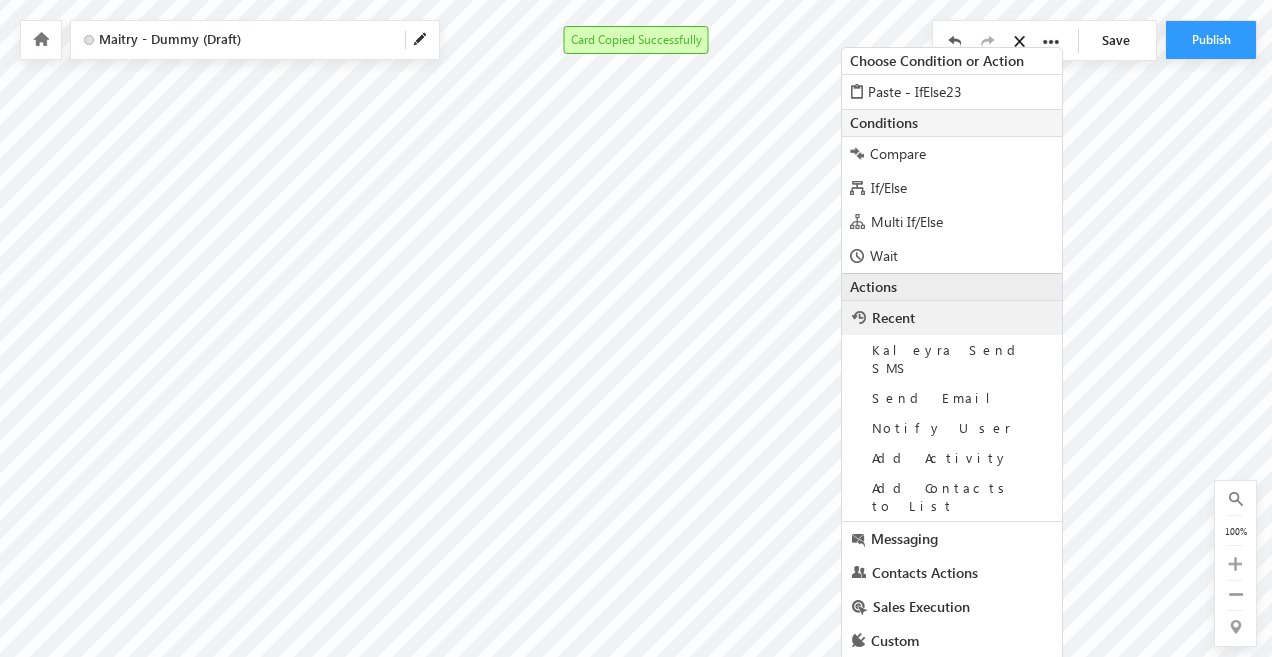 scroll, scrollTop: 422, scrollLeft: 1425, axis: both 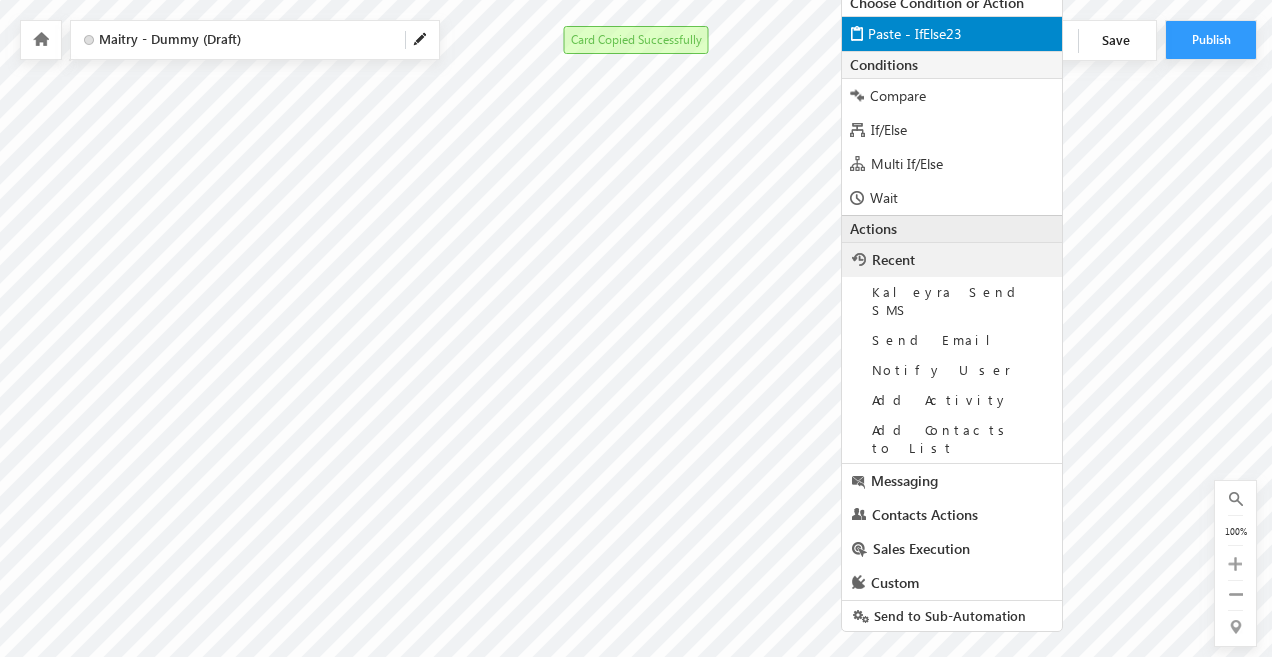 click on "Paste - IfElse23" at bounding box center [952, 33] 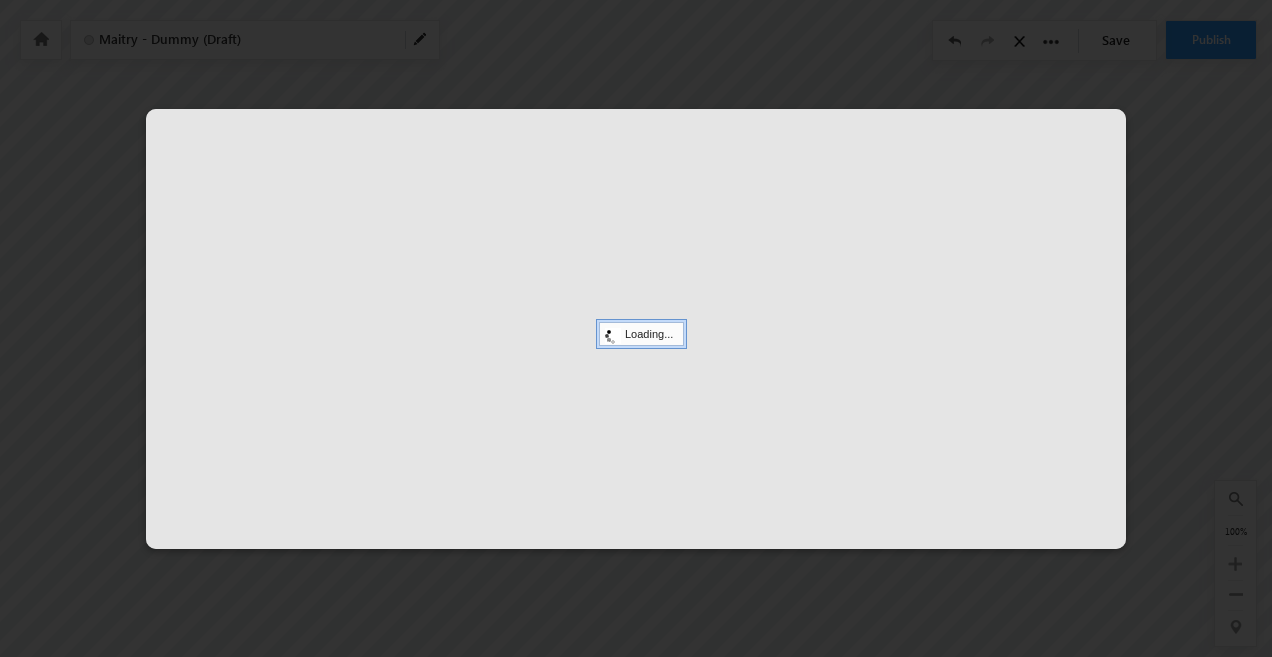 scroll, scrollTop: 130, scrollLeft: 3233, axis: both 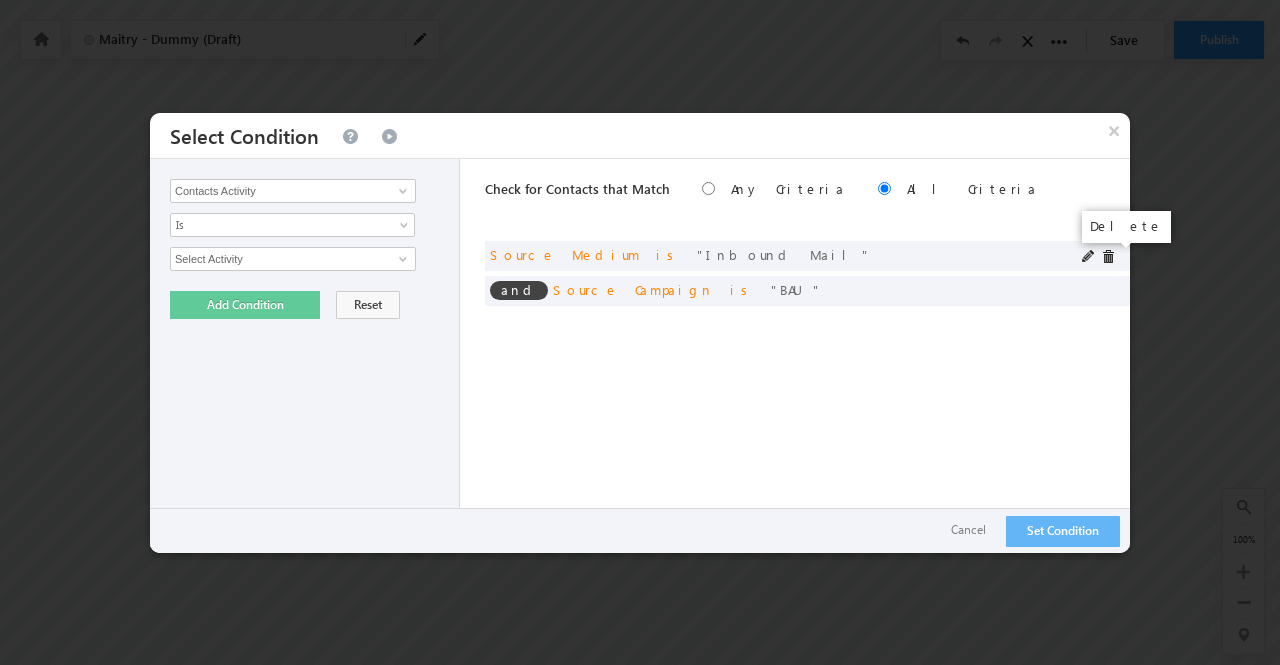 click at bounding box center (1108, 257) 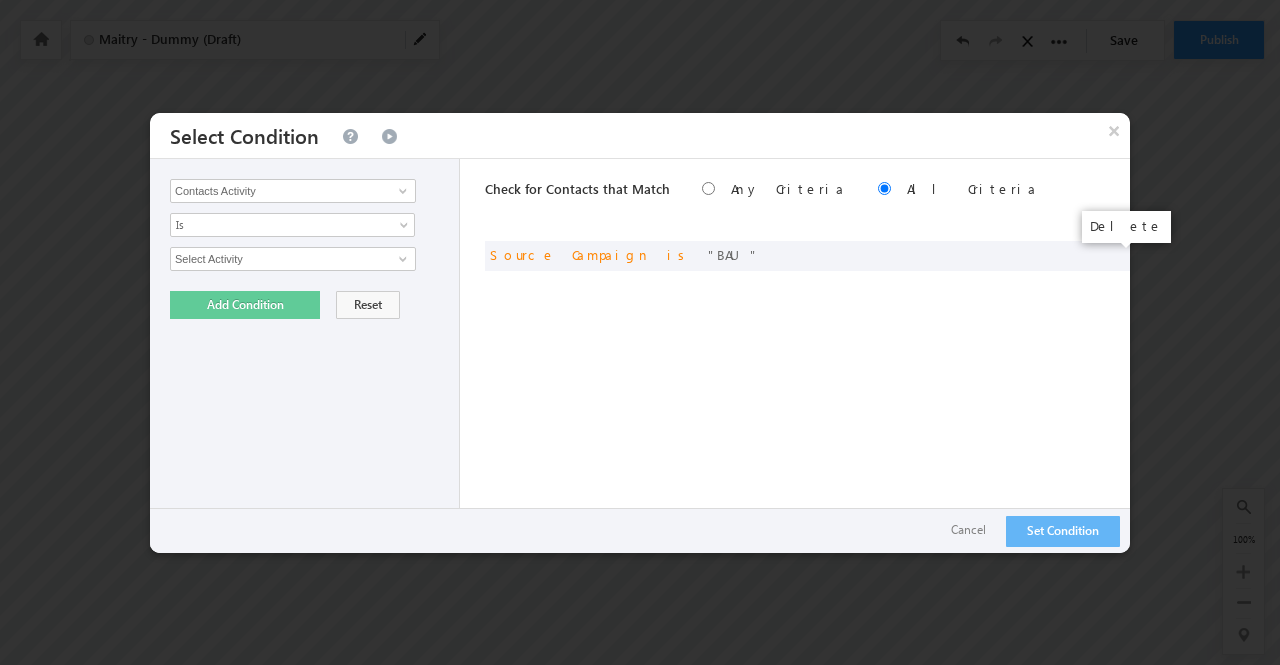 click at bounding box center [0, 0] 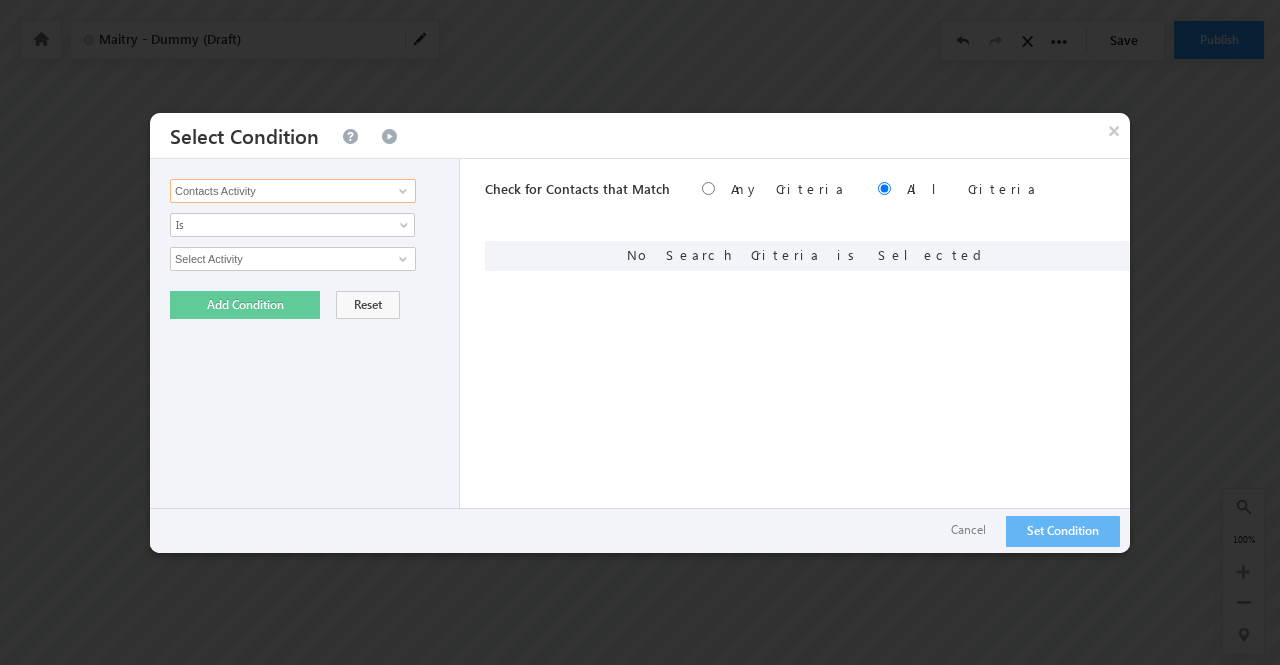 click on "Contacts Activity" at bounding box center [293, 191] 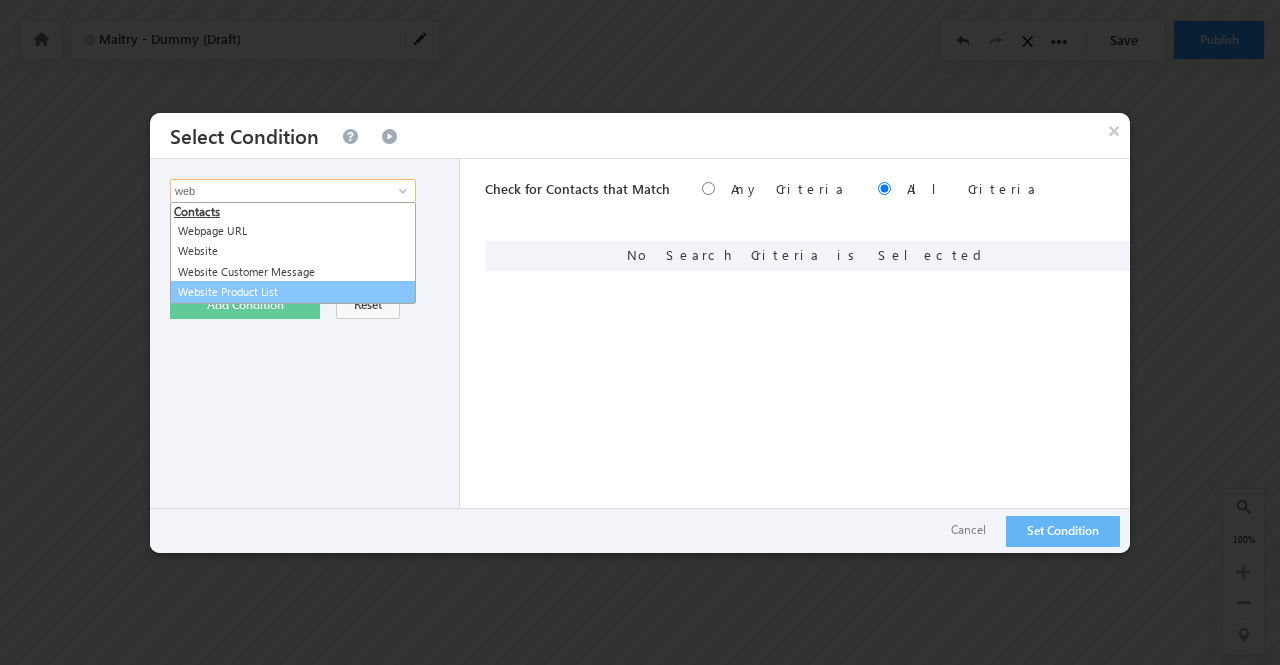 click on "Website Product List" at bounding box center (293, 292) 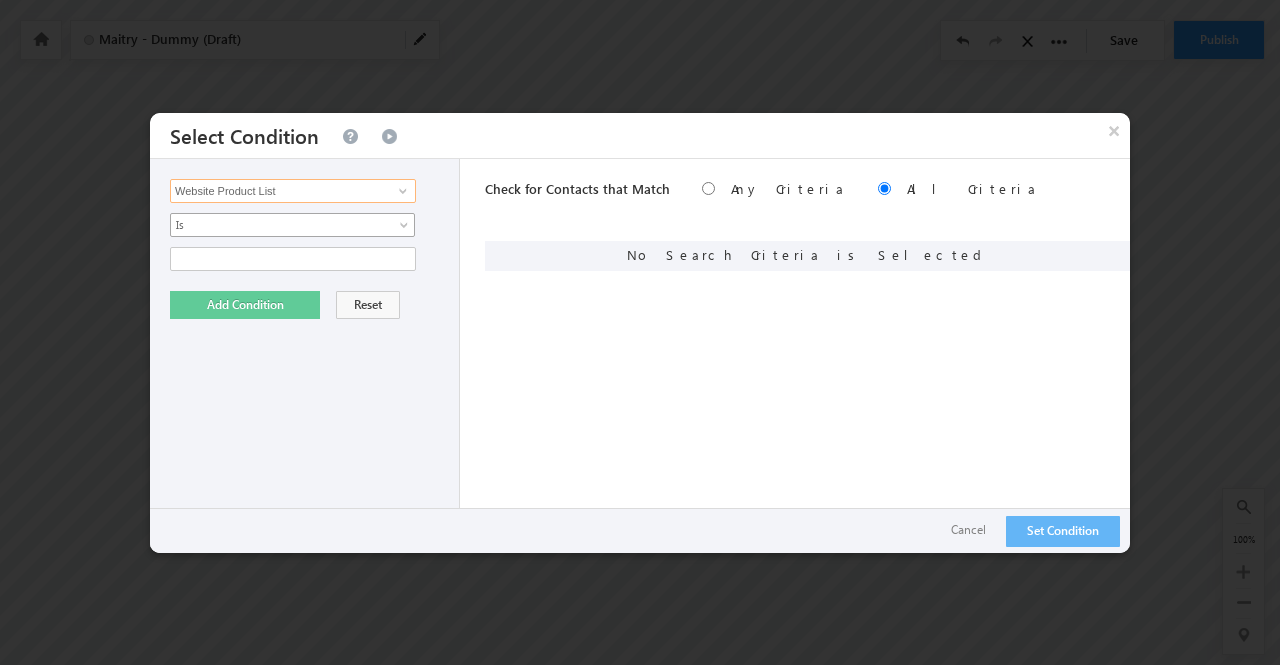 type on "Website Product List" 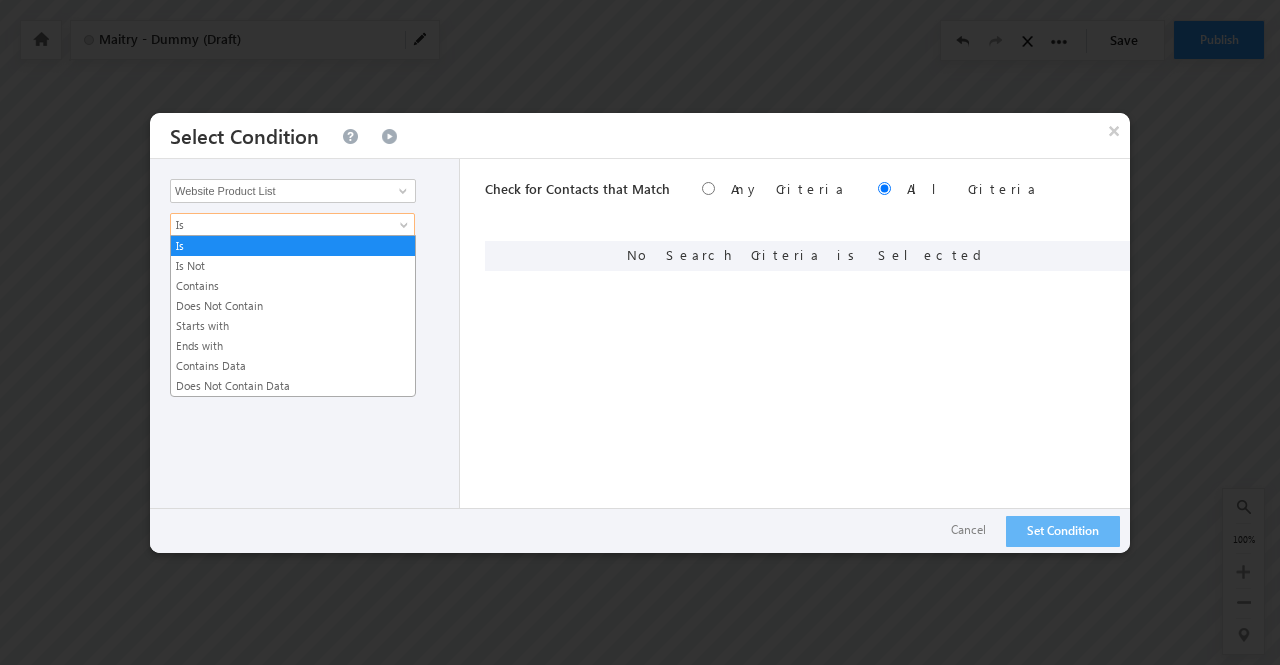 click on "Is" at bounding box center (279, 225) 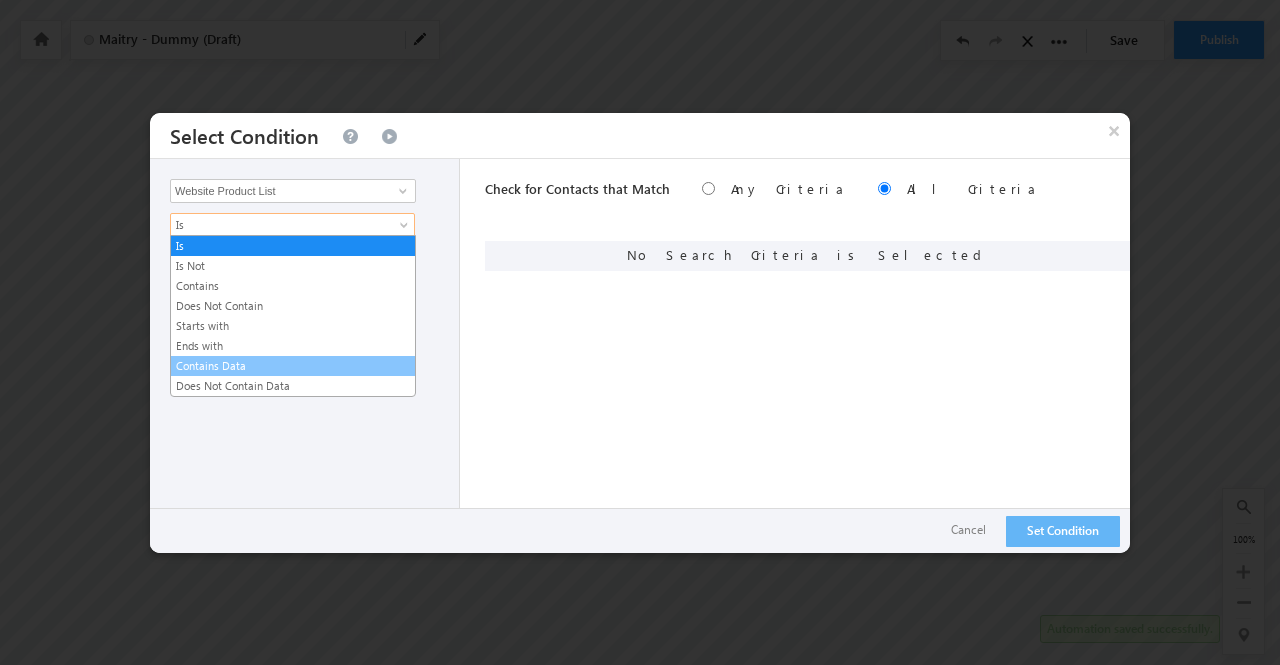 click on "Contains Data" at bounding box center [293, 366] 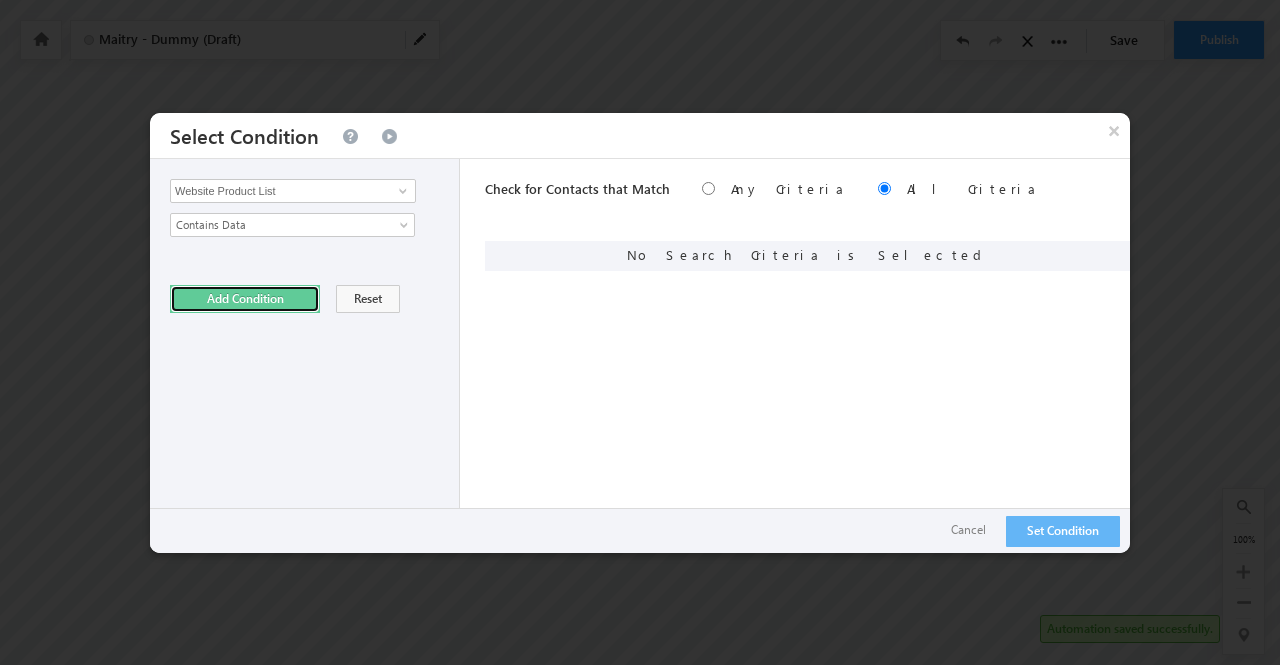 click on "Add Condition" at bounding box center (245, 299) 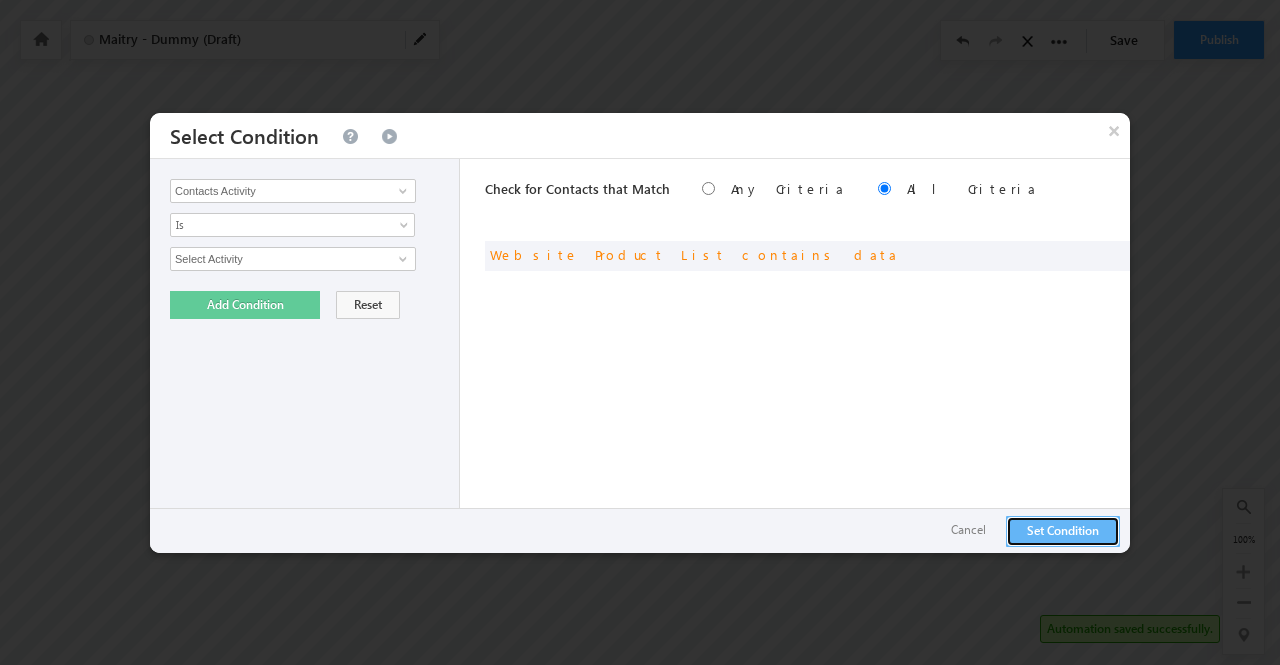 click on "Set Condition" at bounding box center [1063, 531] 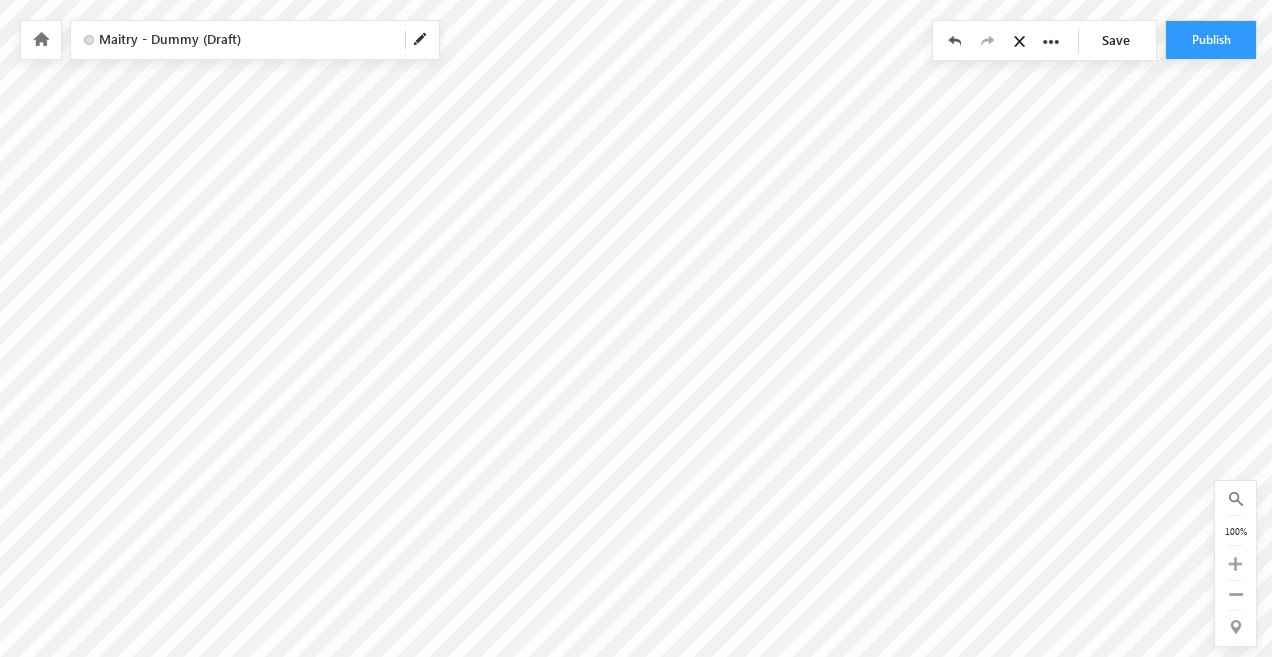 scroll, scrollTop: 4, scrollLeft: 1385, axis: both 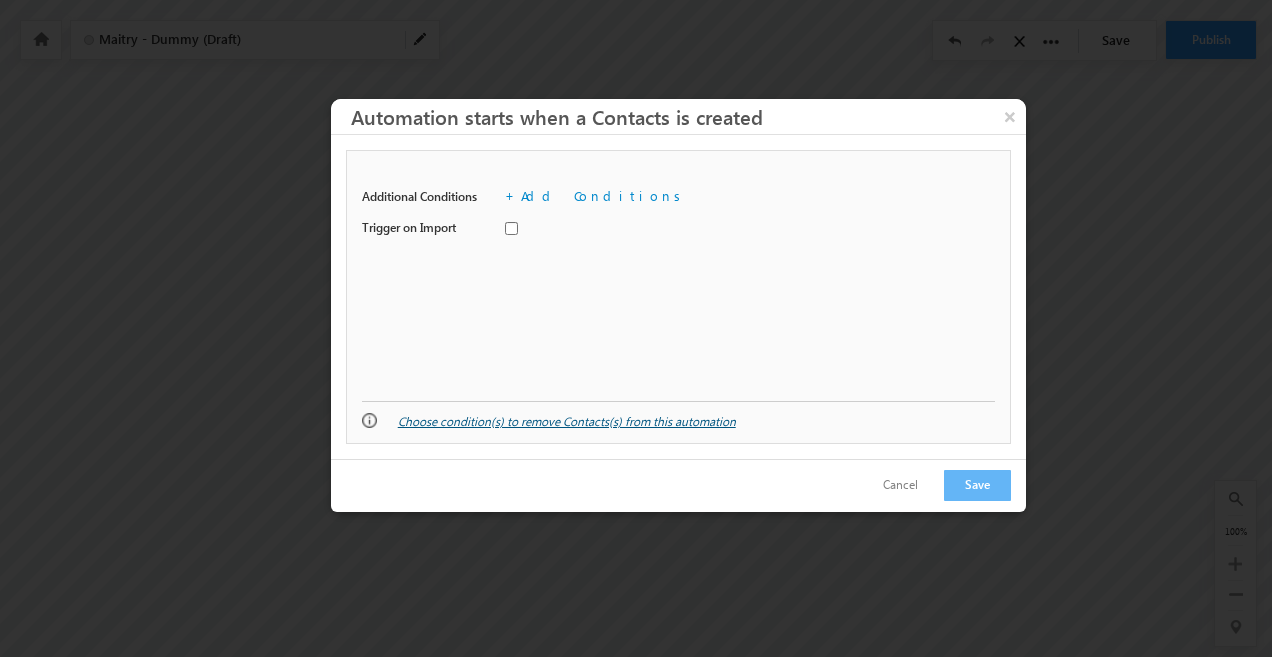 click on "Choose condition(s) to remove Contacts(s) from this automation" at bounding box center [567, 421] 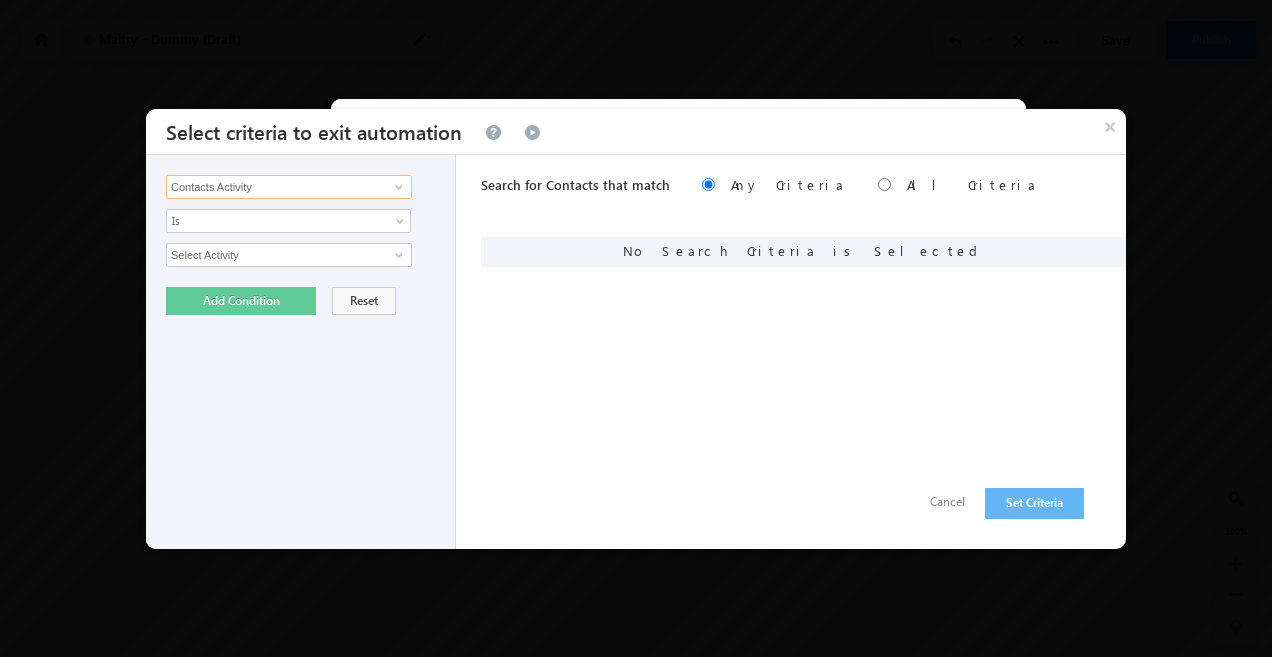 click on "Contacts Activity" at bounding box center (289, 187) 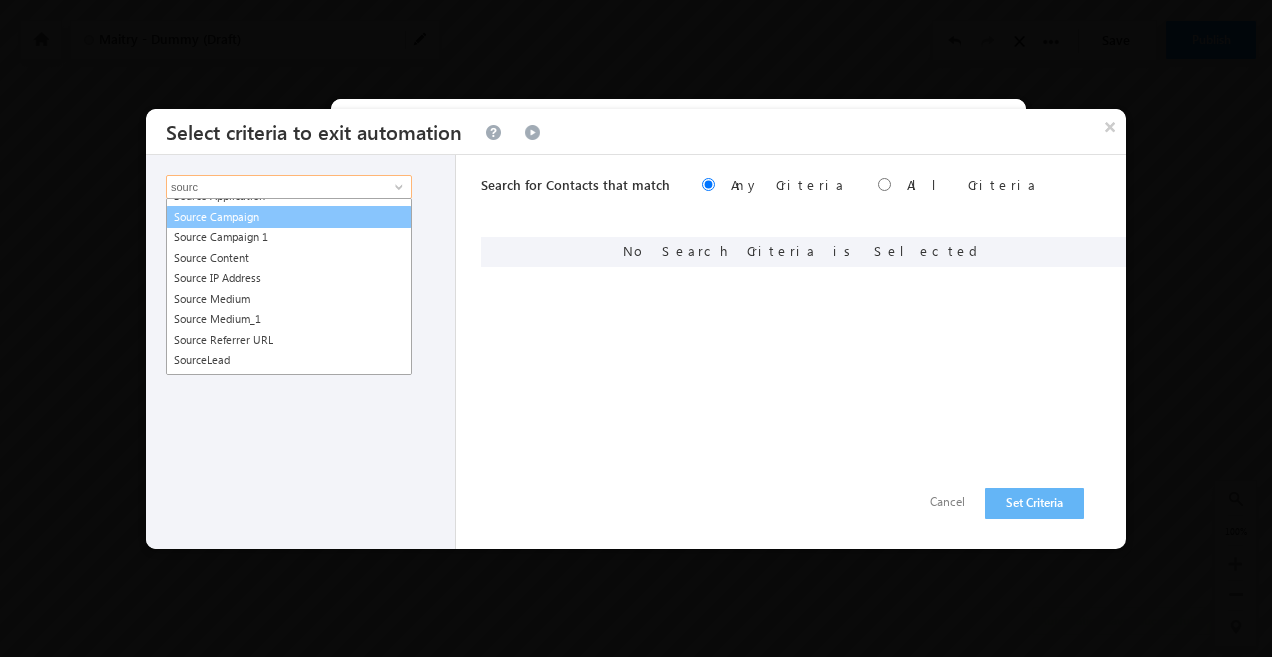 scroll, scrollTop: 106, scrollLeft: 0, axis: vertical 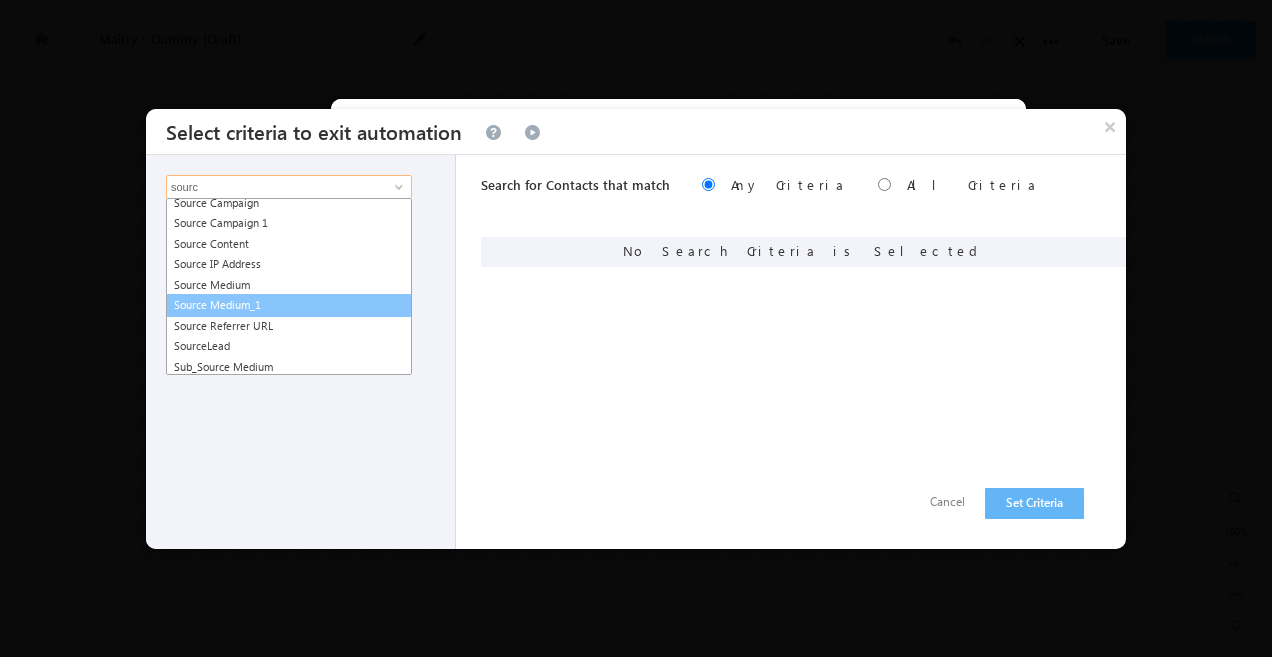 click on "Source Medium_1" at bounding box center (289, 305) 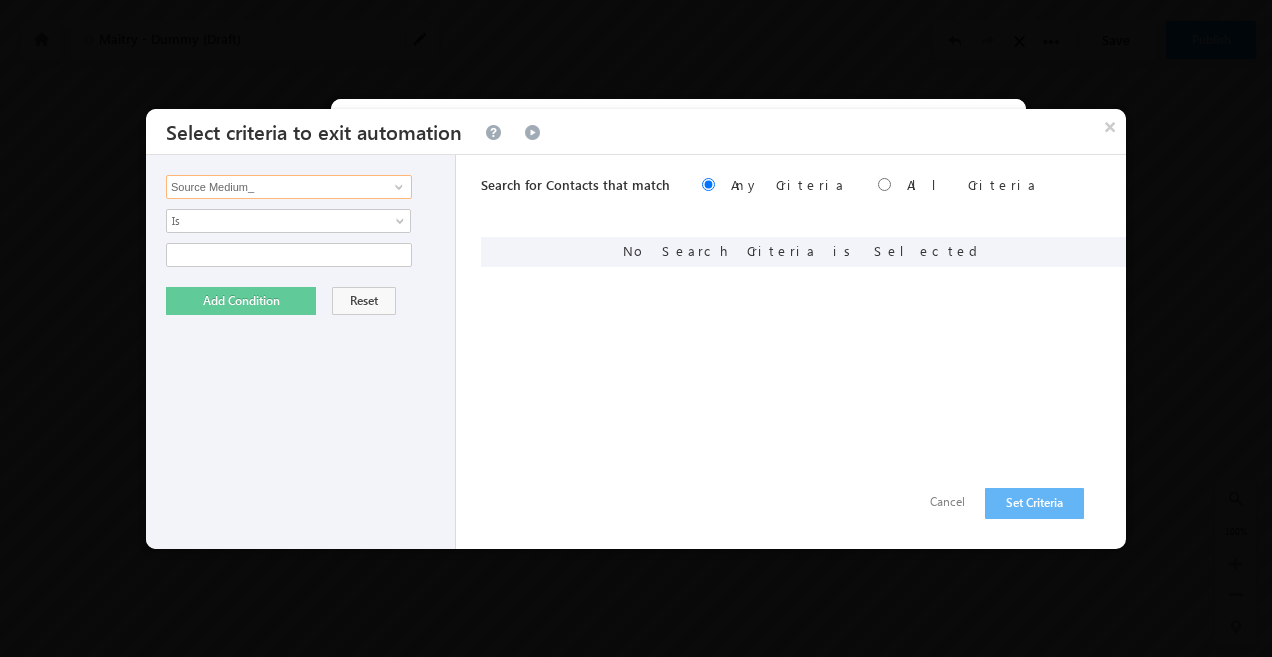 scroll, scrollTop: 0, scrollLeft: 0, axis: both 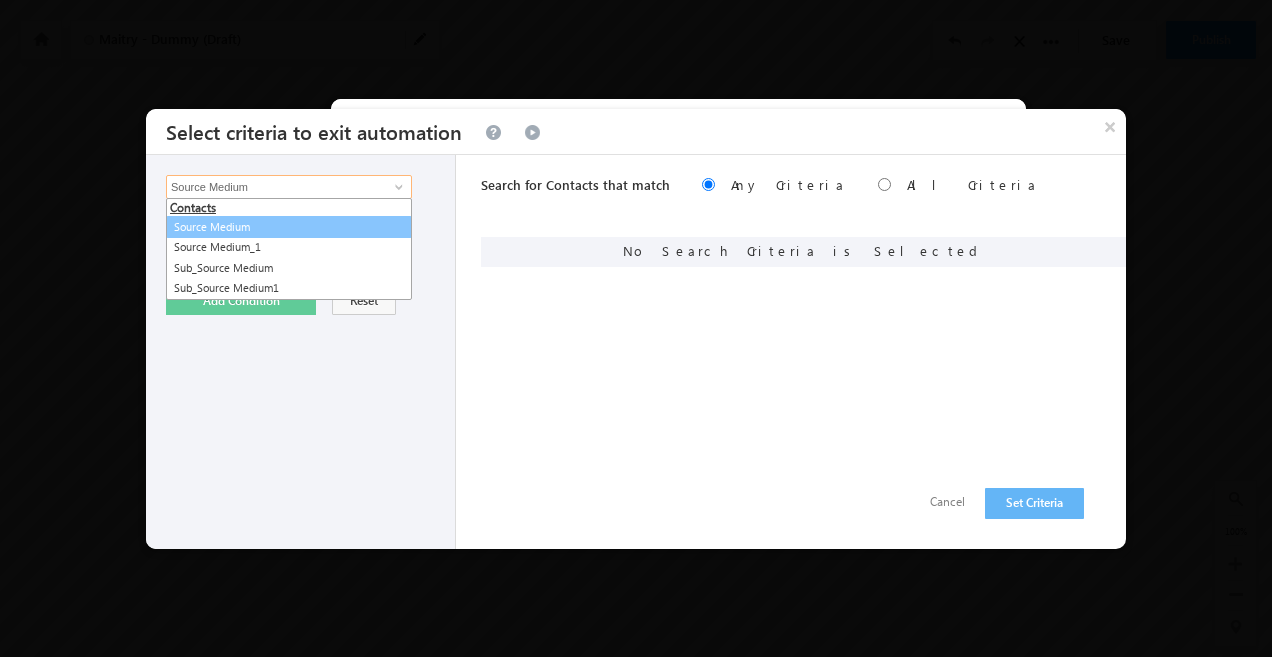 click on "Source Medium" at bounding box center [289, 227] 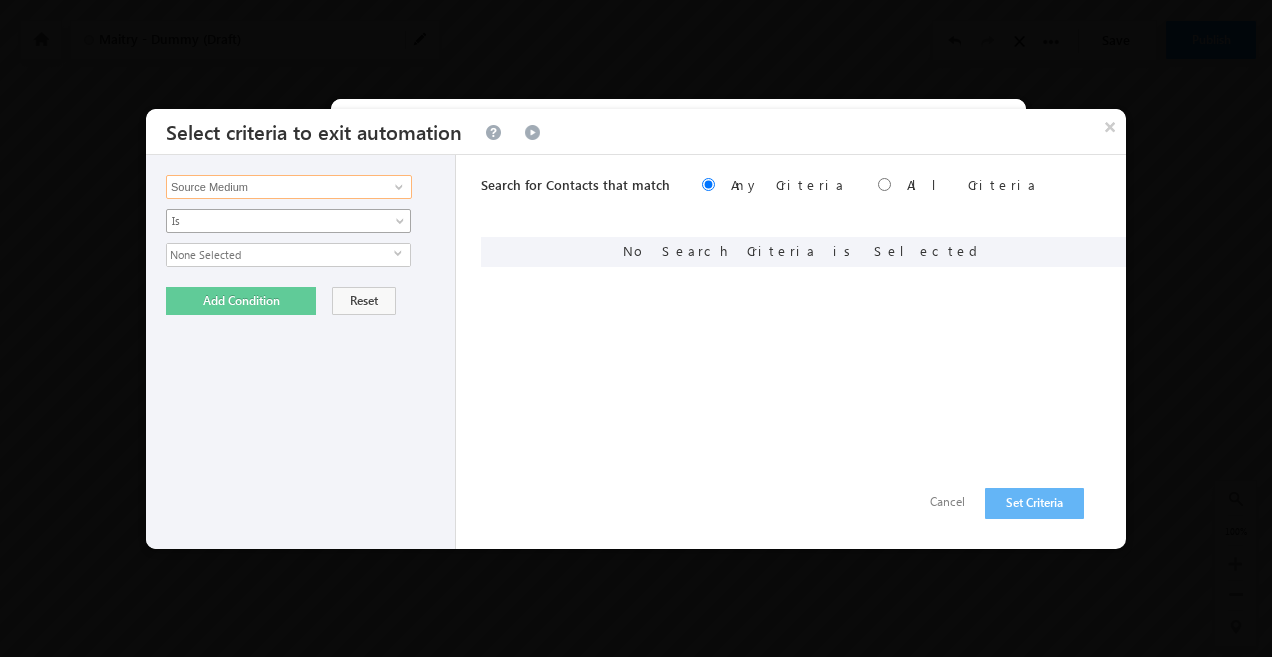 type on "Source Medium" 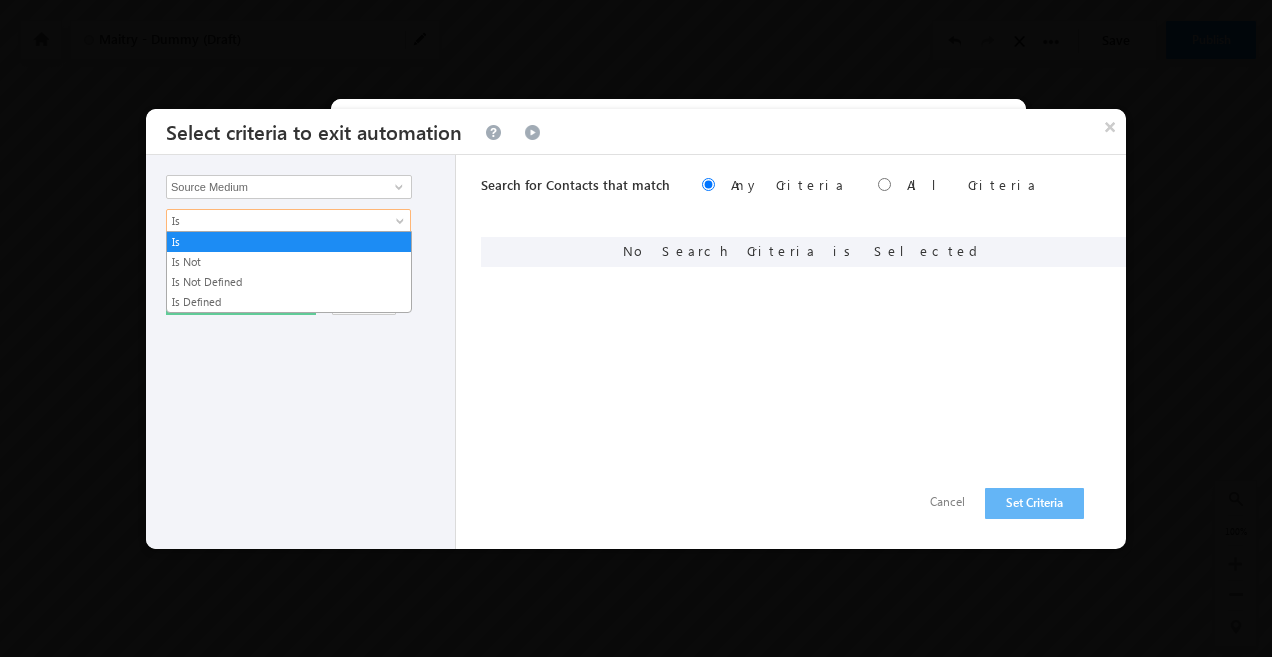 click on "Is" at bounding box center [275, 221] 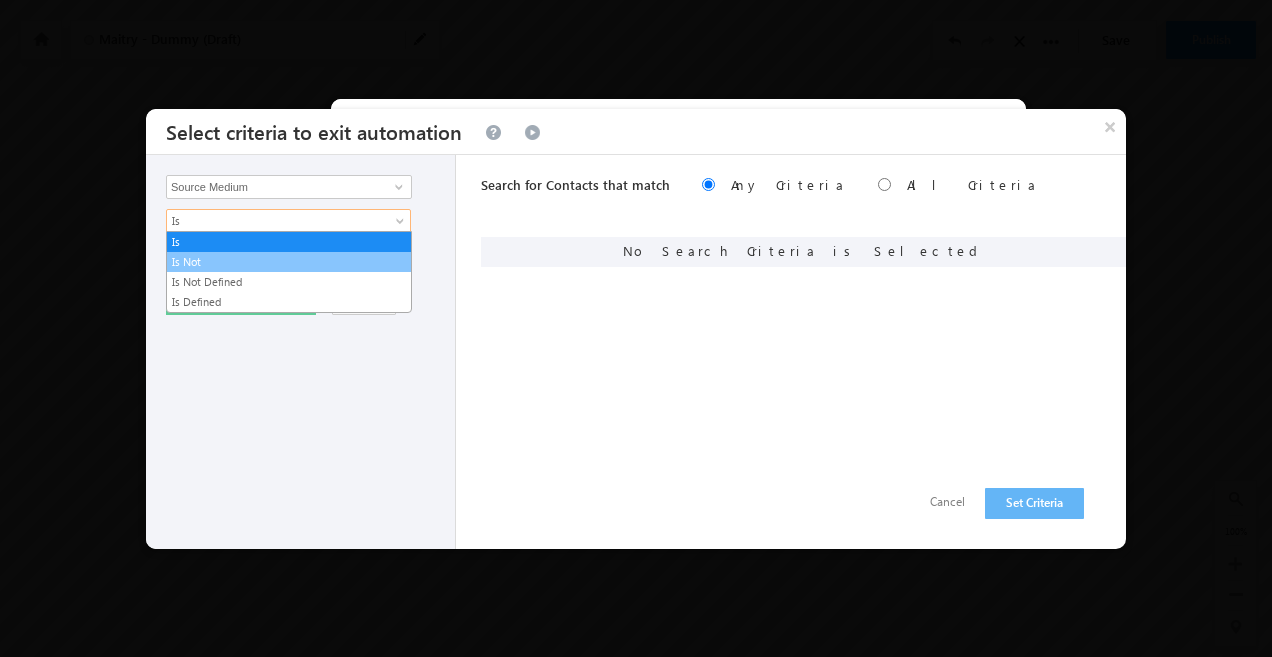 click on "Is Not" at bounding box center (289, 262) 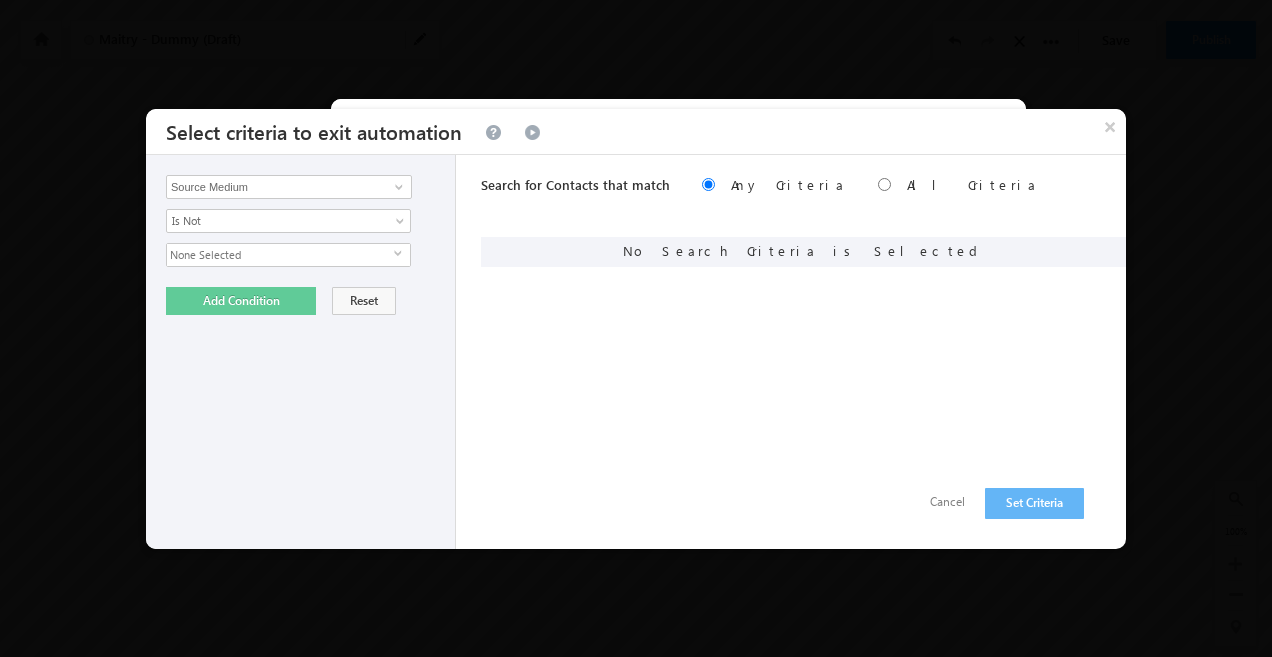 click on "None Selected" at bounding box center (280, 255) 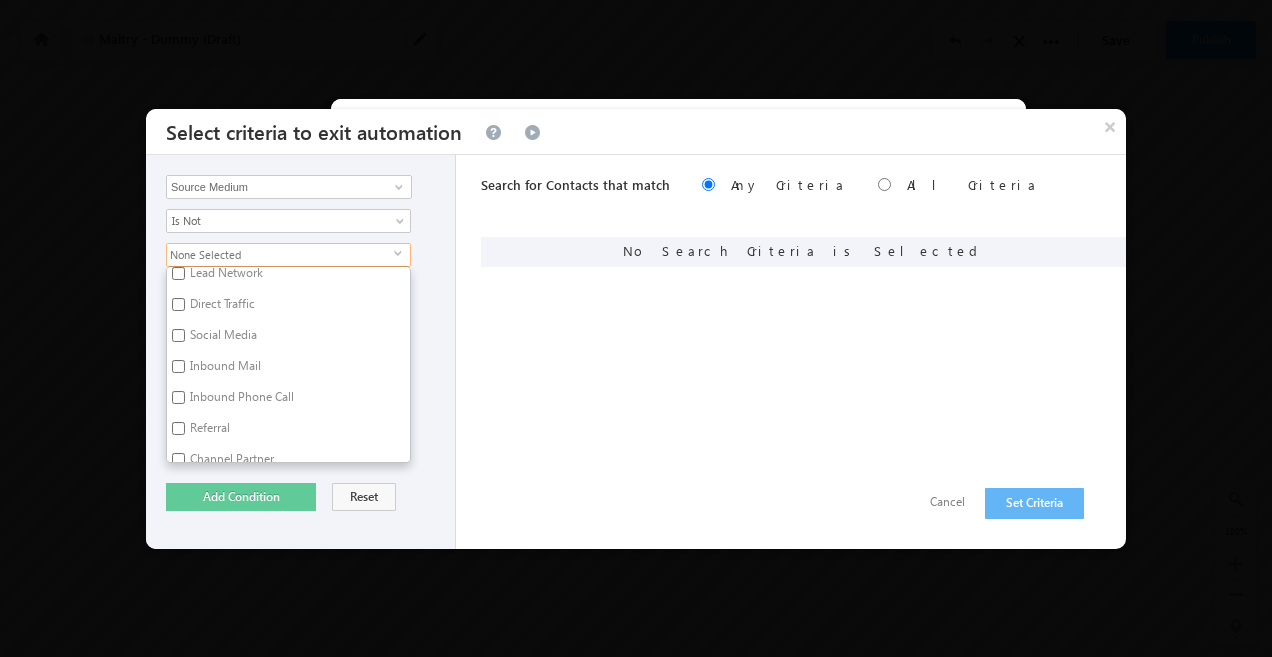 scroll, scrollTop: 196, scrollLeft: 0, axis: vertical 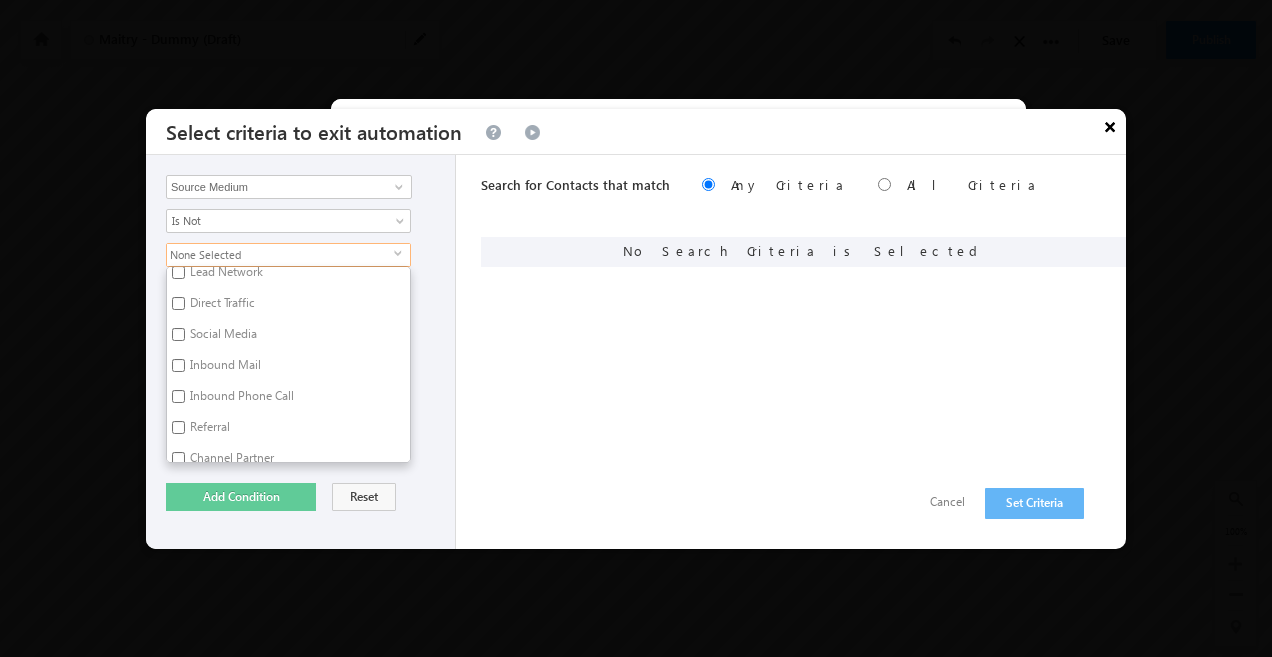 click on "×" at bounding box center (1110, 126) 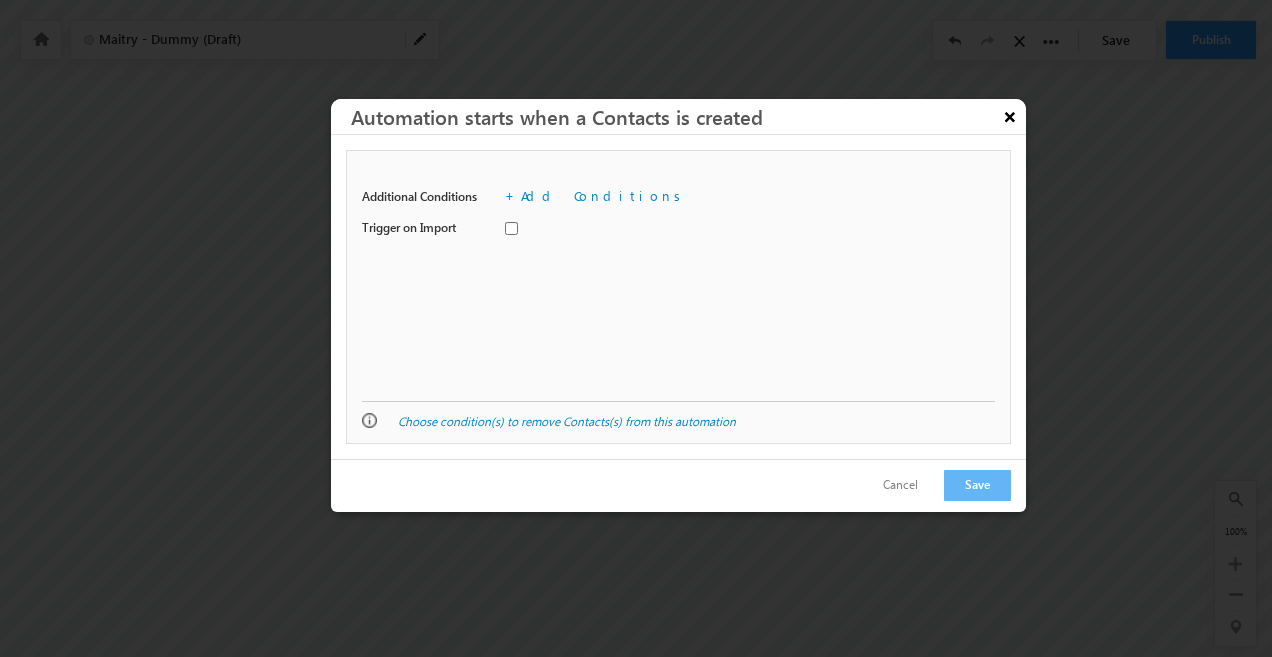 click on "×" at bounding box center (1010, 116) 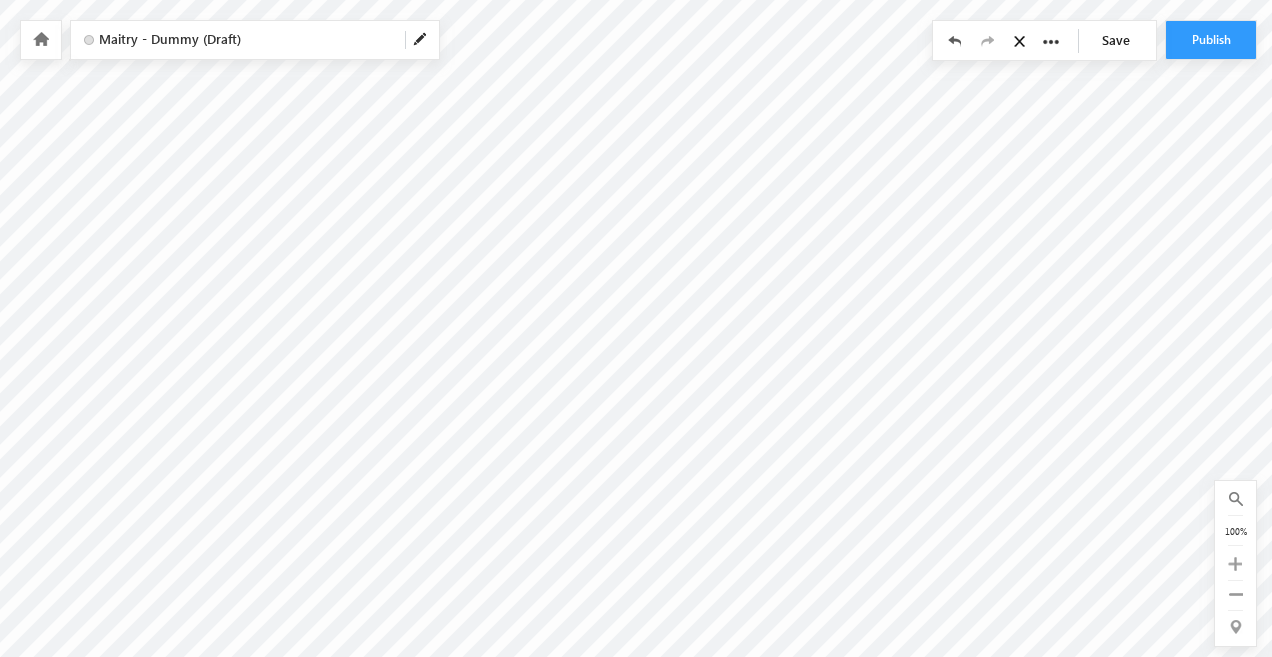 scroll, scrollTop: 377, scrollLeft: 150, axis: both 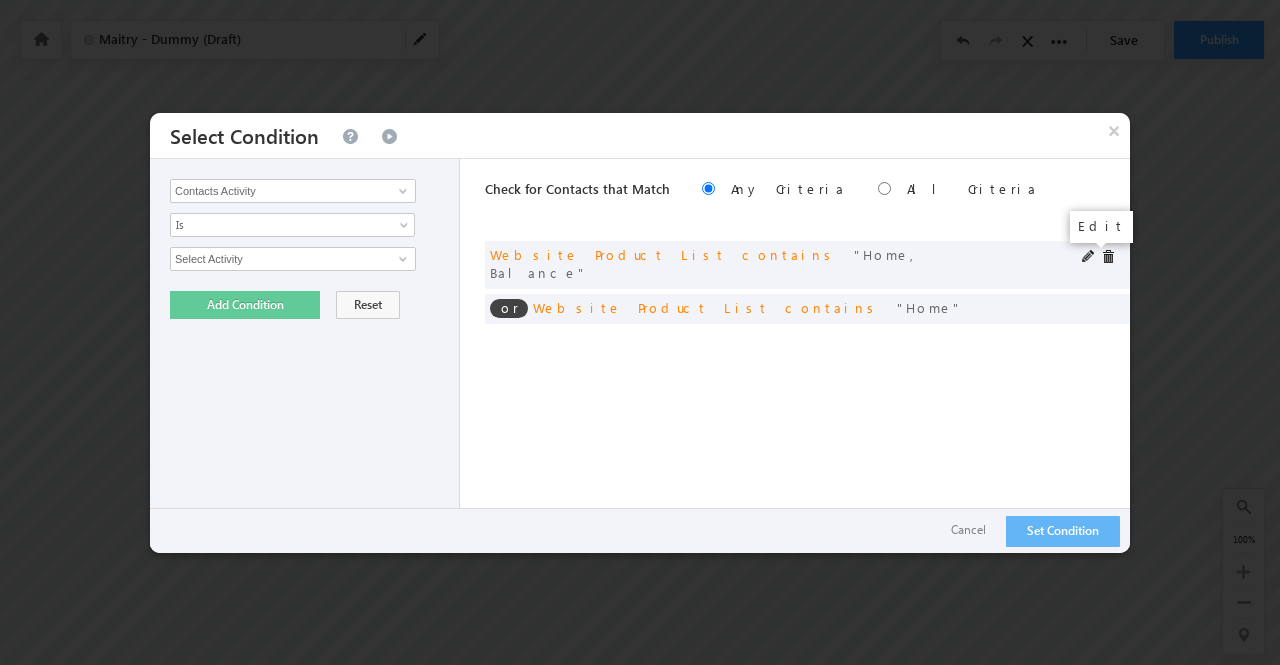 click at bounding box center (1089, 257) 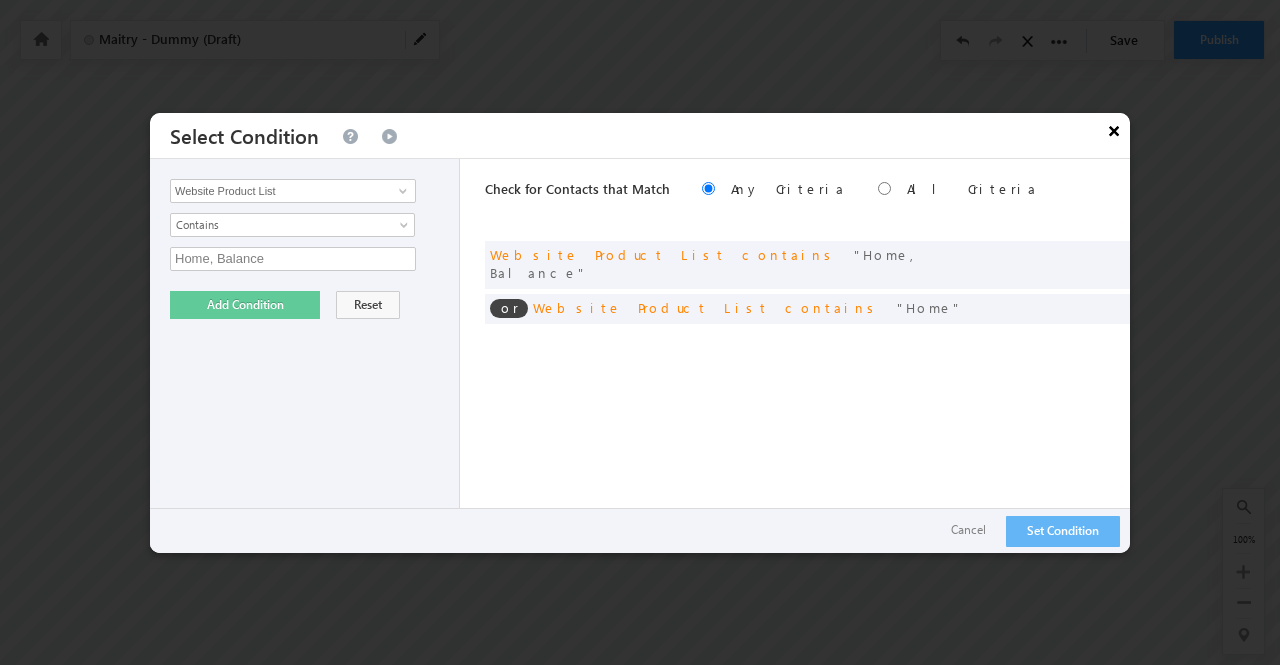 click on "×" at bounding box center [1114, 130] 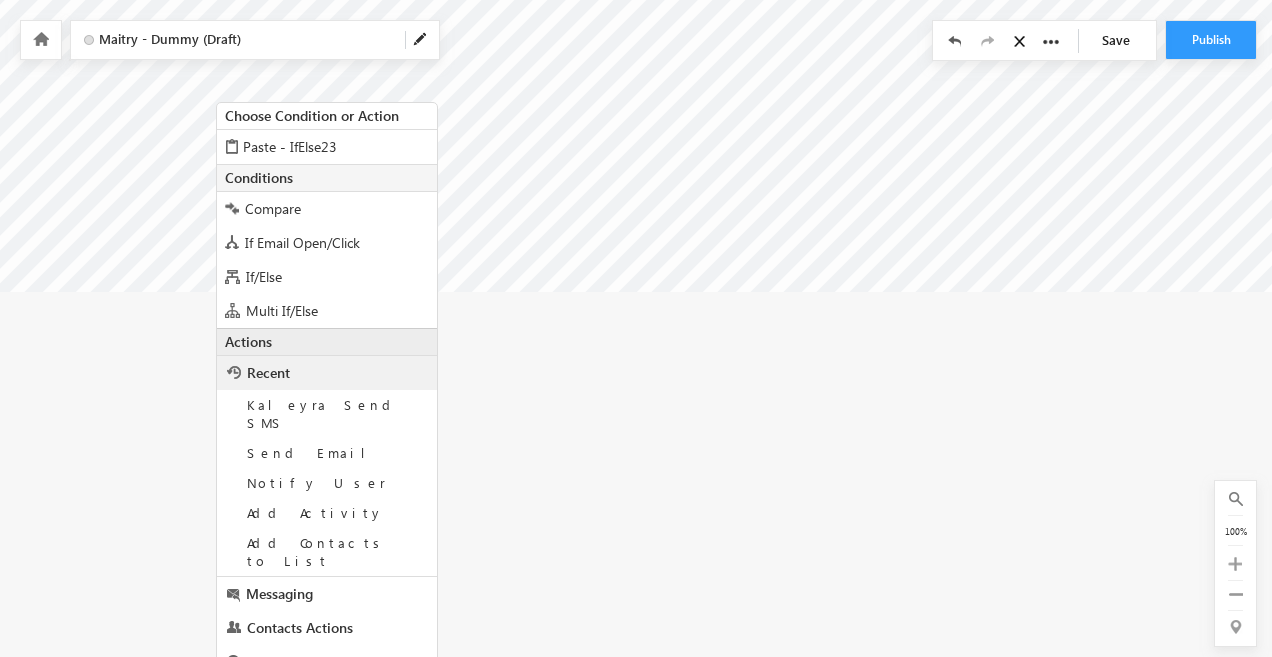 scroll, scrollTop: 792, scrollLeft: 150, axis: both 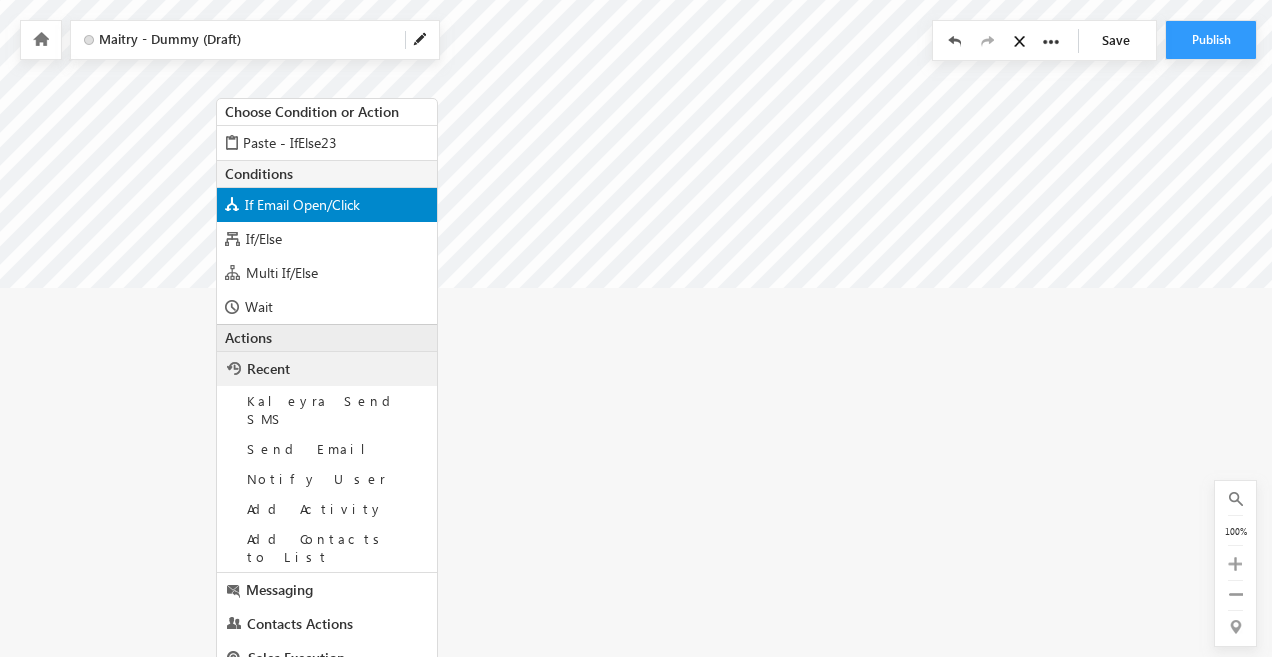 click on "If Email Open/Click" at bounding box center [302, 204] 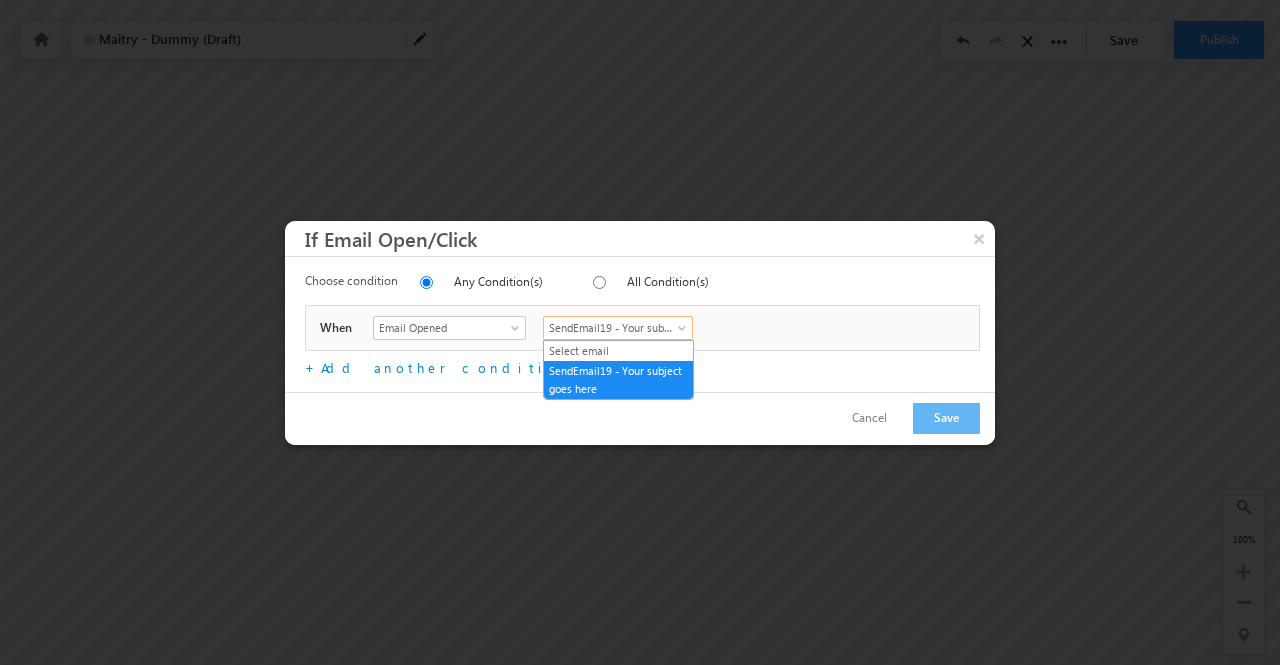 click on "SendEmail19 - Your subject goes here" at bounding box center [612, 328] 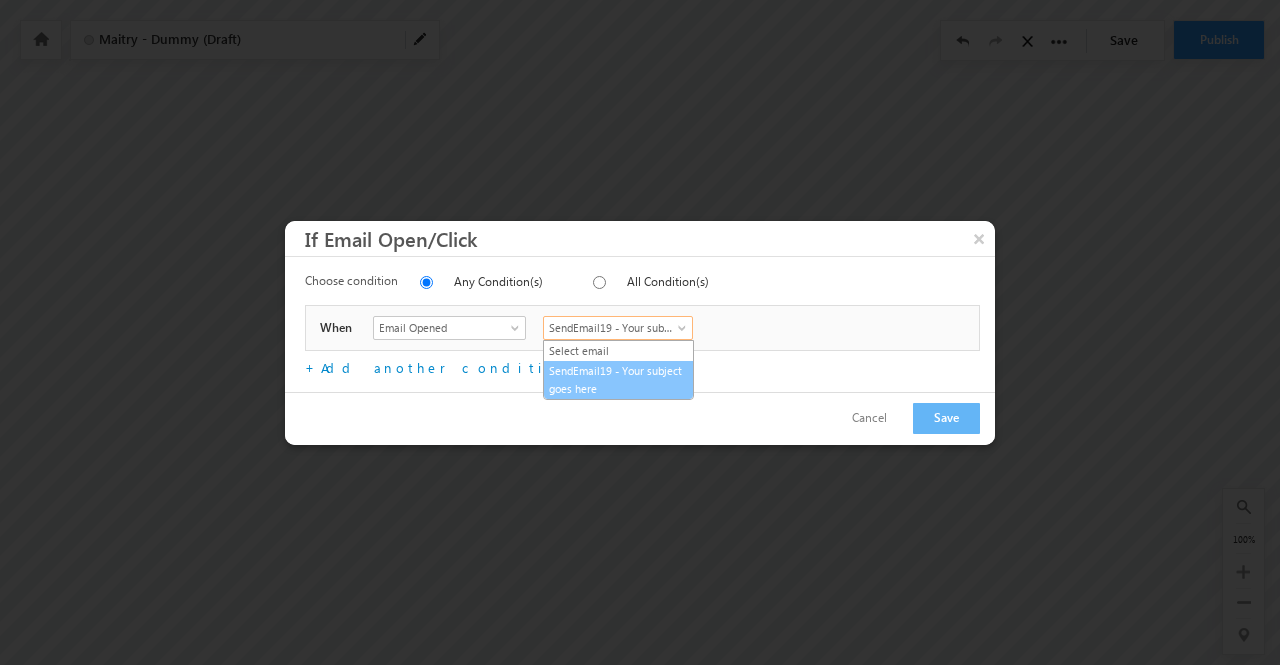 click on "SendEmail19 - Your subject goes here" at bounding box center [618, 380] 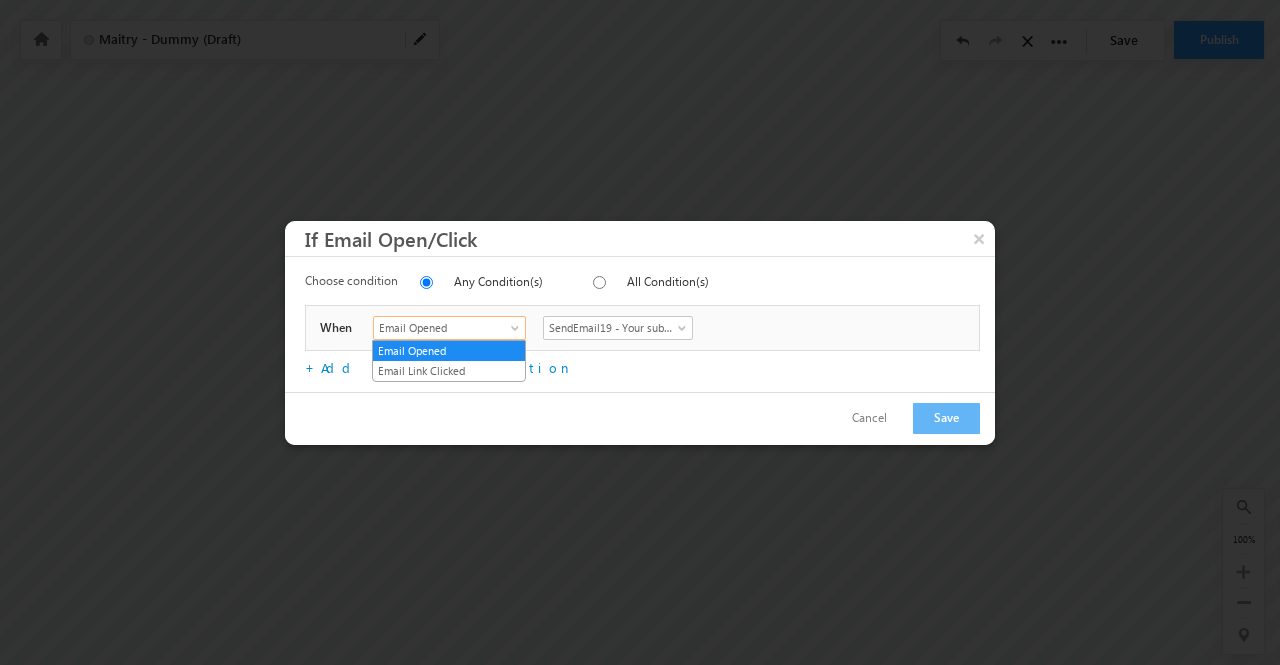 click on "Email Opened" at bounding box center [443, 328] 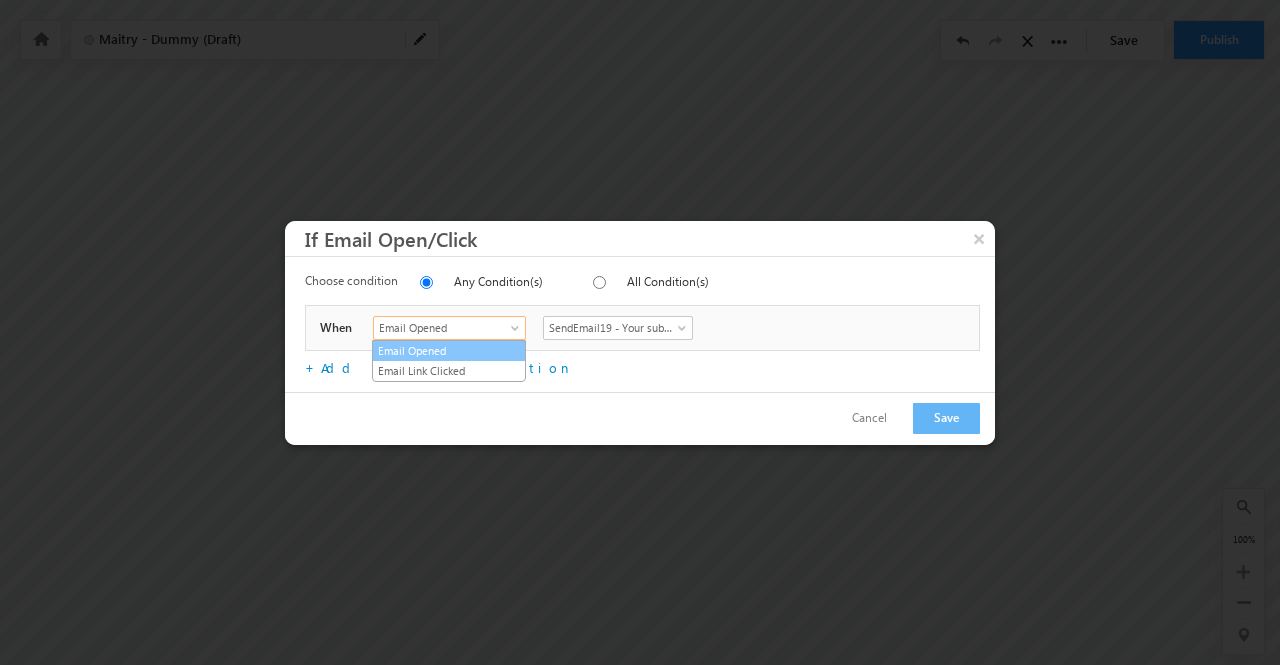 click on "Email Opened" at bounding box center [449, 351] 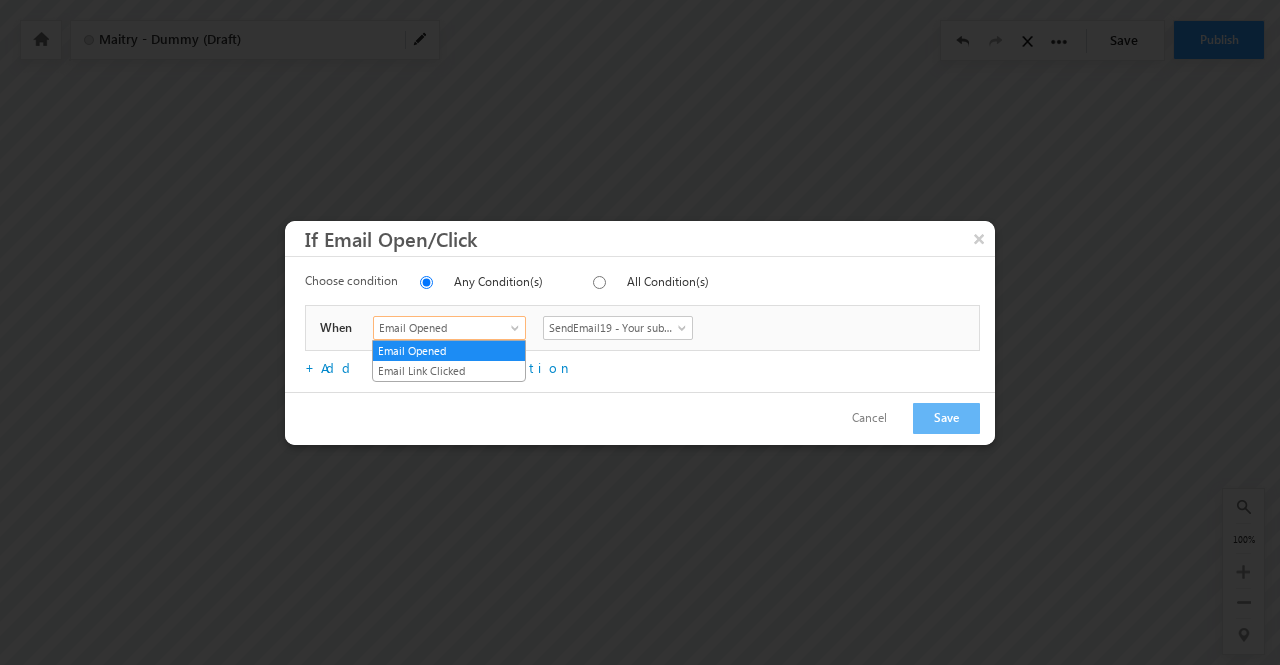 click on "Email Opened" at bounding box center [443, 328] 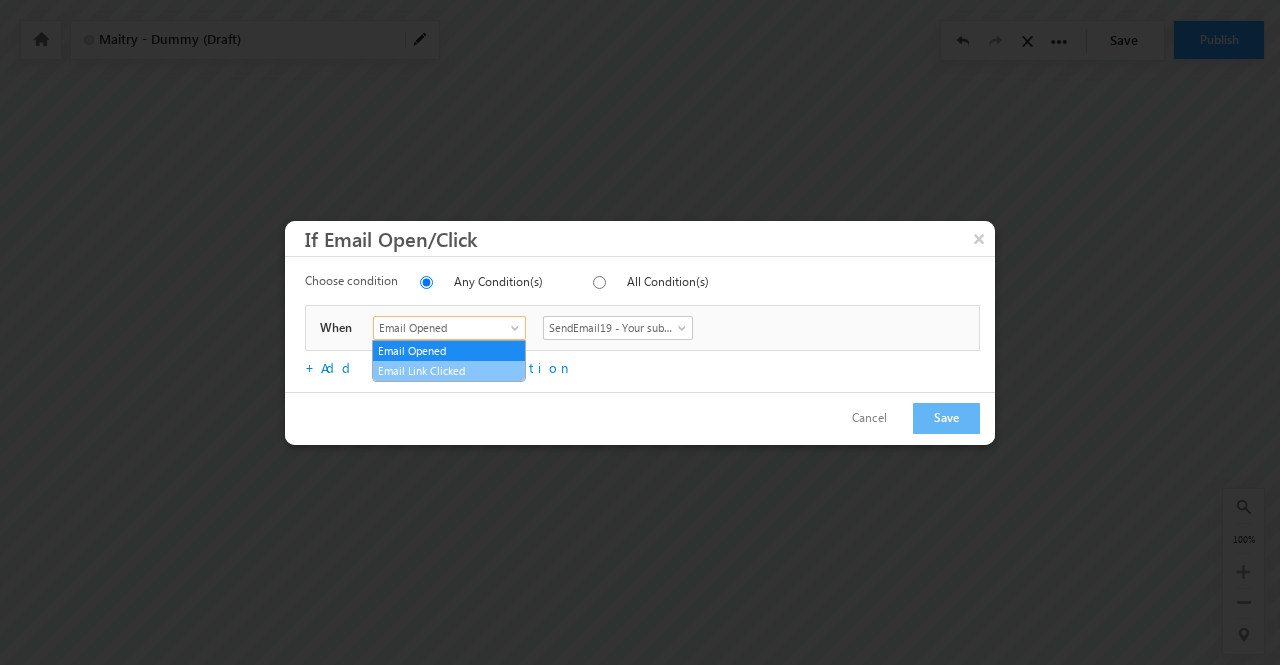 click on "Email Link Clicked" at bounding box center (449, 371) 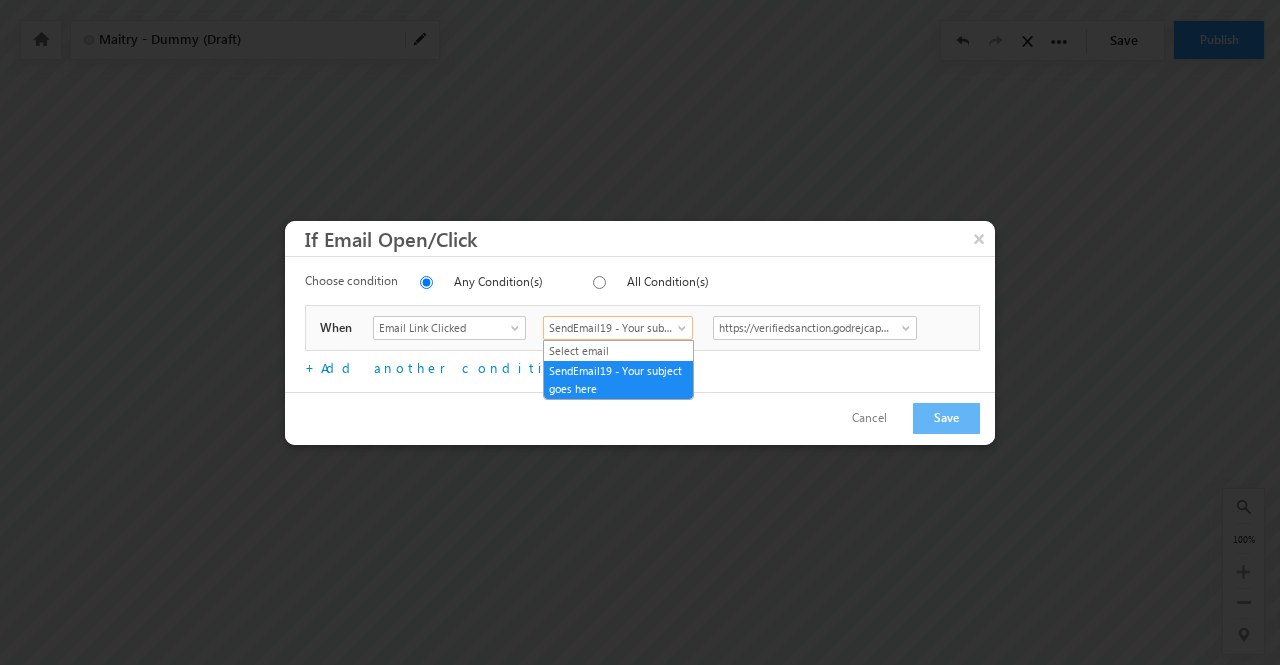 click on "SendEmail19 - Your subject goes here" at bounding box center (612, 328) 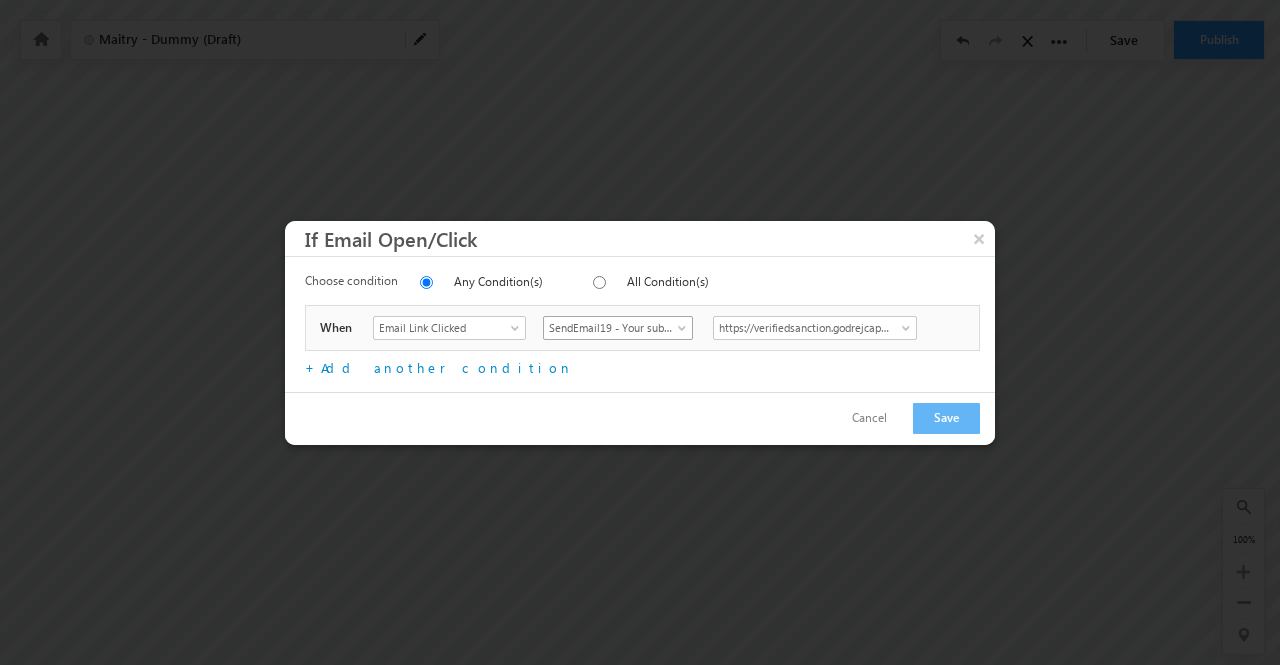 click on "SendEmail19 - Your subject goes here" at bounding box center [612, 328] 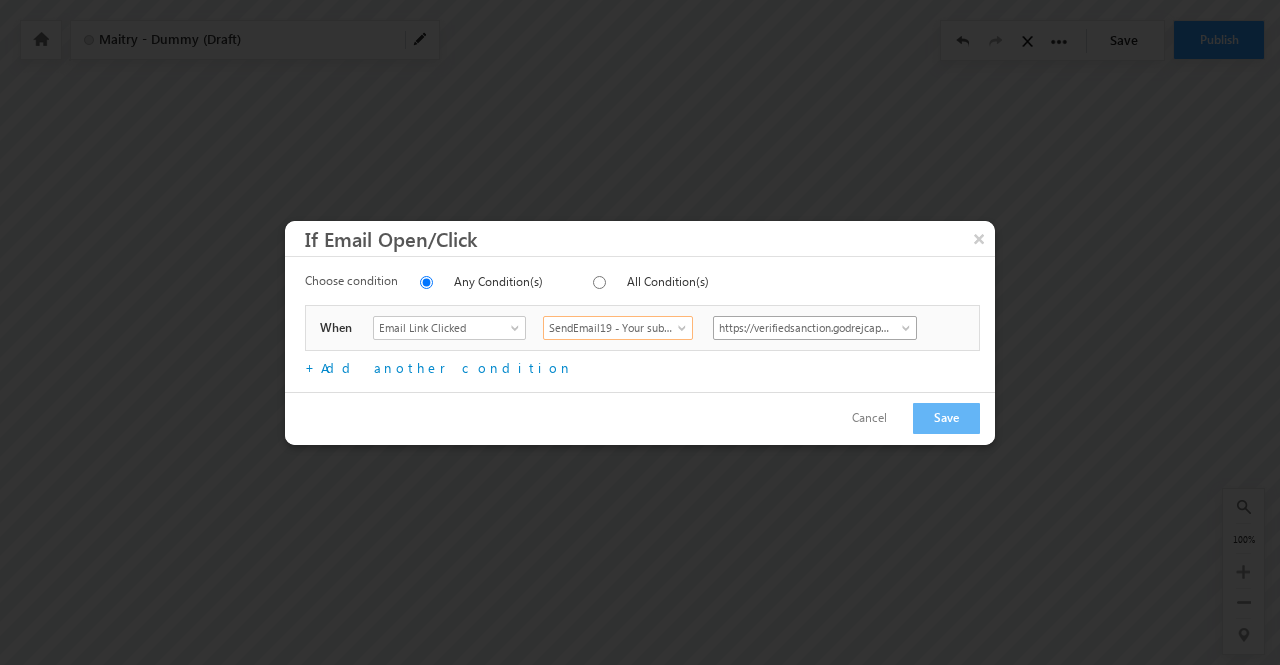 click on "https://verifiedsanction.godrejcapital.com/rmverifiedsanction/dsa-login" at bounding box center (805, 328) 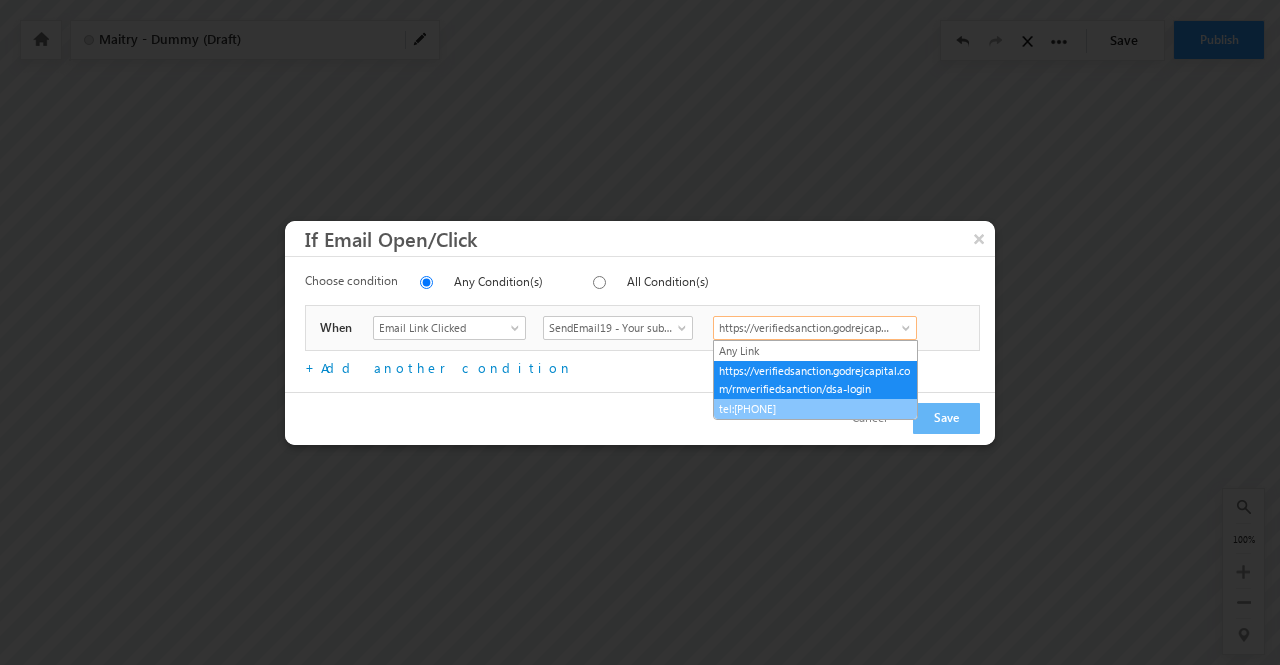click on "tel:[PHONE]" at bounding box center (815, 409) 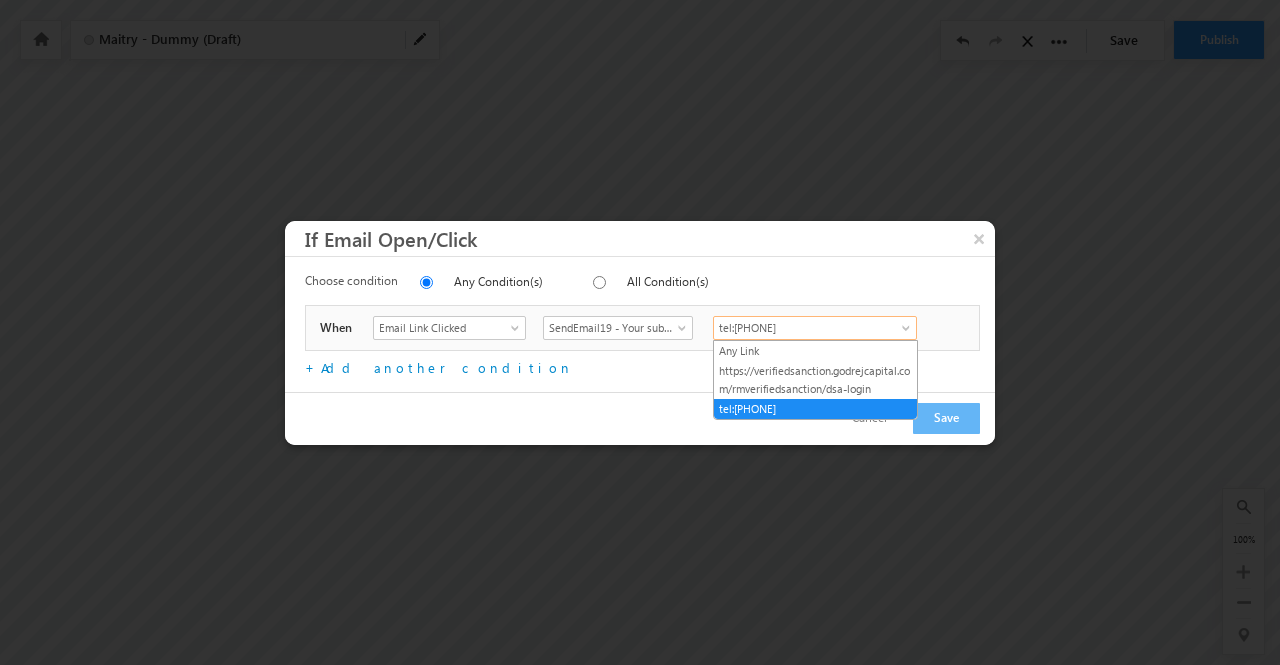 click on "tel:[PHONE]" at bounding box center (805, 328) 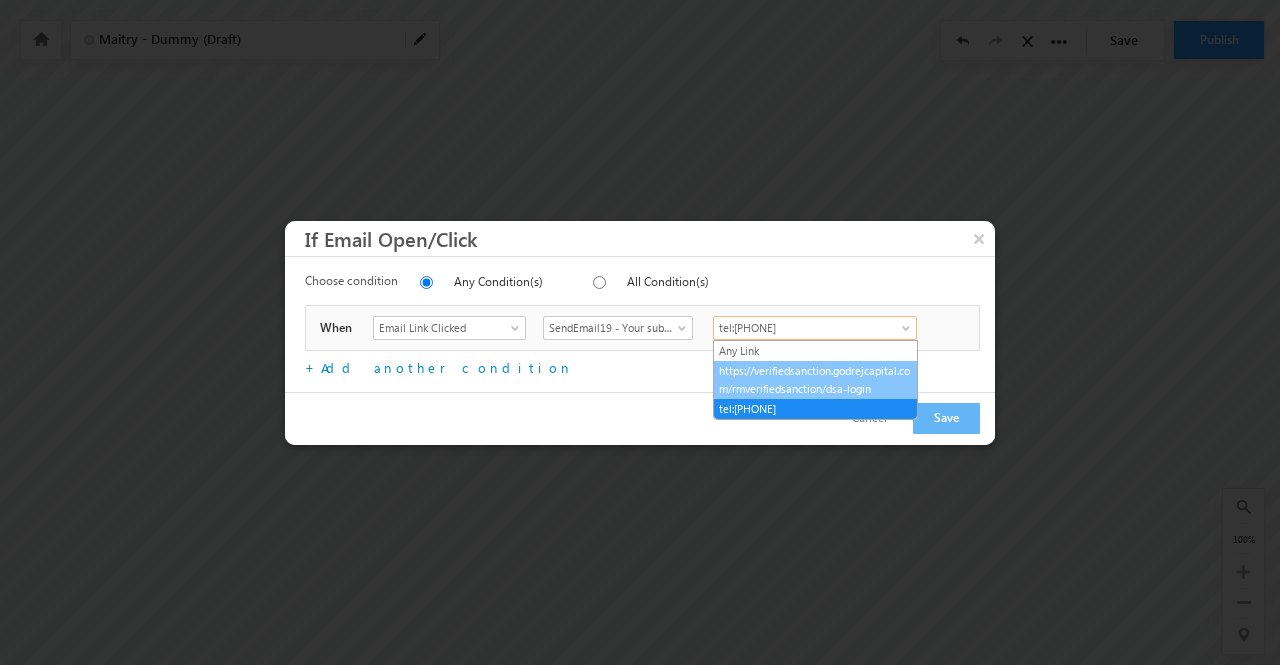 click on "https://verifiedsanction.godrejcapital.com/rmverifiedsanction/dsa-login" at bounding box center (815, 380) 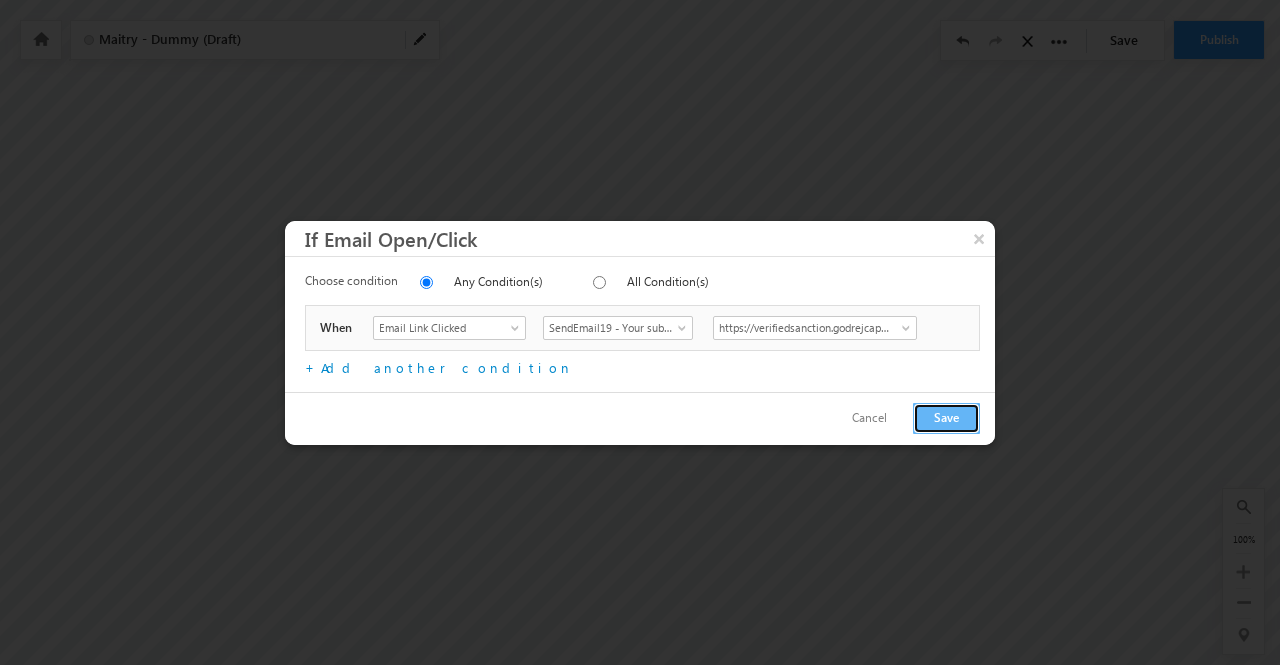 click on "Save" at bounding box center (946, 418) 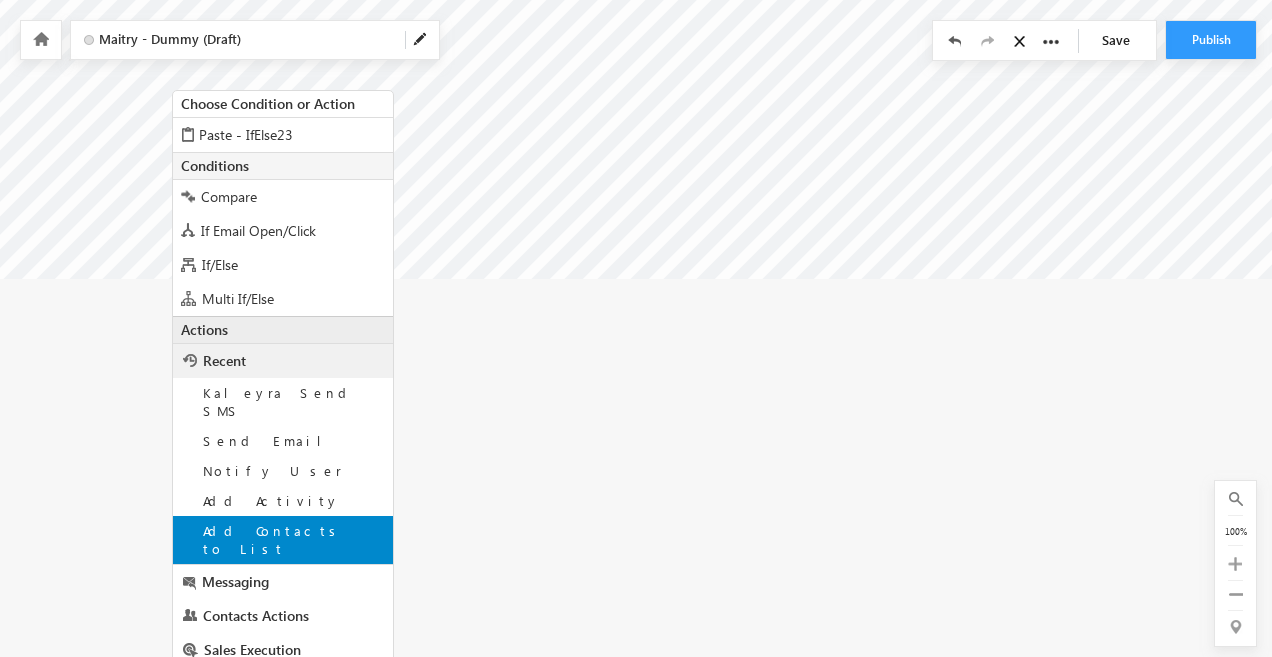 scroll, scrollTop: 965, scrollLeft: 150, axis: both 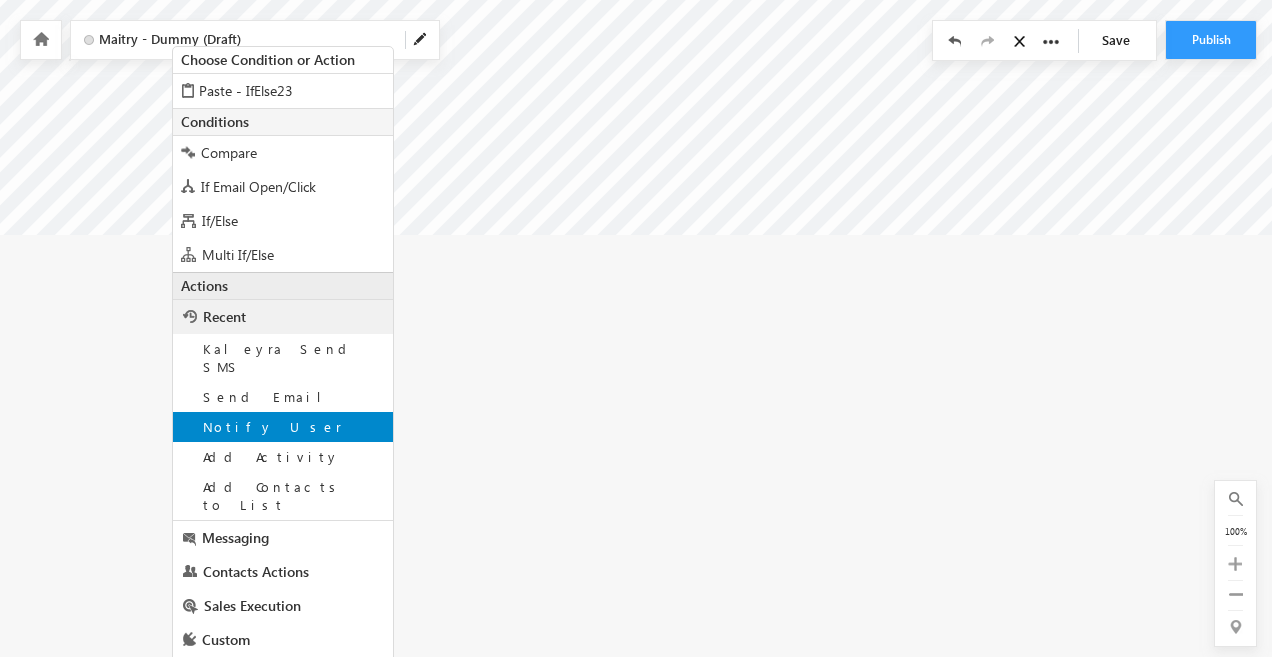 click on "Notify User" at bounding box center [272, 426] 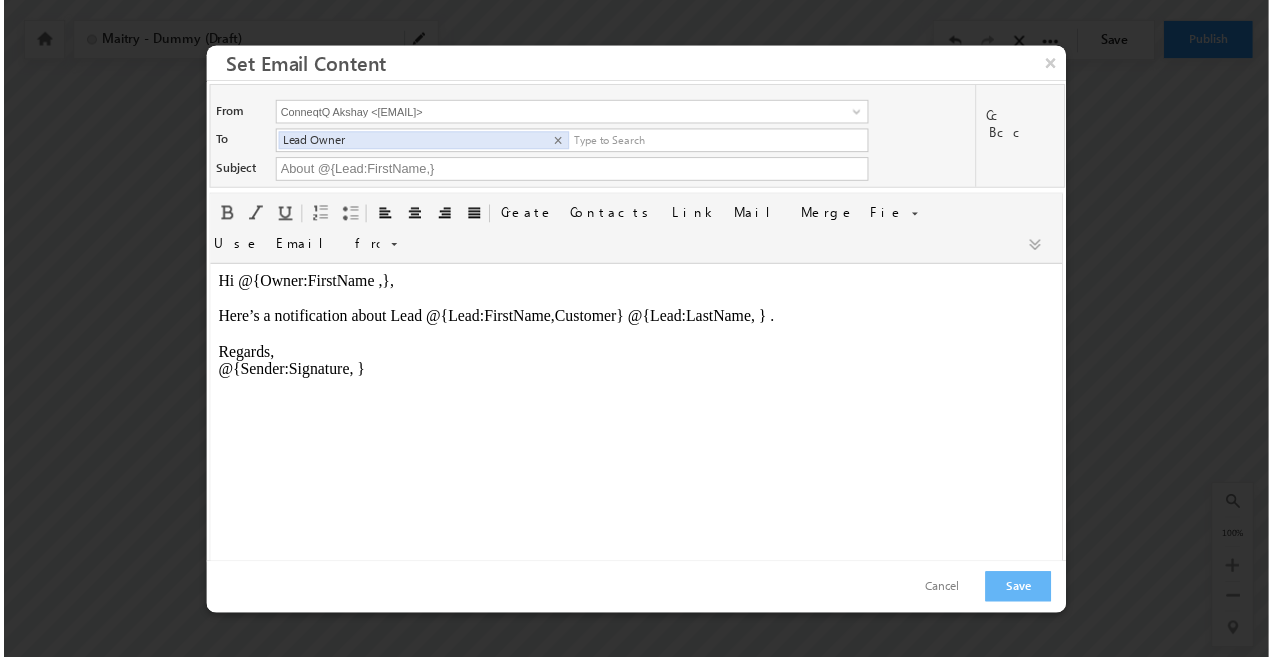scroll, scrollTop: 0, scrollLeft: 0, axis: both 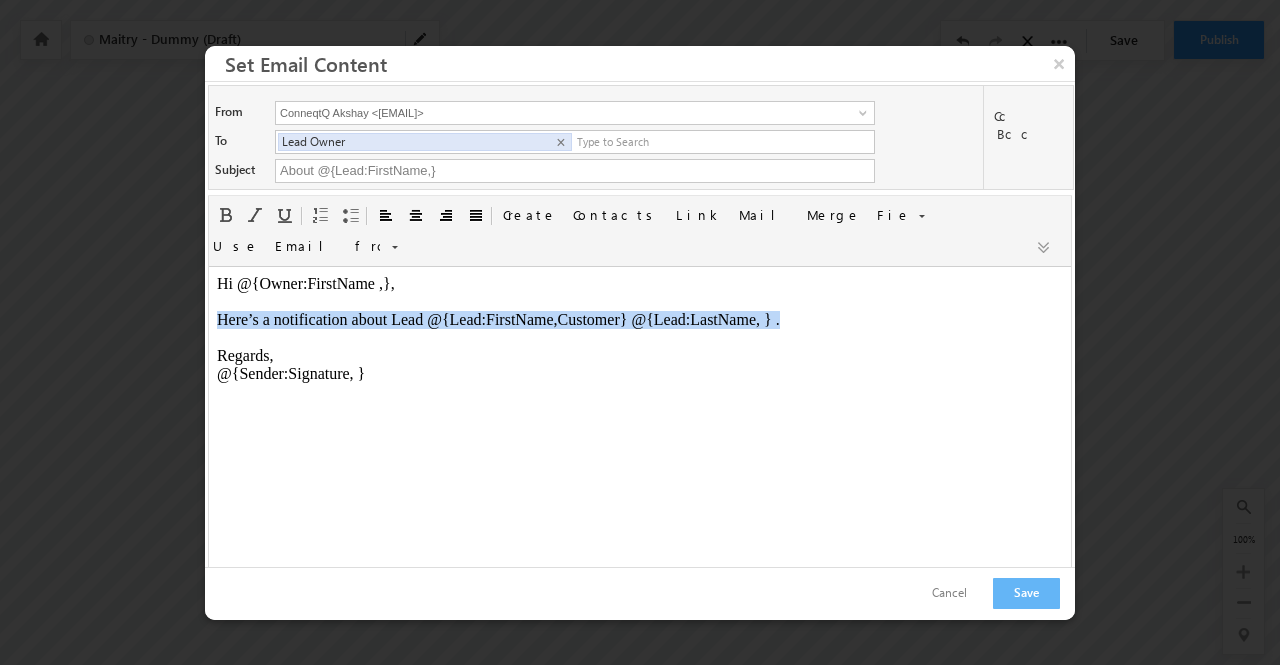 drag, startPoint x: 822, startPoint y: 321, endPoint x: 363, endPoint y: 577, distance: 525.56354 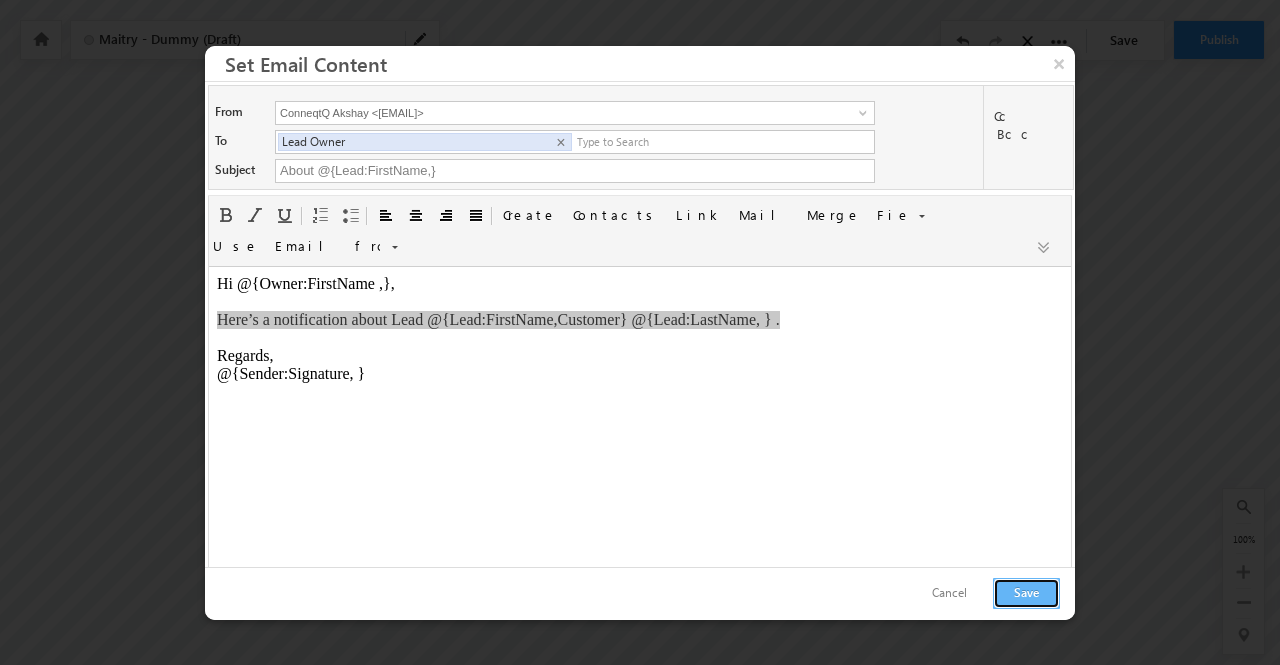 click on "Save" at bounding box center (1026, 593) 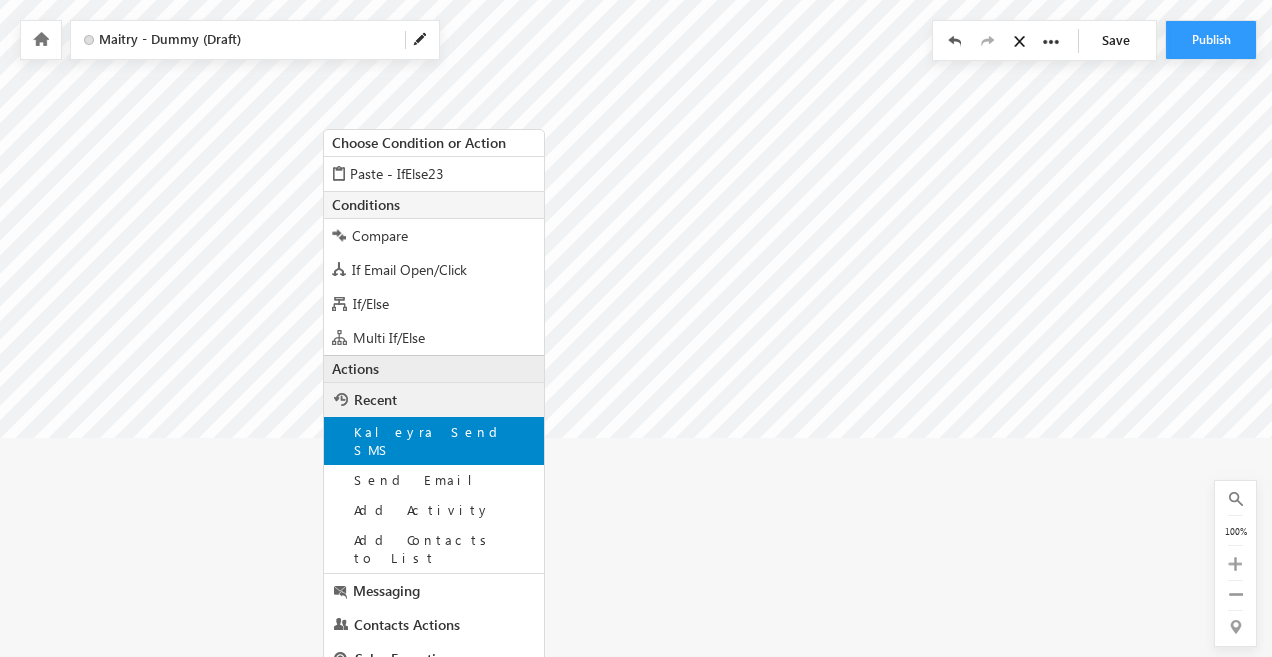 scroll, scrollTop: 934, scrollLeft: 150, axis: both 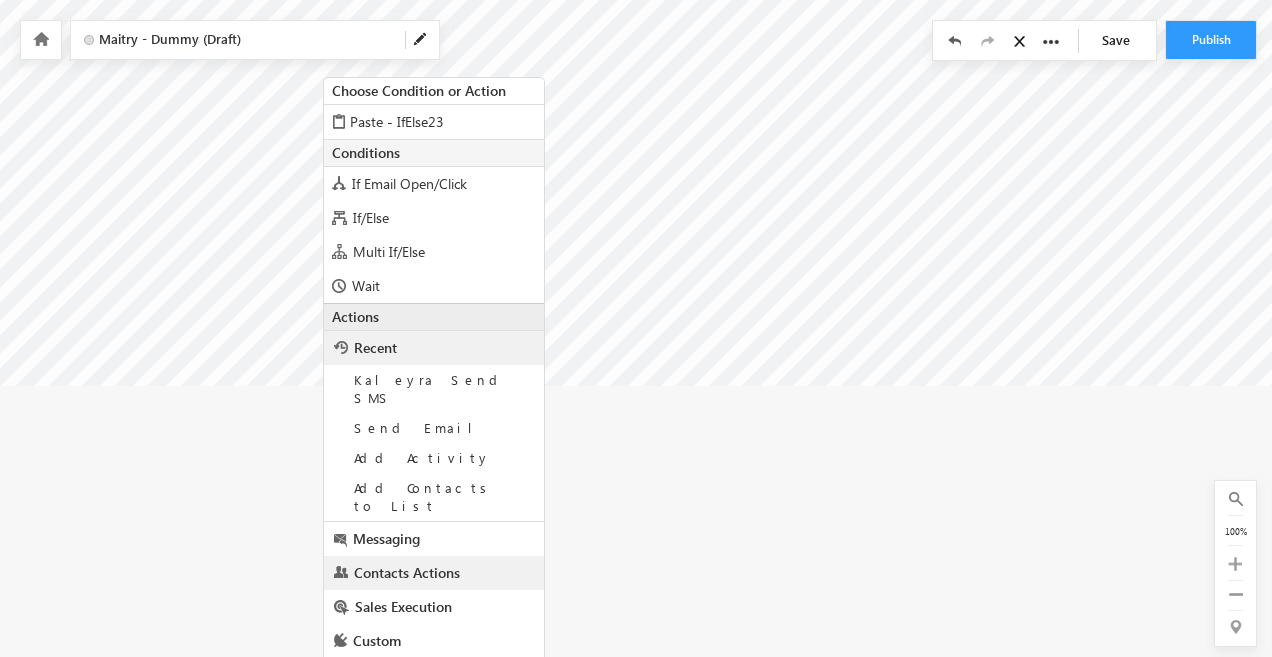 click on "Contacts Actions" at bounding box center (407, 572) 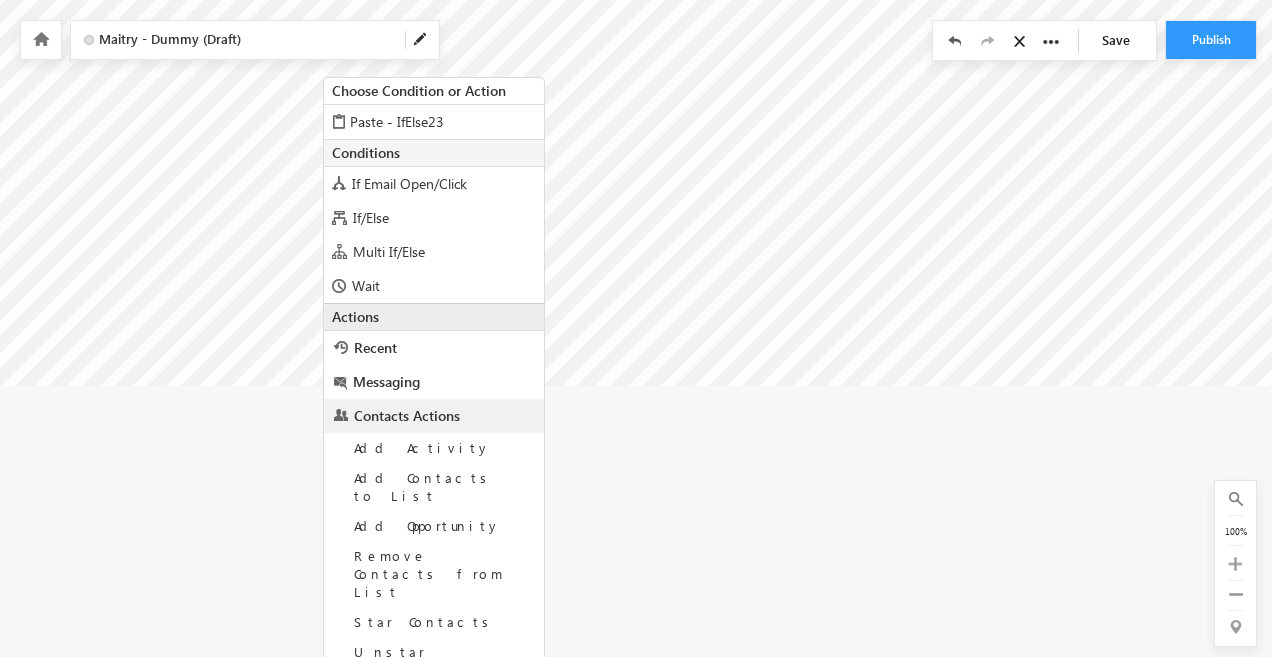 scroll, scrollTop: 1026, scrollLeft: 150, axis: both 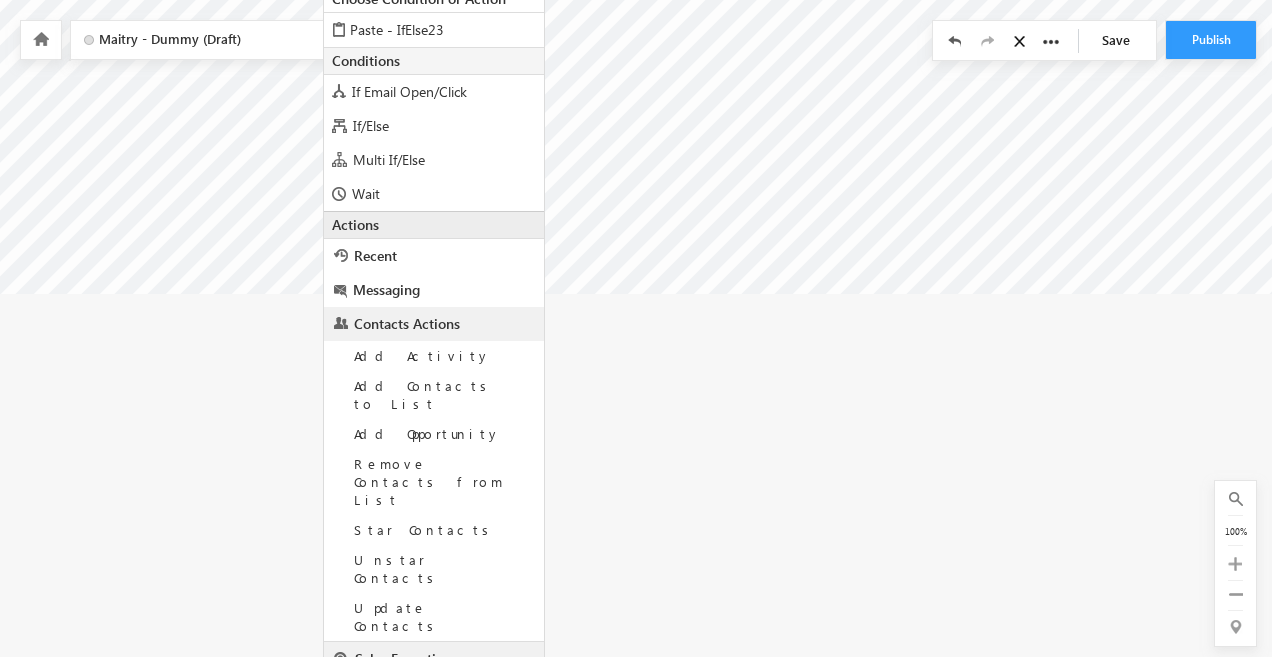 click on "Sales Execution" at bounding box center (434, 659) 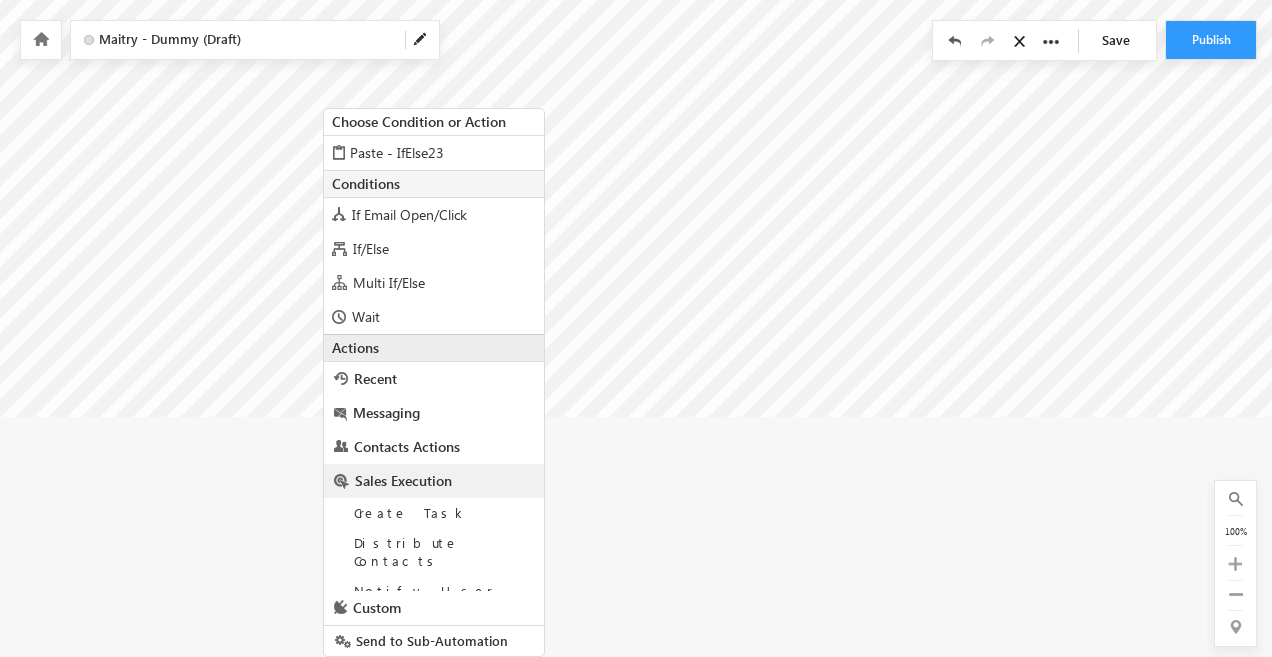 scroll, scrollTop: 904, scrollLeft: 150, axis: both 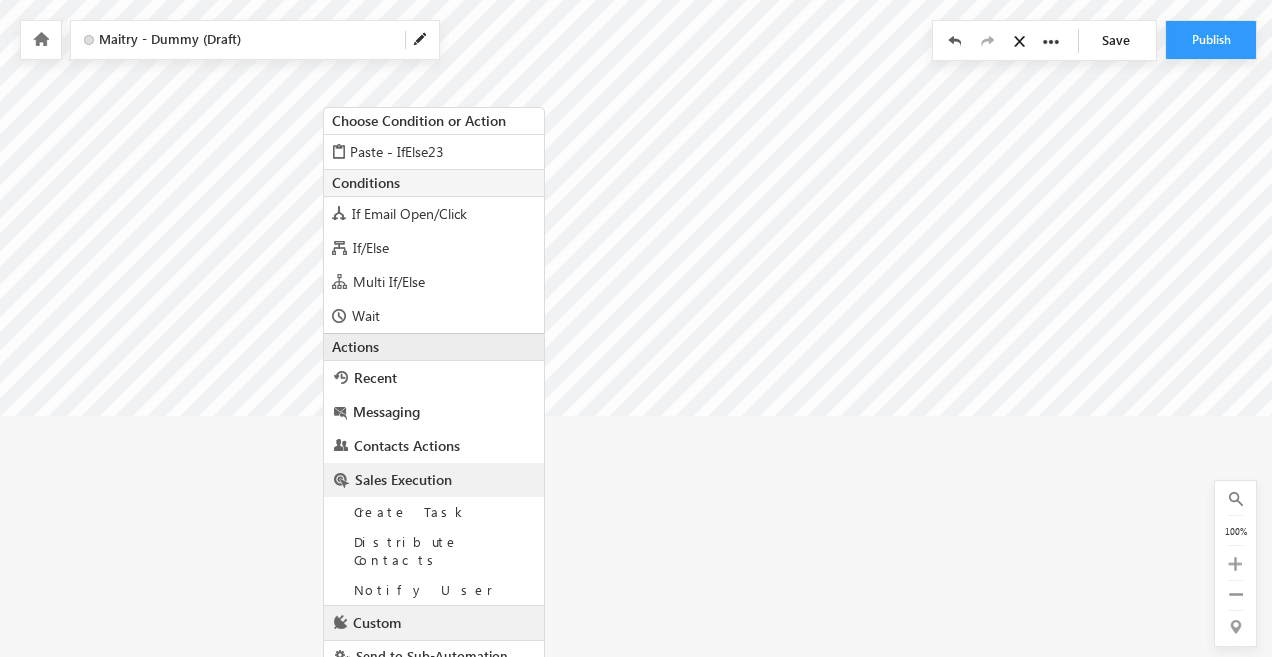 click on "Custom" at bounding box center [434, 623] 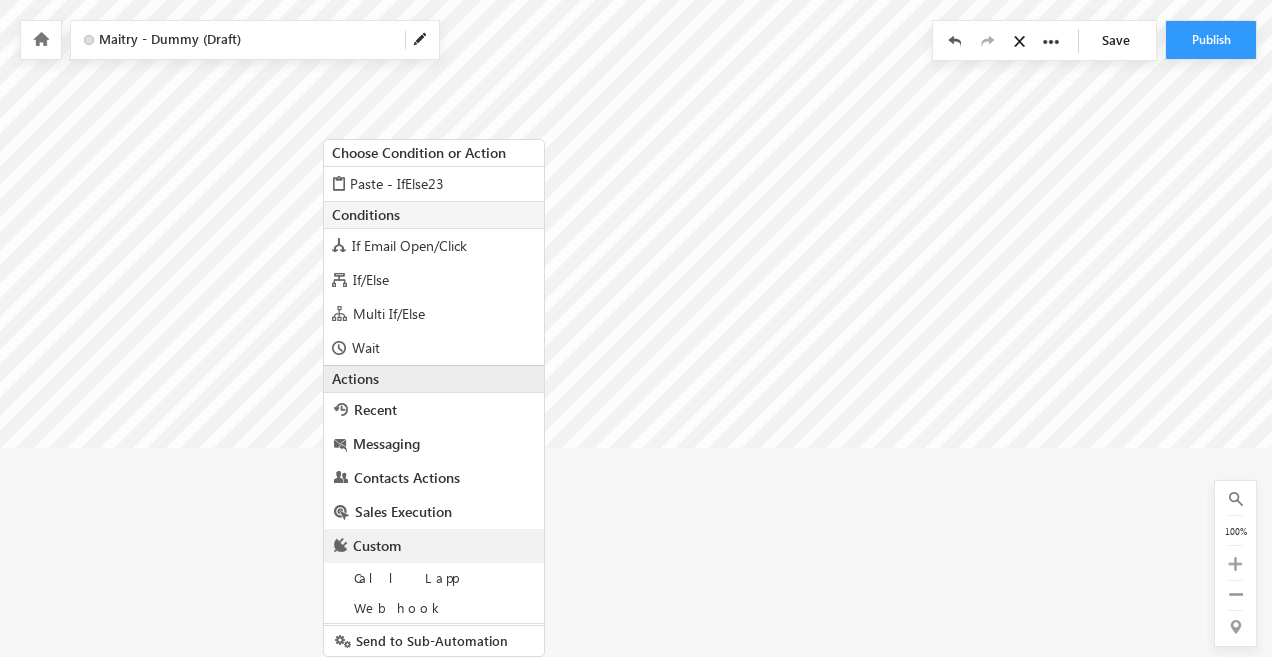 scroll, scrollTop: 873, scrollLeft: 150, axis: both 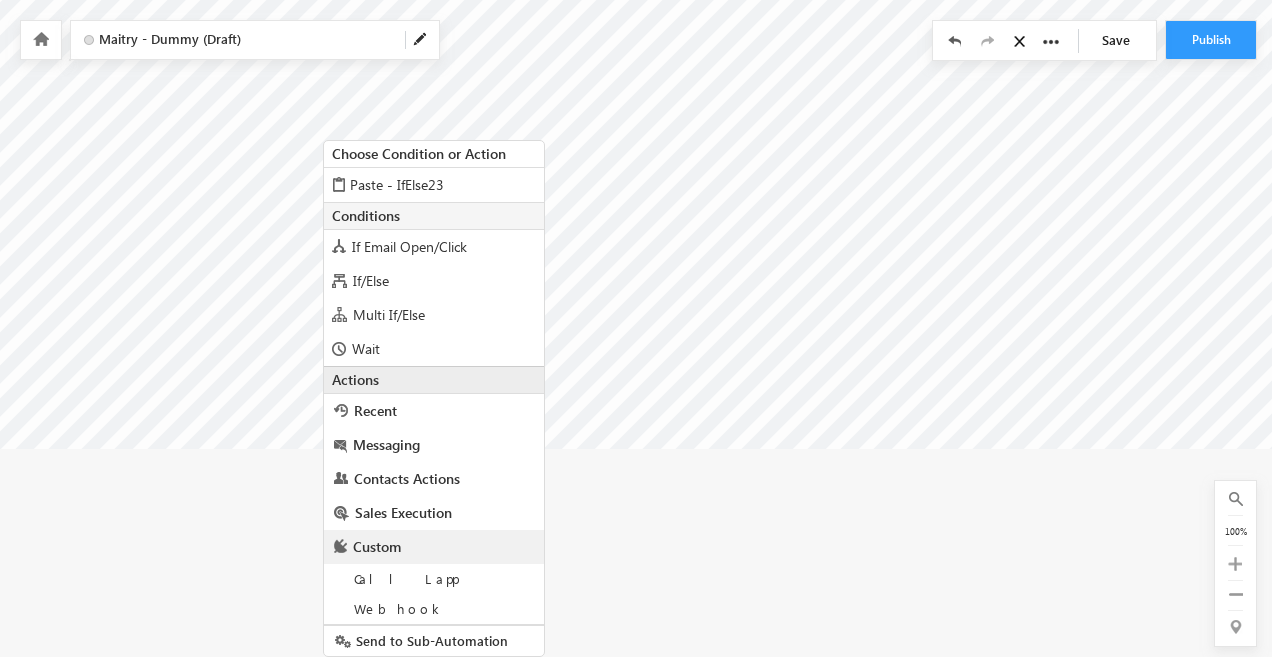 click on "Custom" at bounding box center [434, 547] 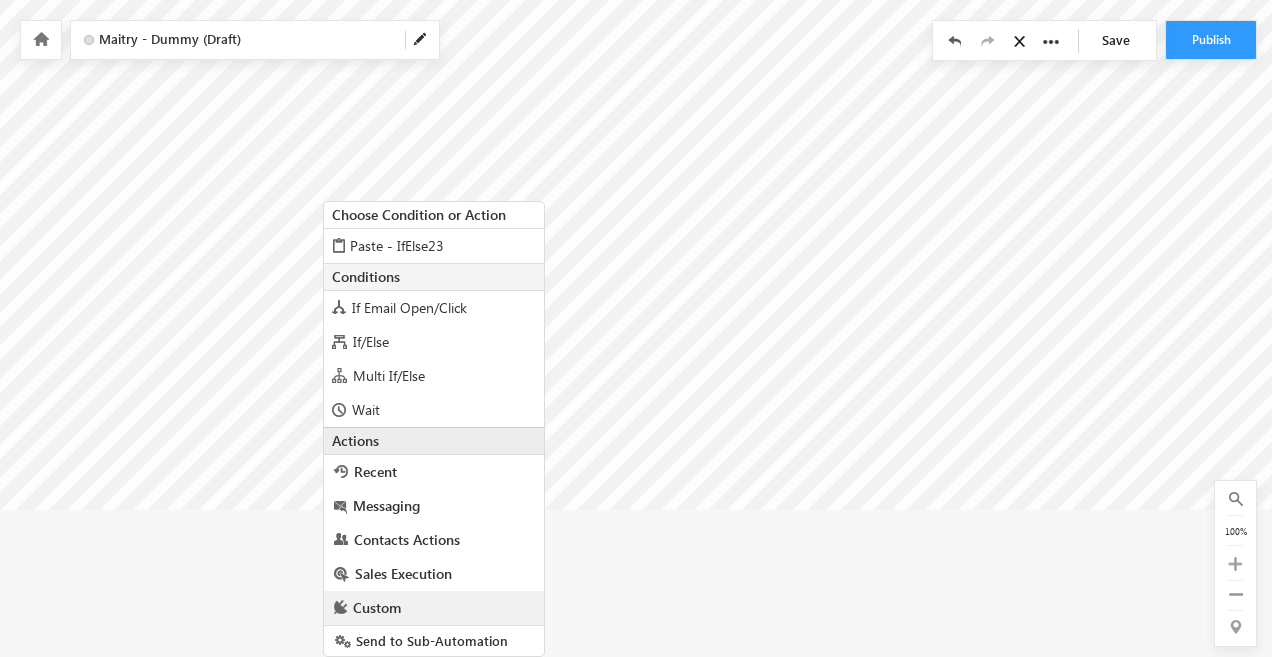 scroll, scrollTop: 811, scrollLeft: 150, axis: both 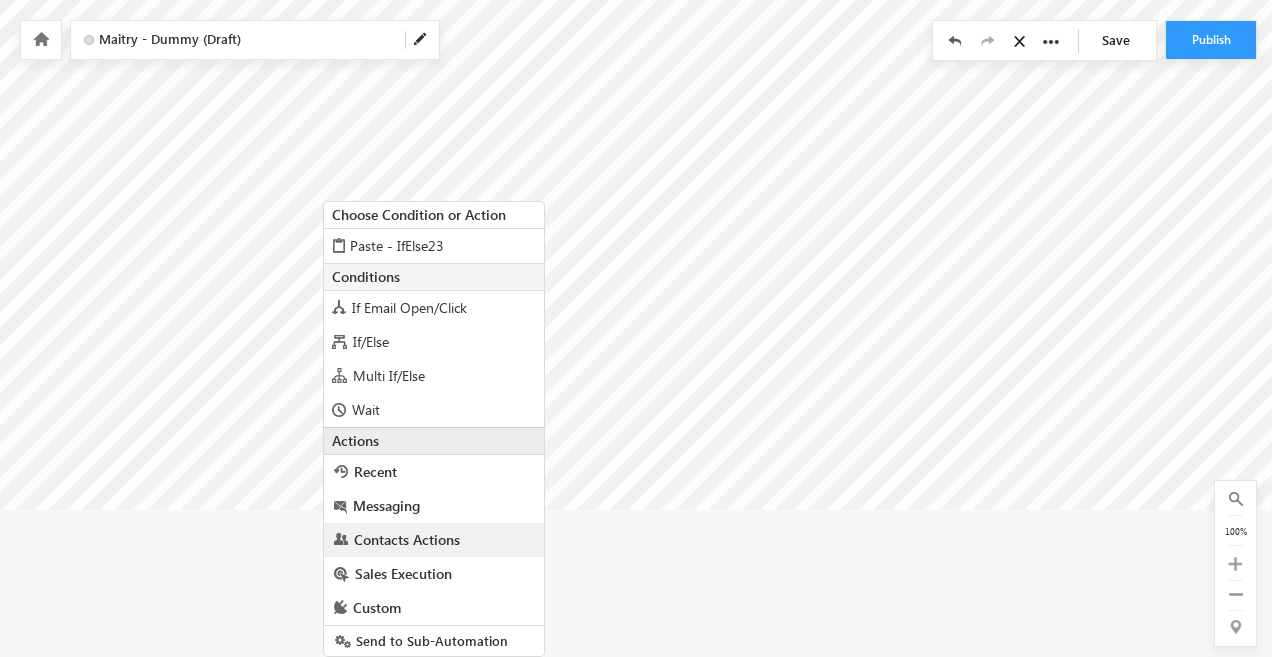 click on "Contacts Actions" at bounding box center (407, 539) 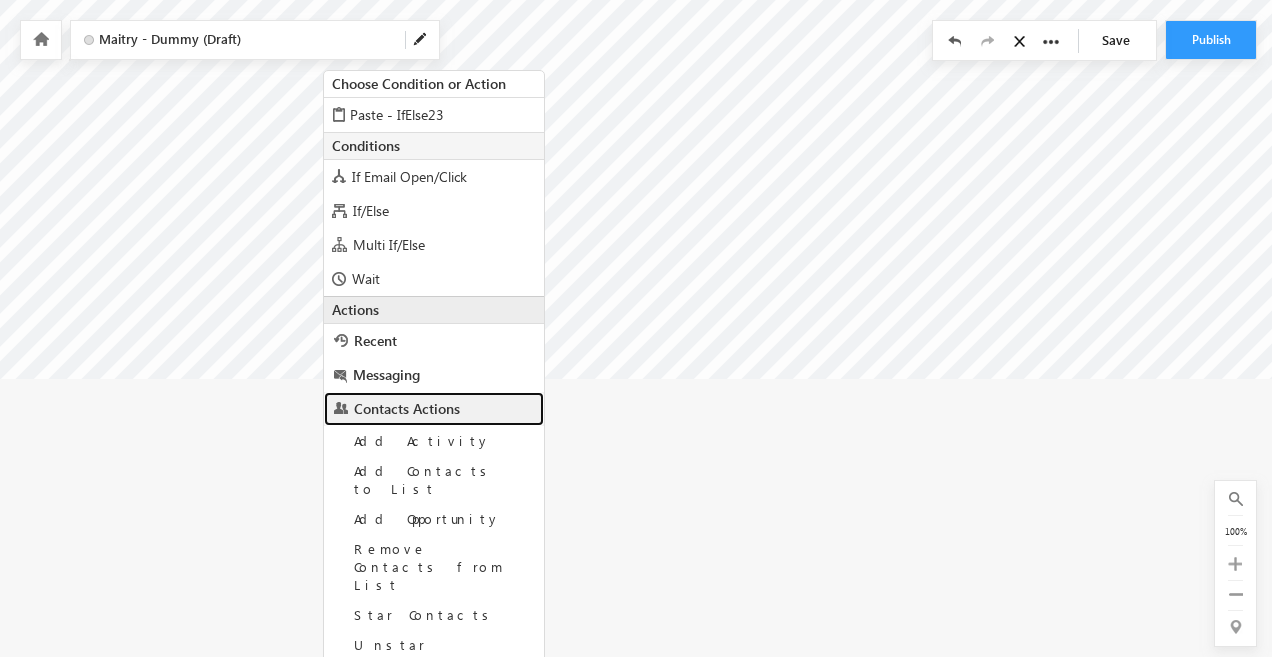 scroll, scrollTop: 1026, scrollLeft: 150, axis: both 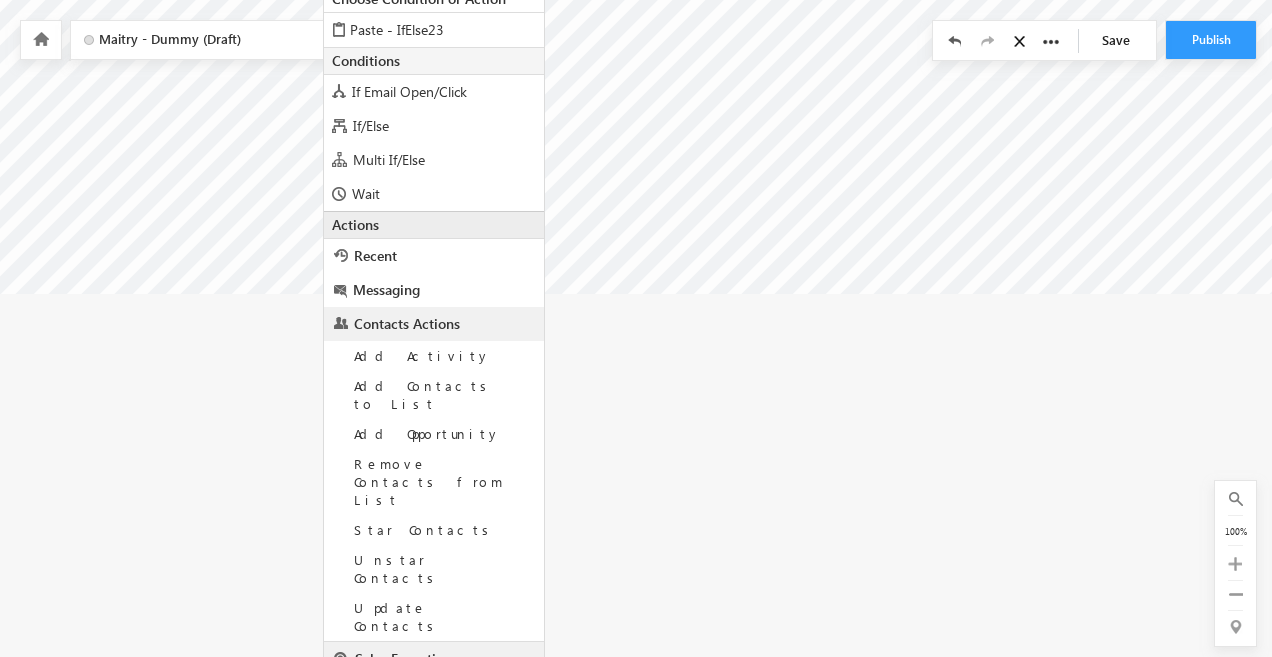 click on "Sales Execution" at bounding box center (403, 658) 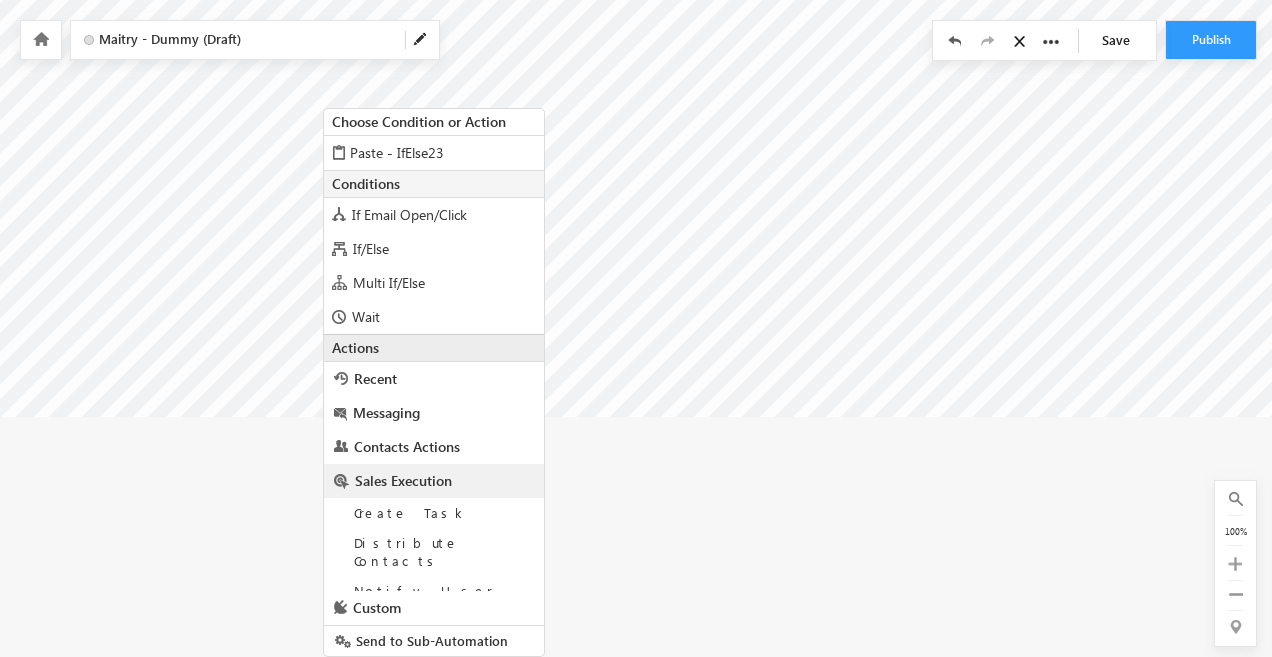 scroll, scrollTop: 904, scrollLeft: 150, axis: both 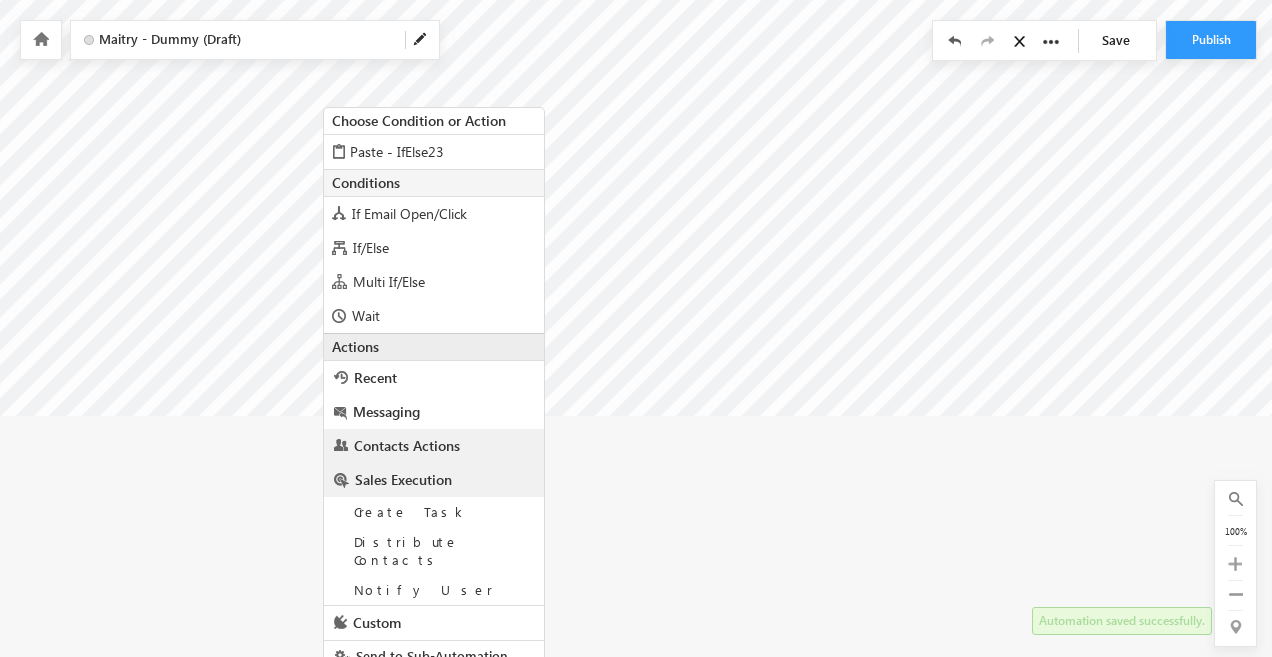click on "Contacts Actions" at bounding box center (407, 445) 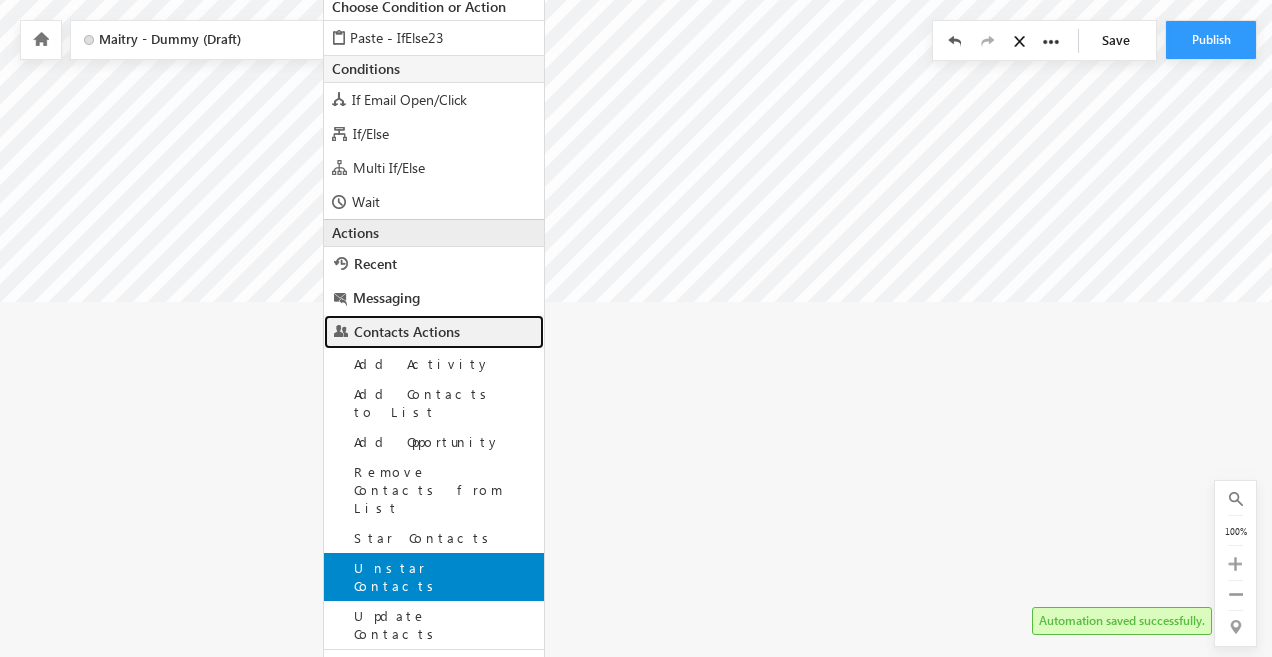 scroll, scrollTop: 1026, scrollLeft: 150, axis: both 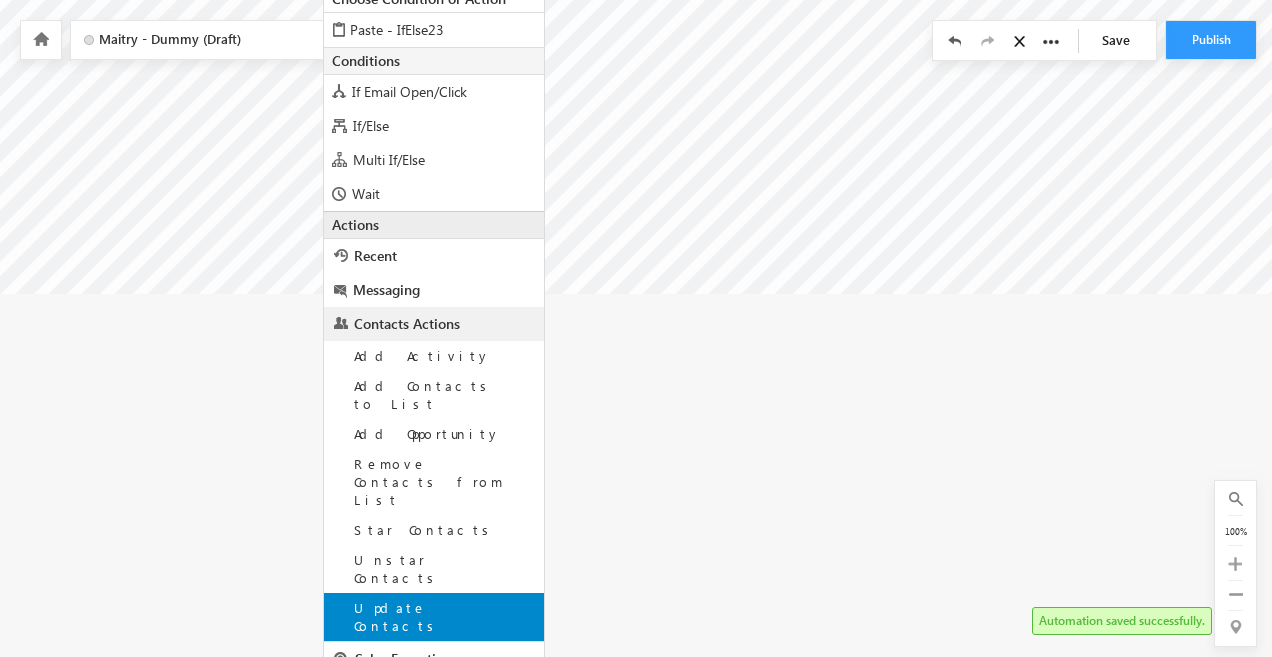 click on "Update Contacts" at bounding box center (397, 616) 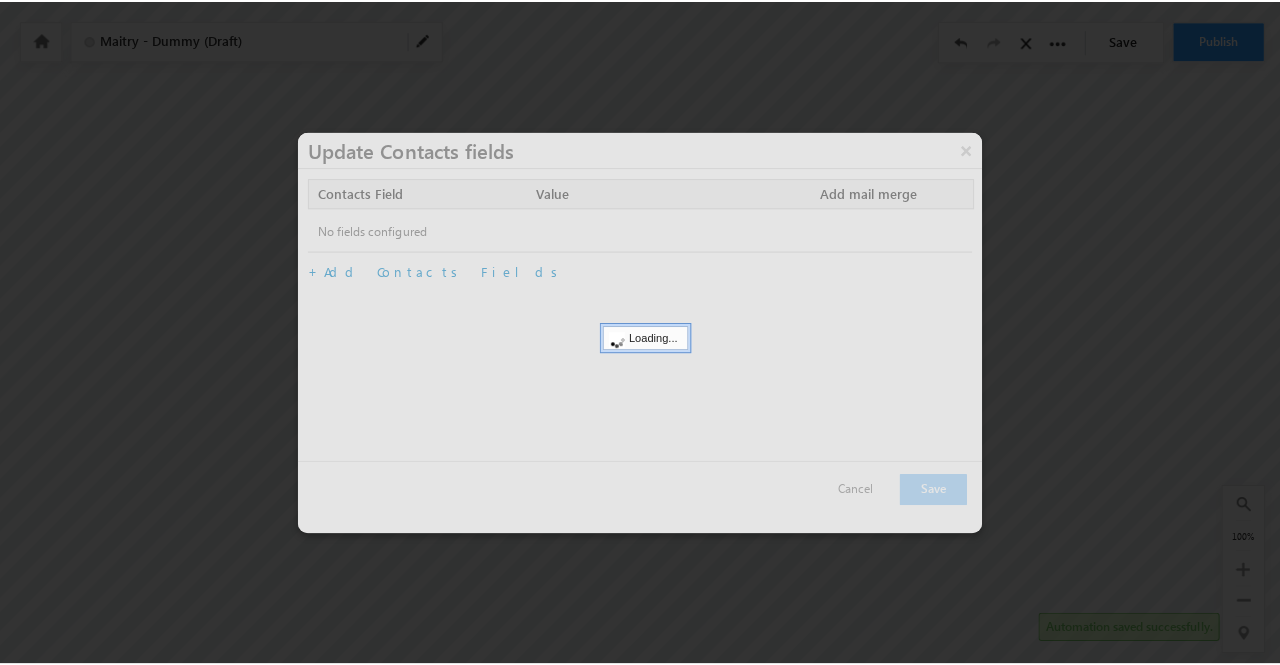scroll, scrollTop: 654, scrollLeft: 150, axis: both 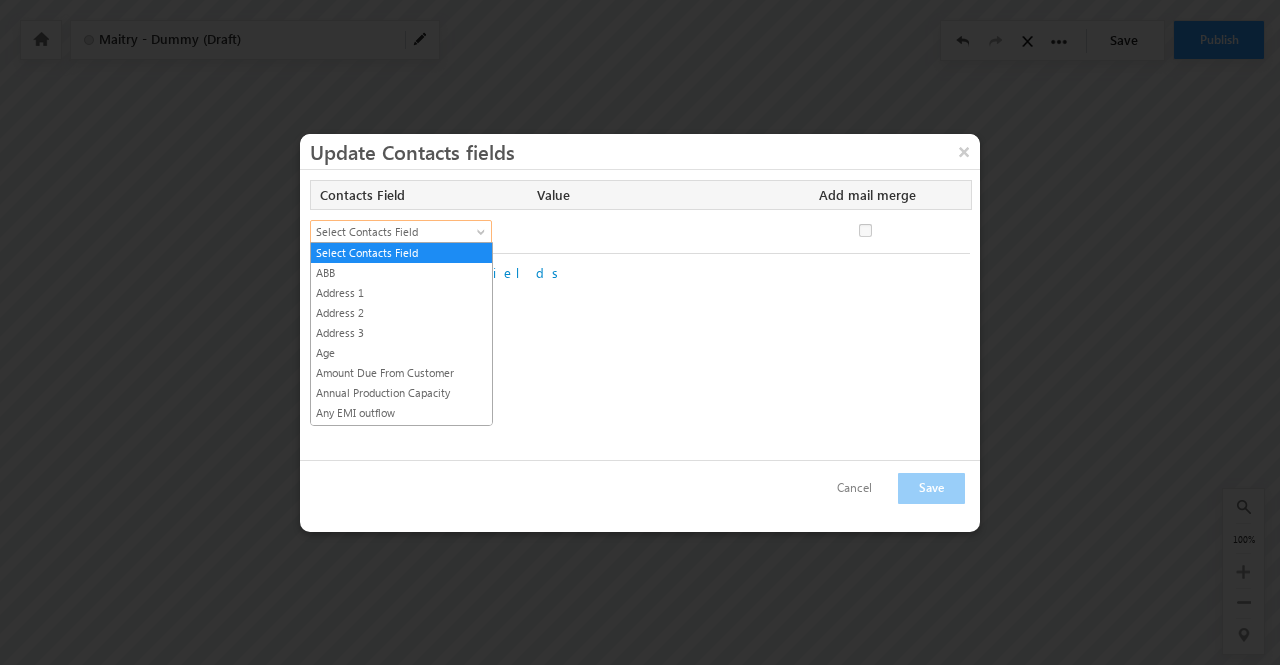 click on "Select Contacts Field" at bounding box center (392, 232) 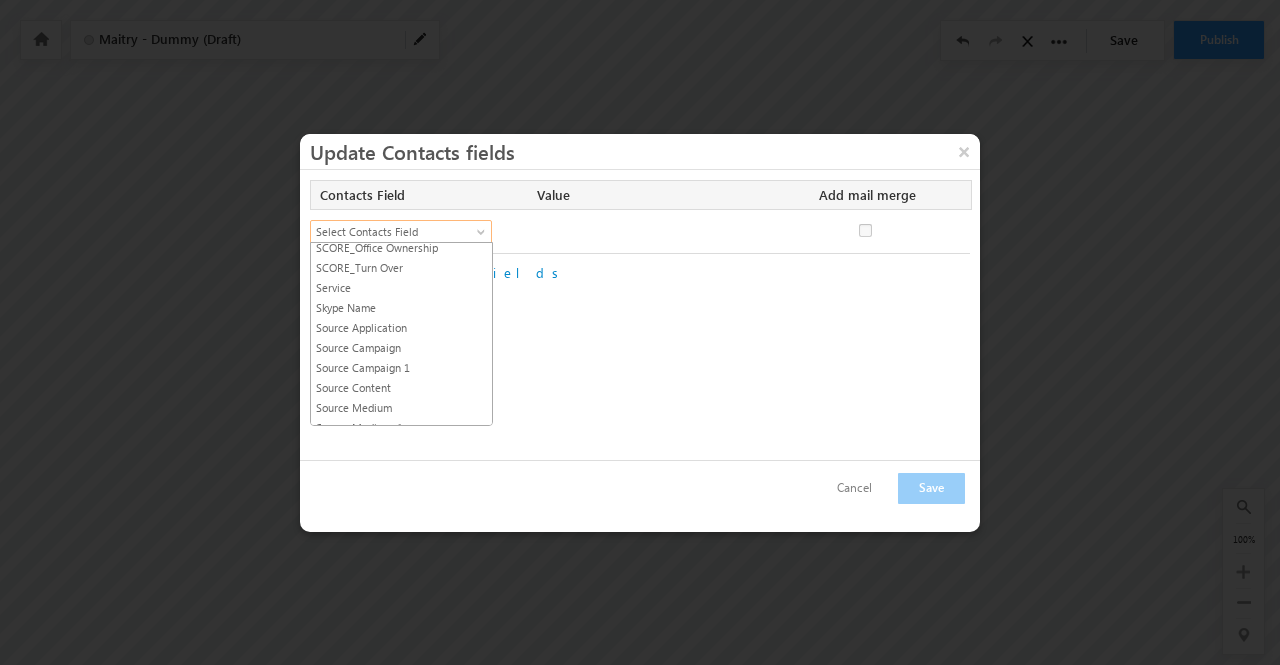 scroll, scrollTop: 4242, scrollLeft: 0, axis: vertical 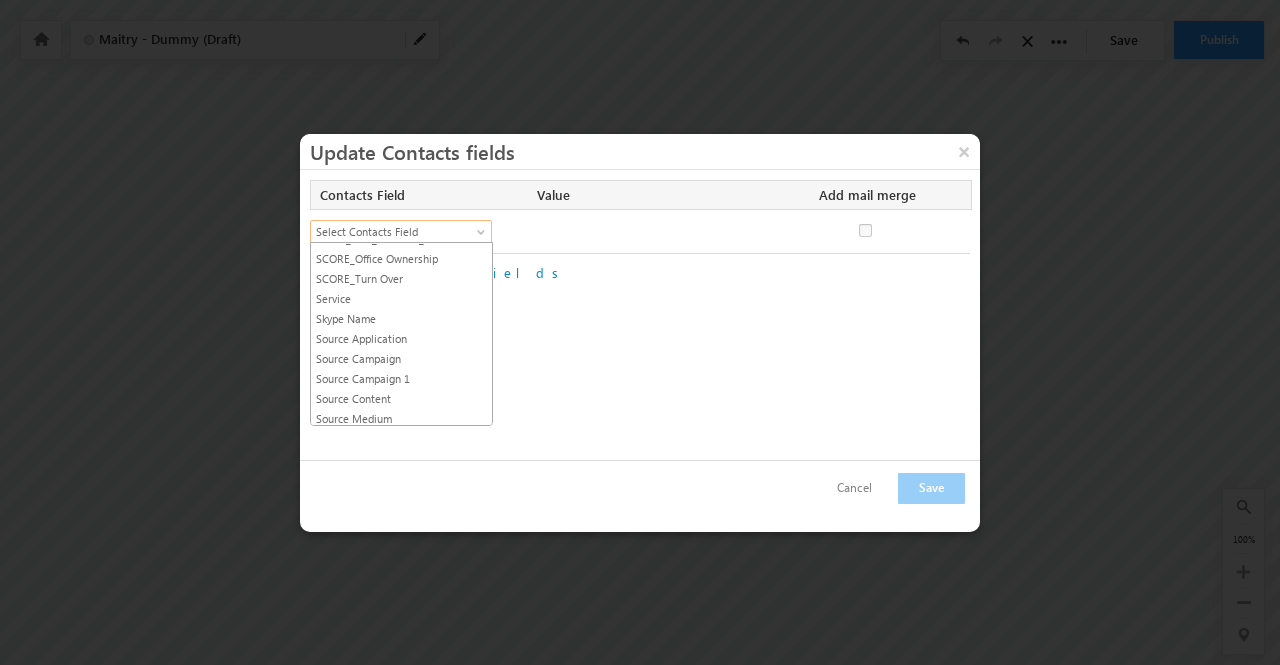 click on "Stage" at bounding box center (401, 479) 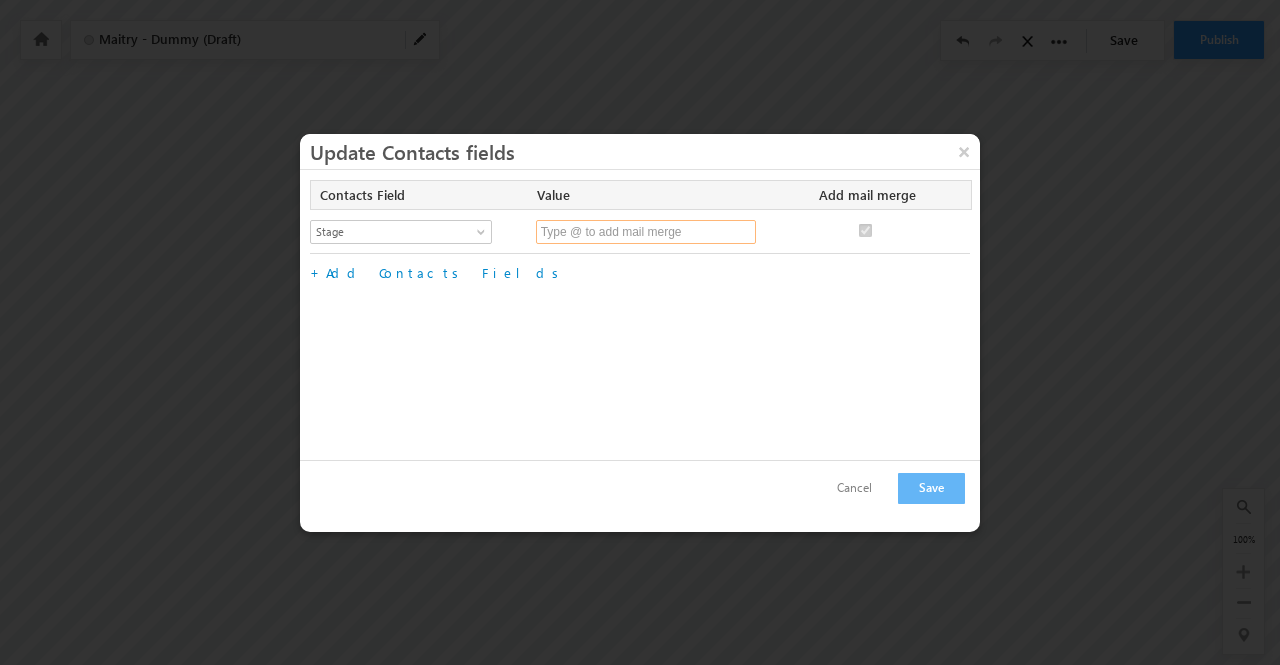 click on "Stage" at bounding box center (646, 232) 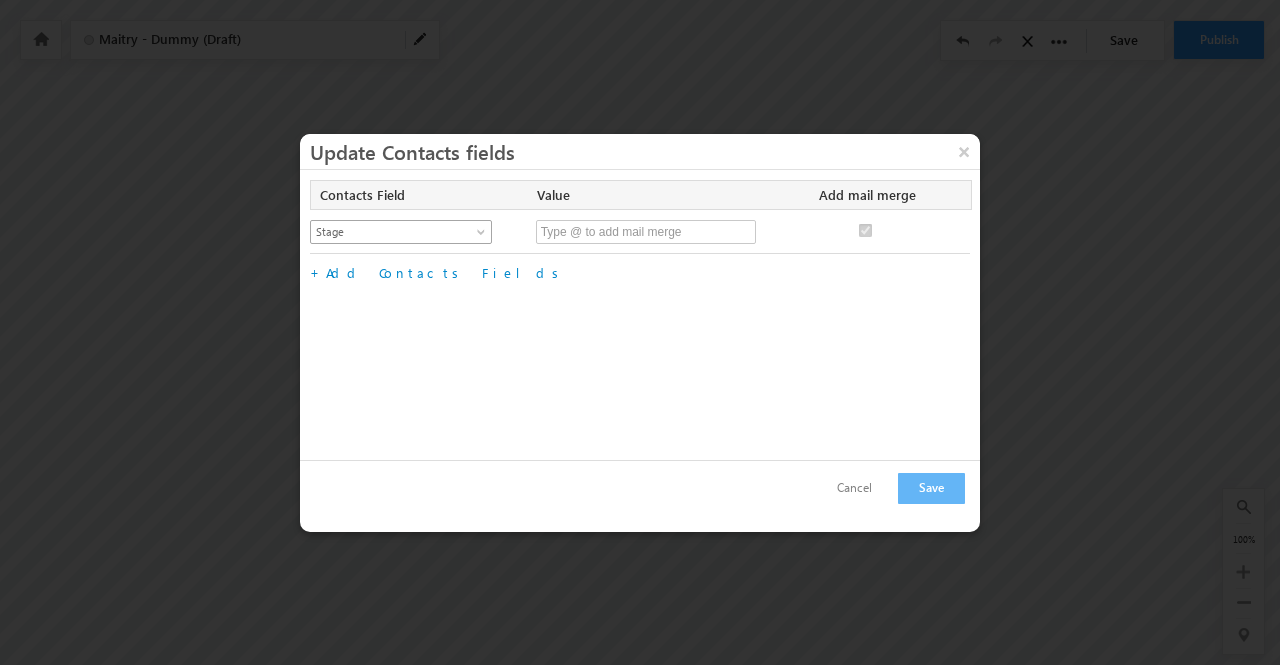 click on "Maitry - Dummy (Draft)
Name" at bounding box center (490, -404) 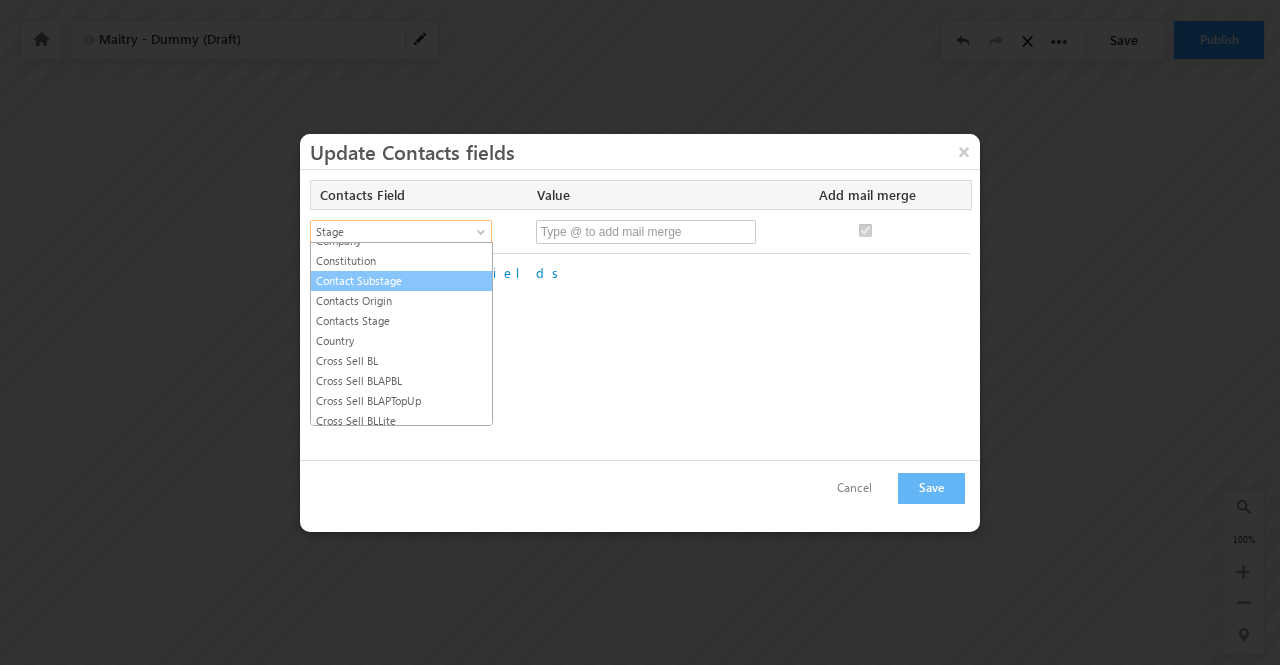 scroll, scrollTop: 1250, scrollLeft: 0, axis: vertical 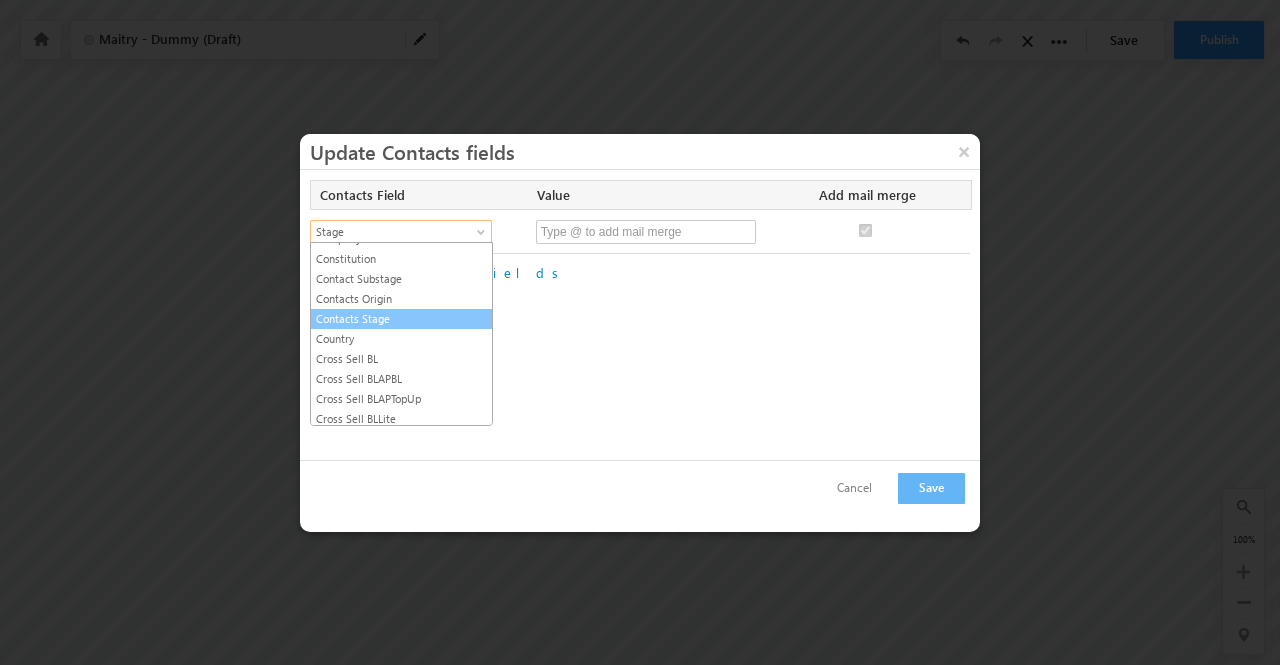 click on "Contacts Stage" at bounding box center (401, 319) 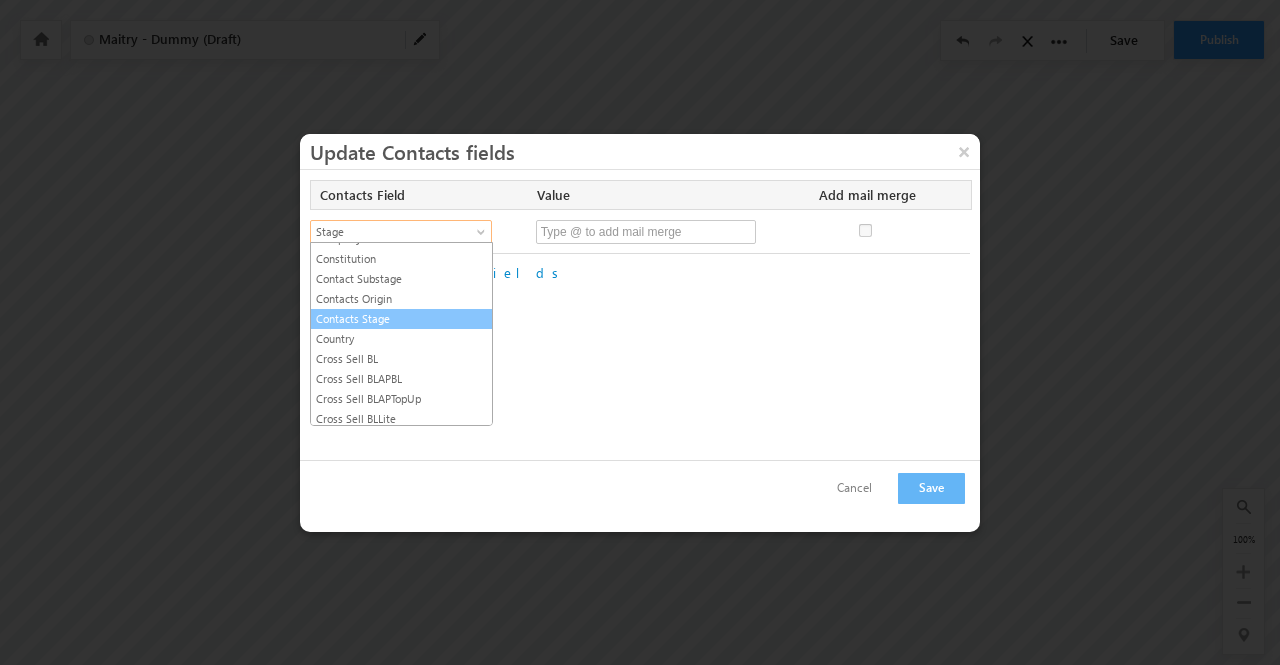 checkbox on "false" 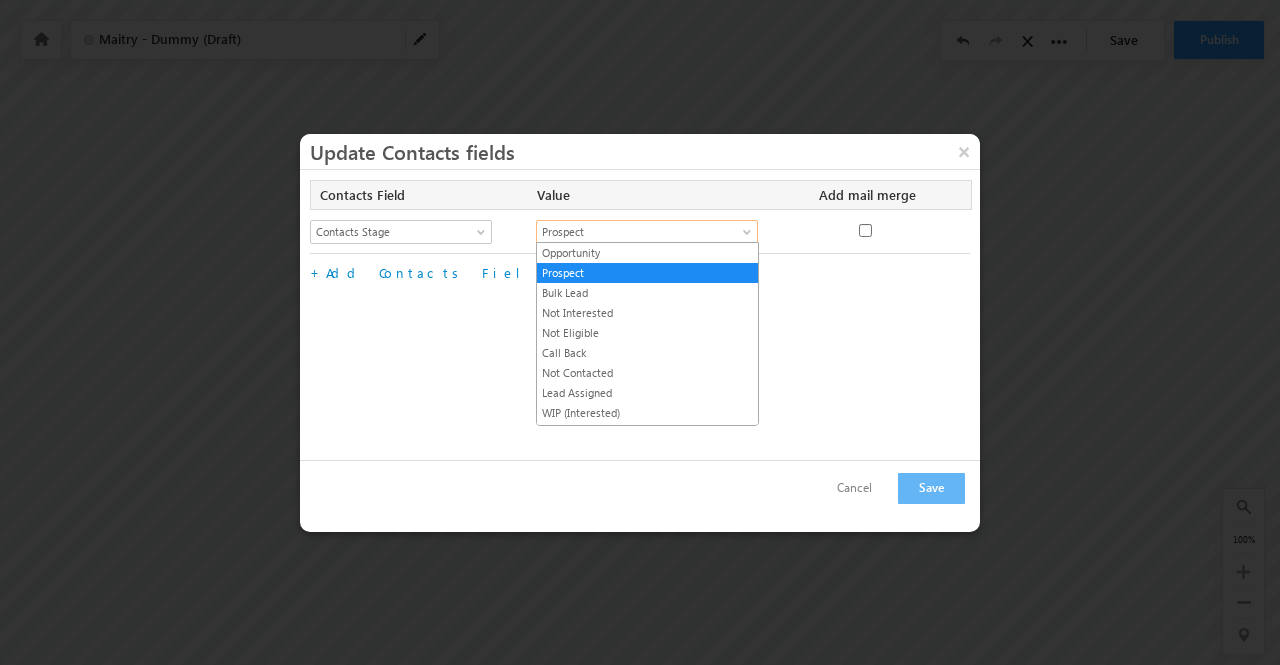 click on "Prospect" at bounding box center [635, 232] 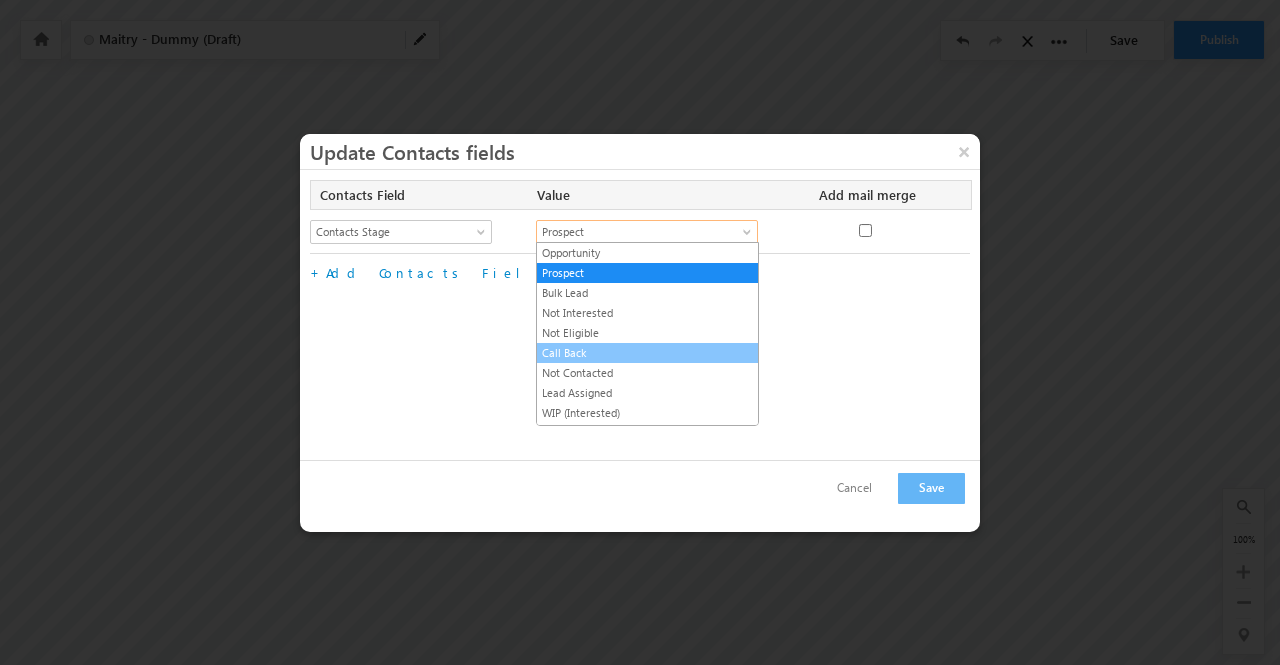 click on "Call Back" at bounding box center [647, 353] 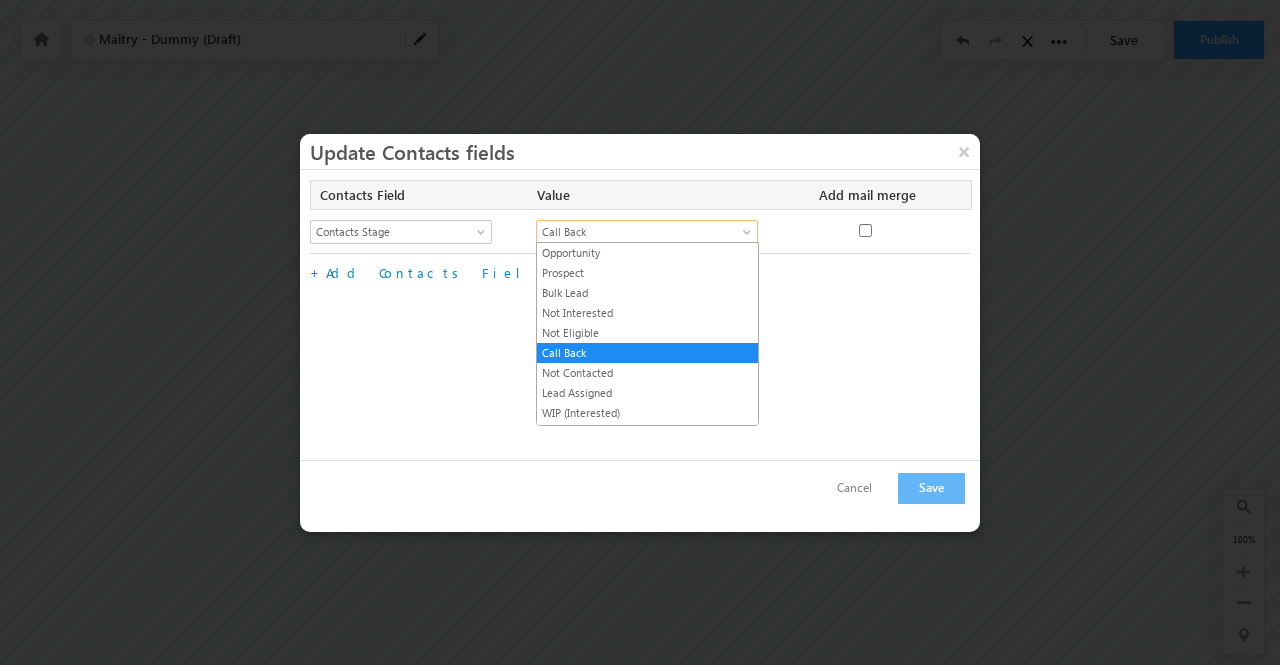 click on "Call Back" at bounding box center [635, 232] 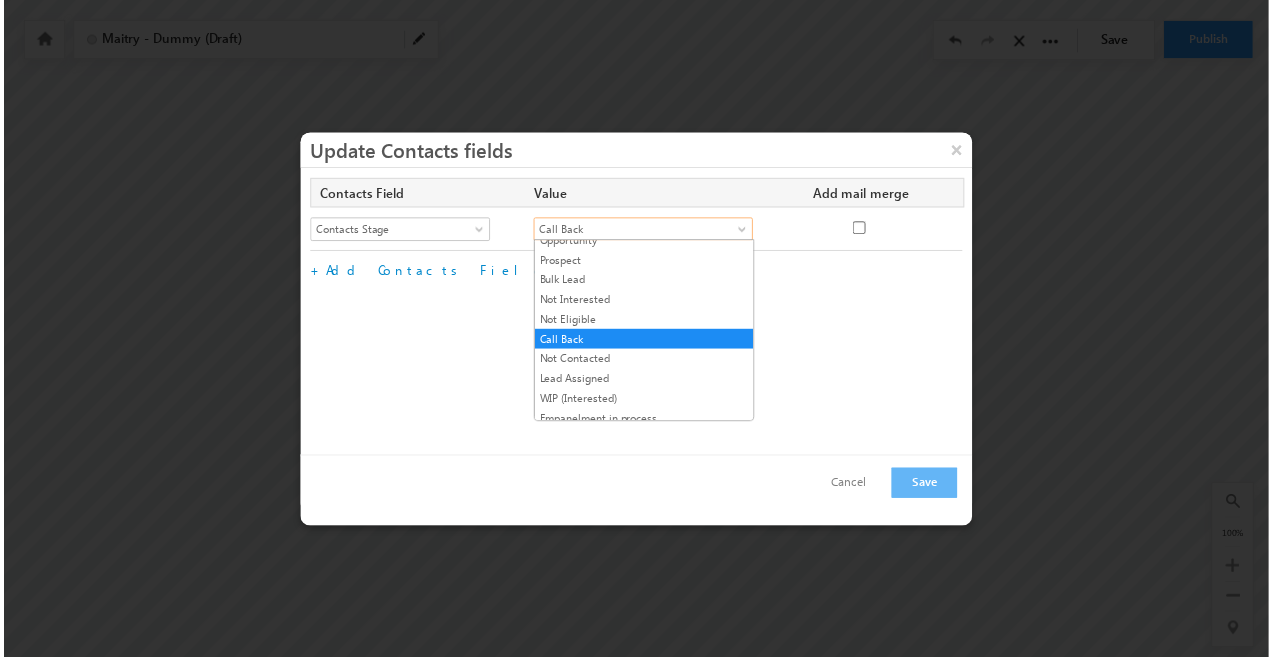 scroll, scrollTop: 8, scrollLeft: 0, axis: vertical 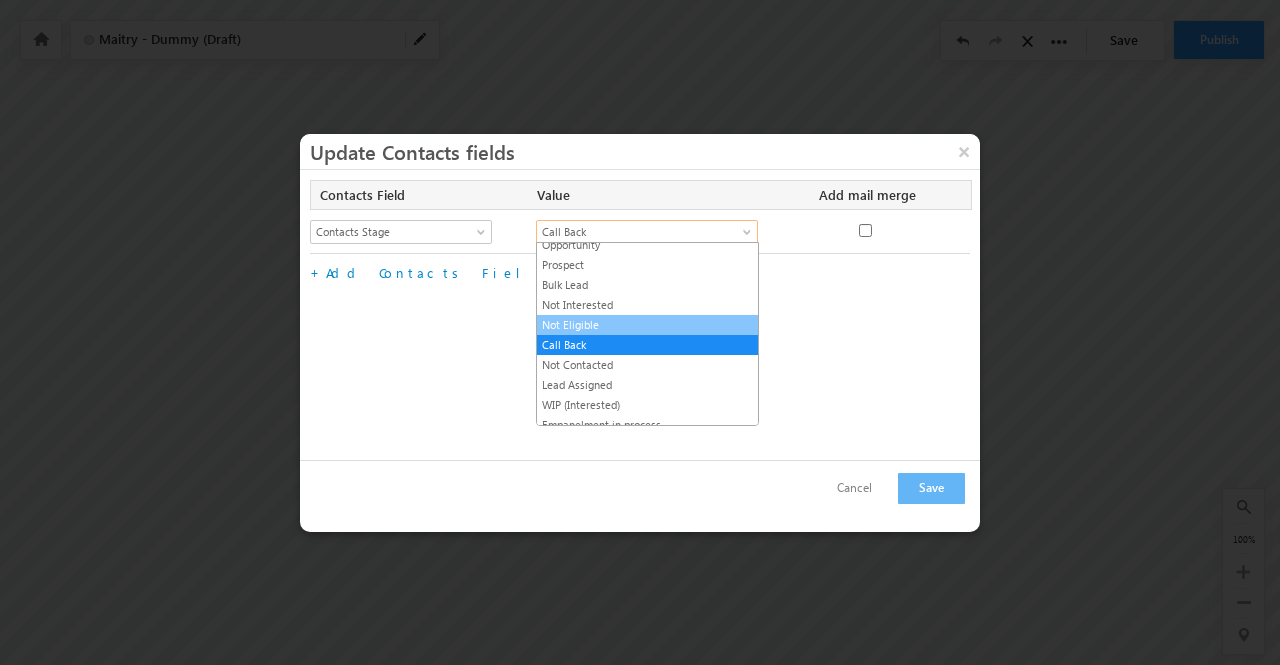 click on "Not Eligible" at bounding box center (647, 325) 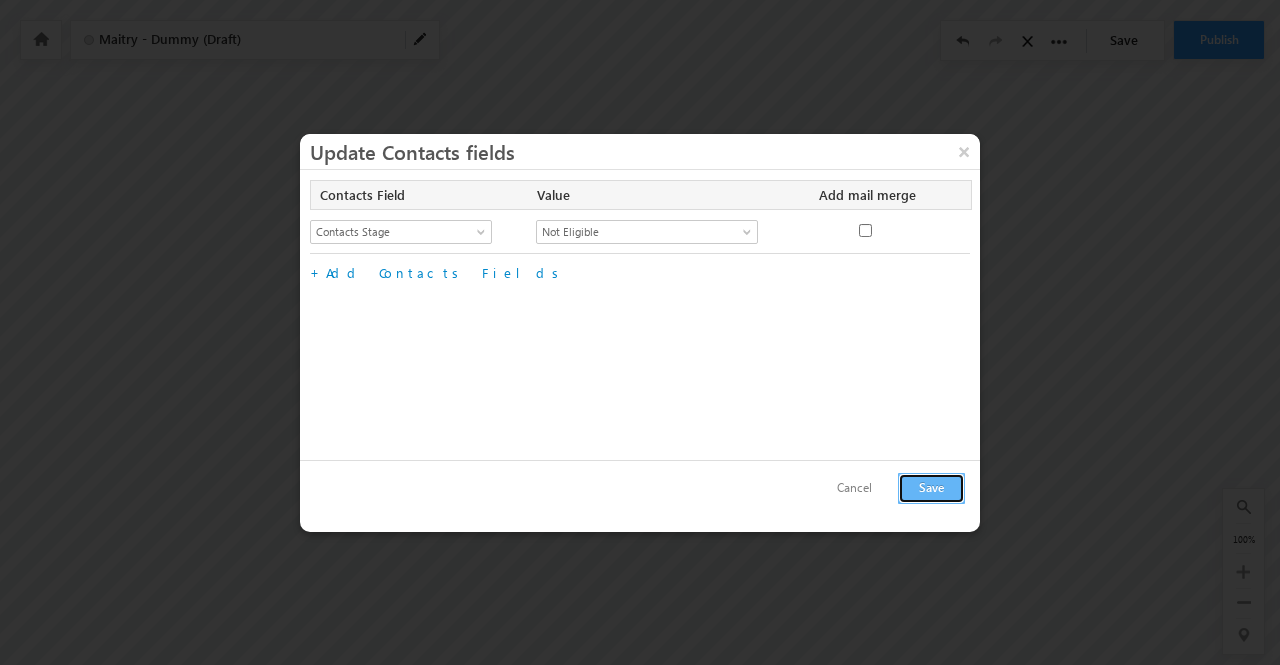click on "Save" at bounding box center [931, 488] 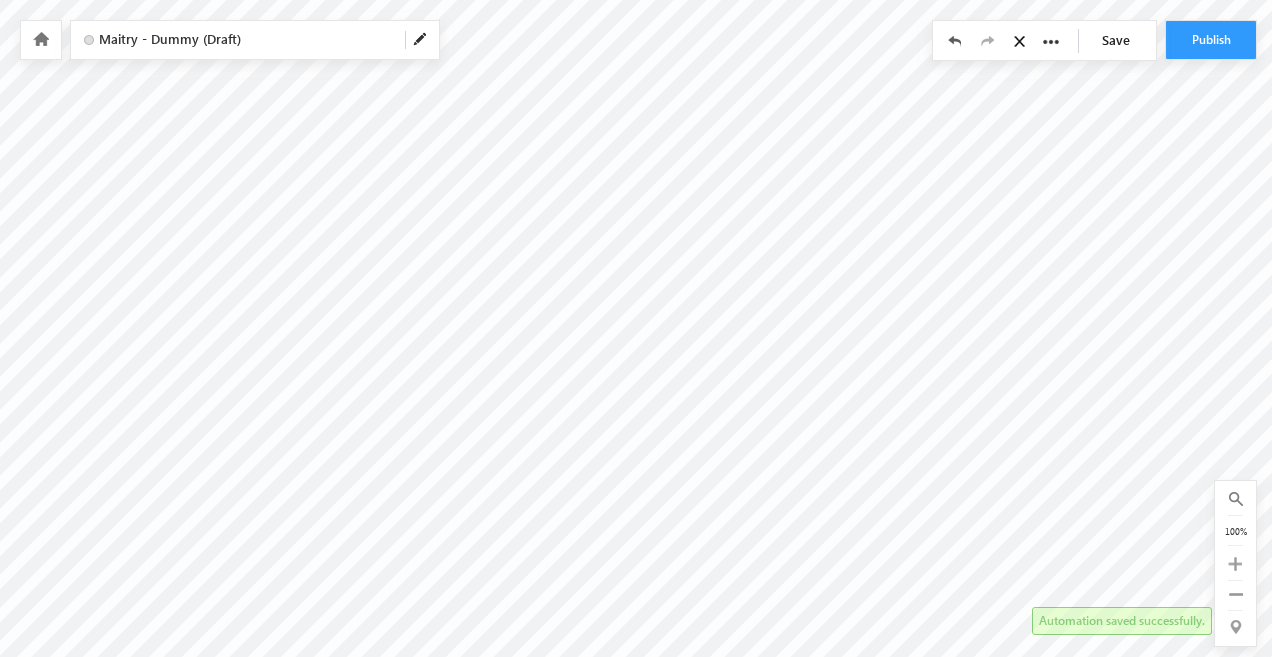 scroll, scrollTop: 188, scrollLeft: 299, axis: both 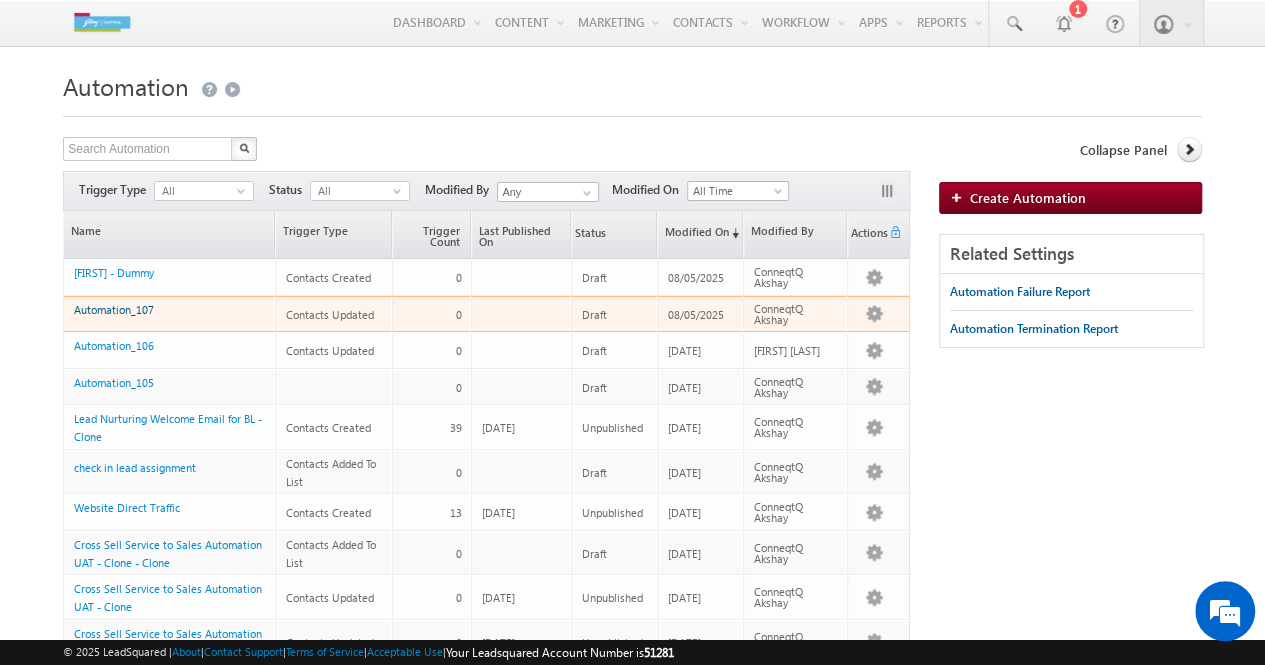 click on "Automation_107" at bounding box center [114, 309] 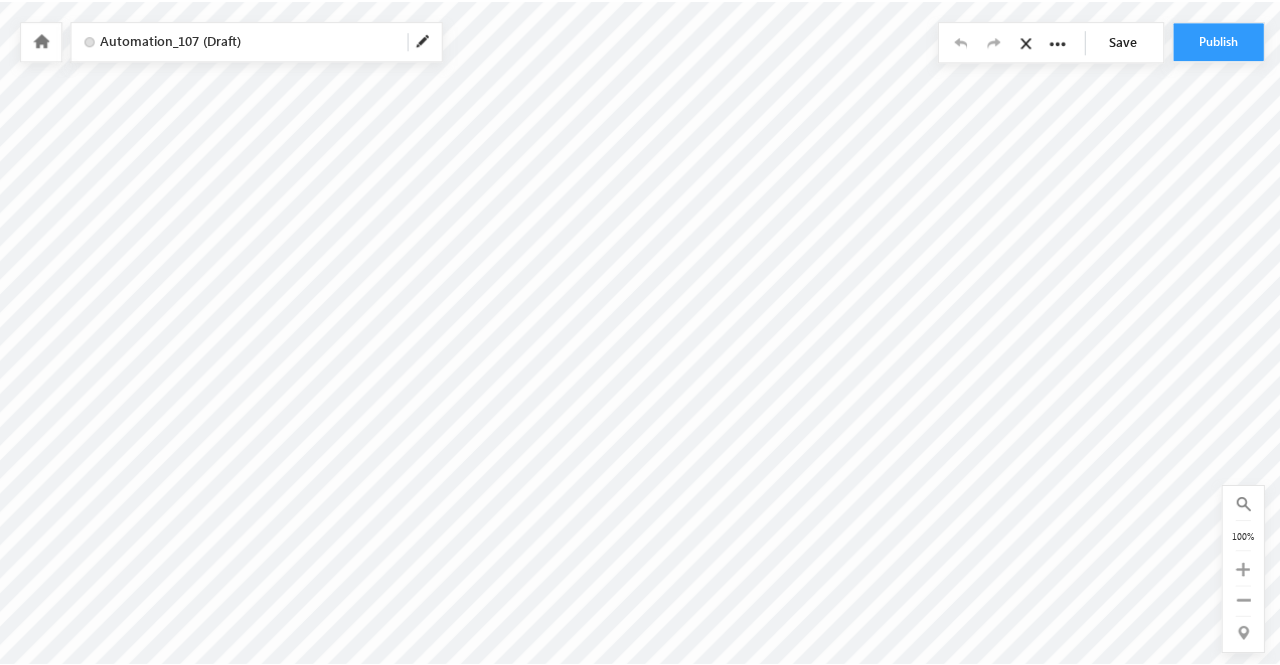 scroll, scrollTop: 341, scrollLeft: 0, axis: vertical 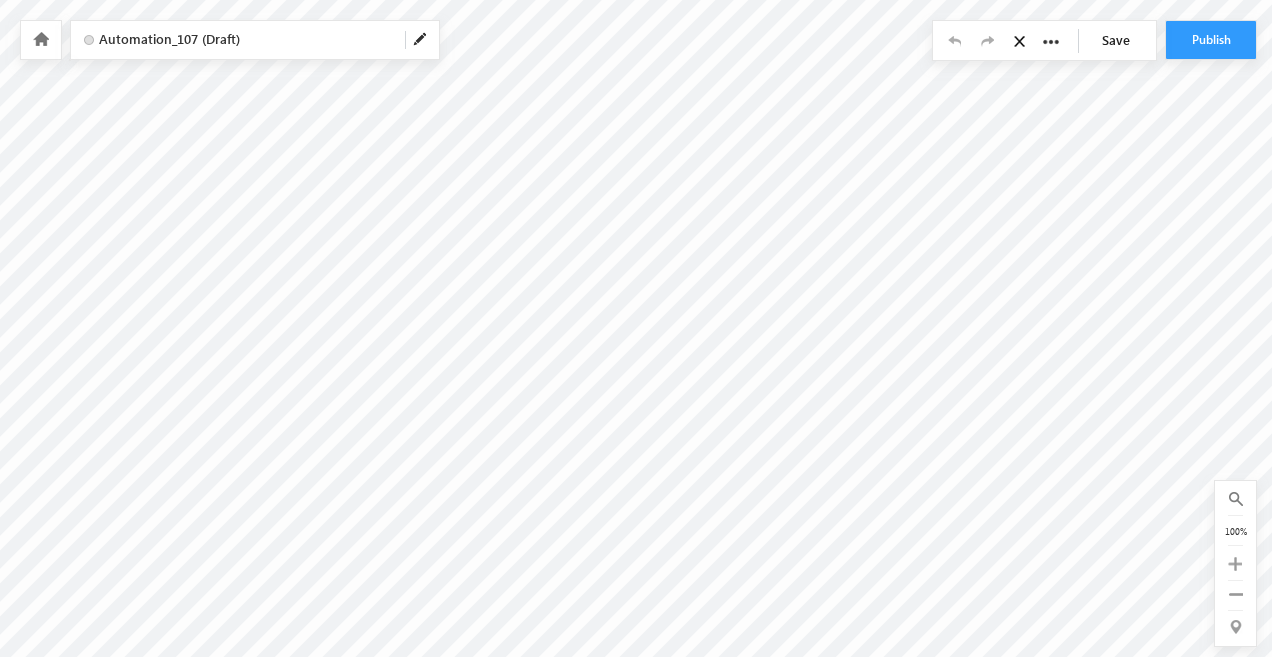 type on "ConneqtQ [PERSON] <[EMAIL]>" 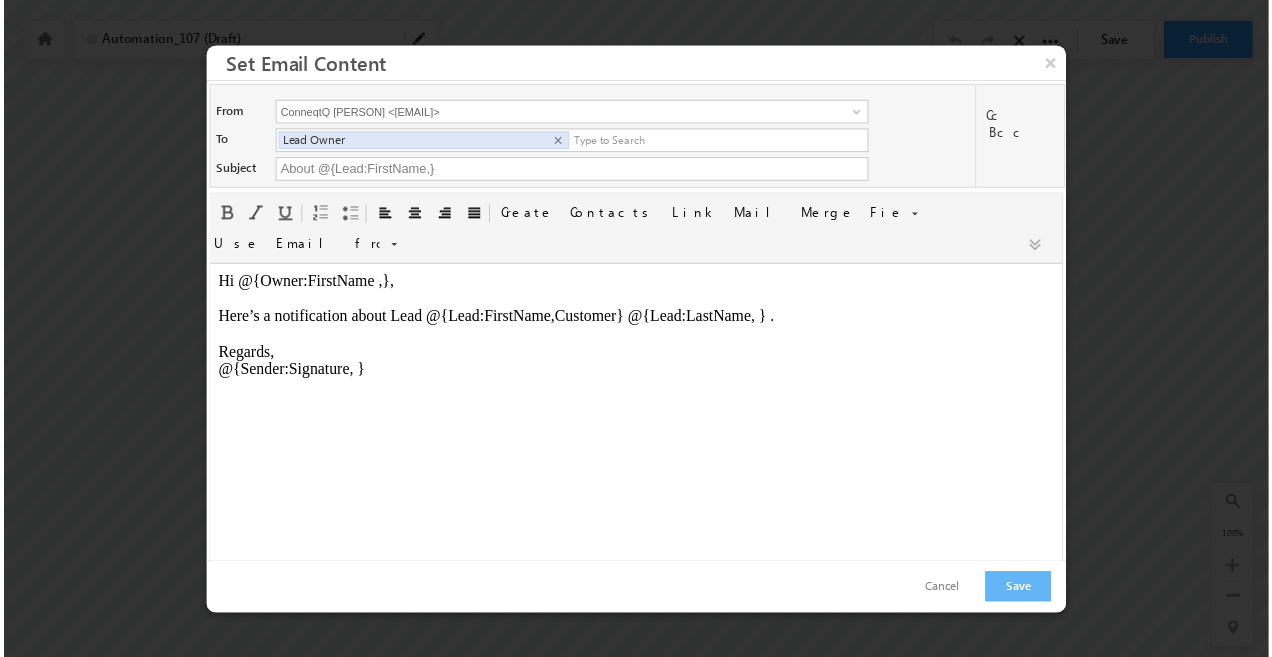 scroll, scrollTop: 0, scrollLeft: 0, axis: both 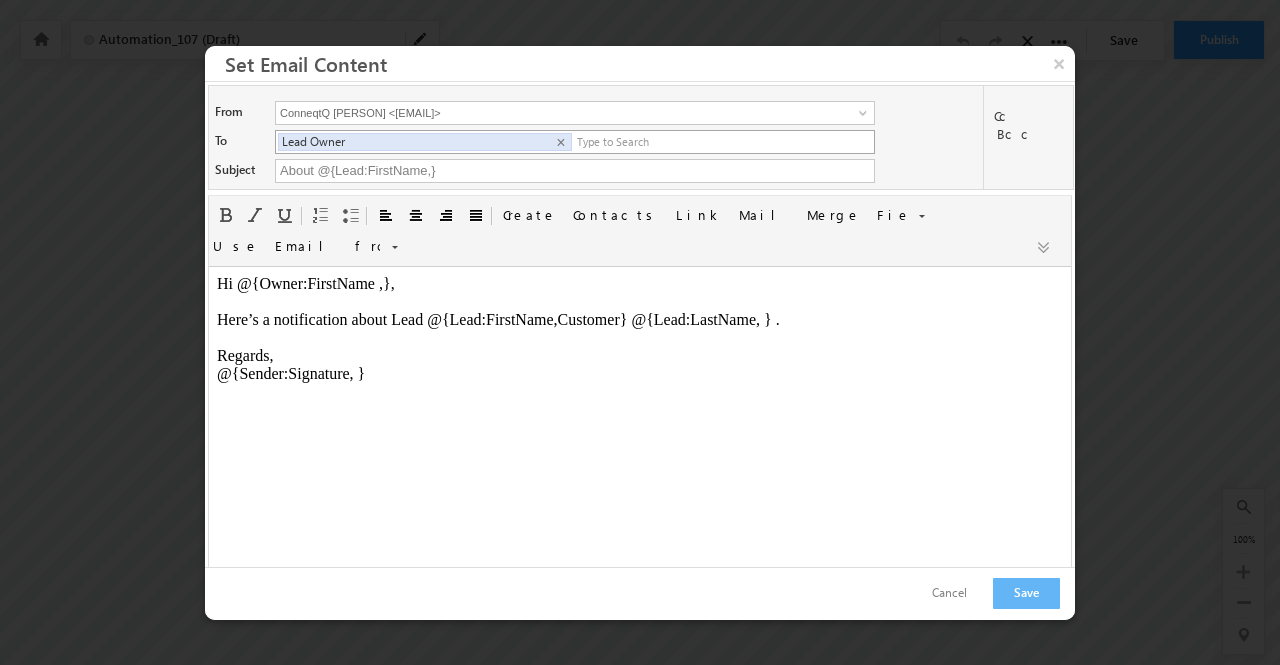 click at bounding box center [720, 142] 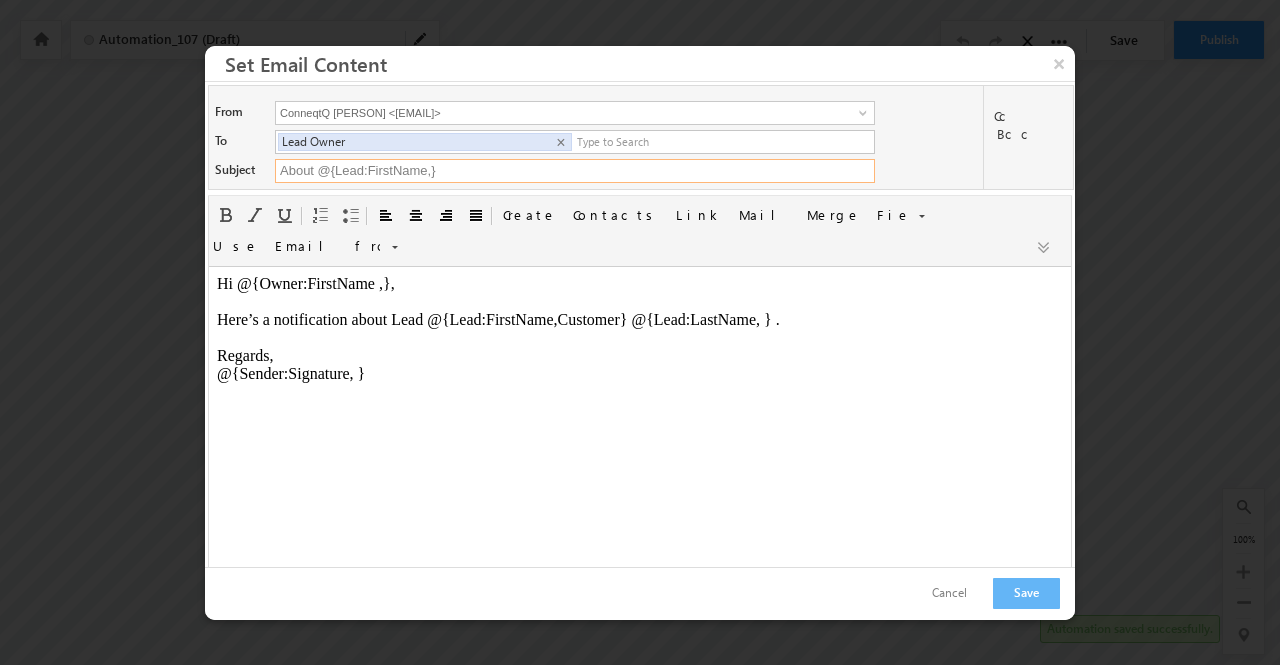 click on "About @{Lead:FirstName,}" at bounding box center (575, 171) 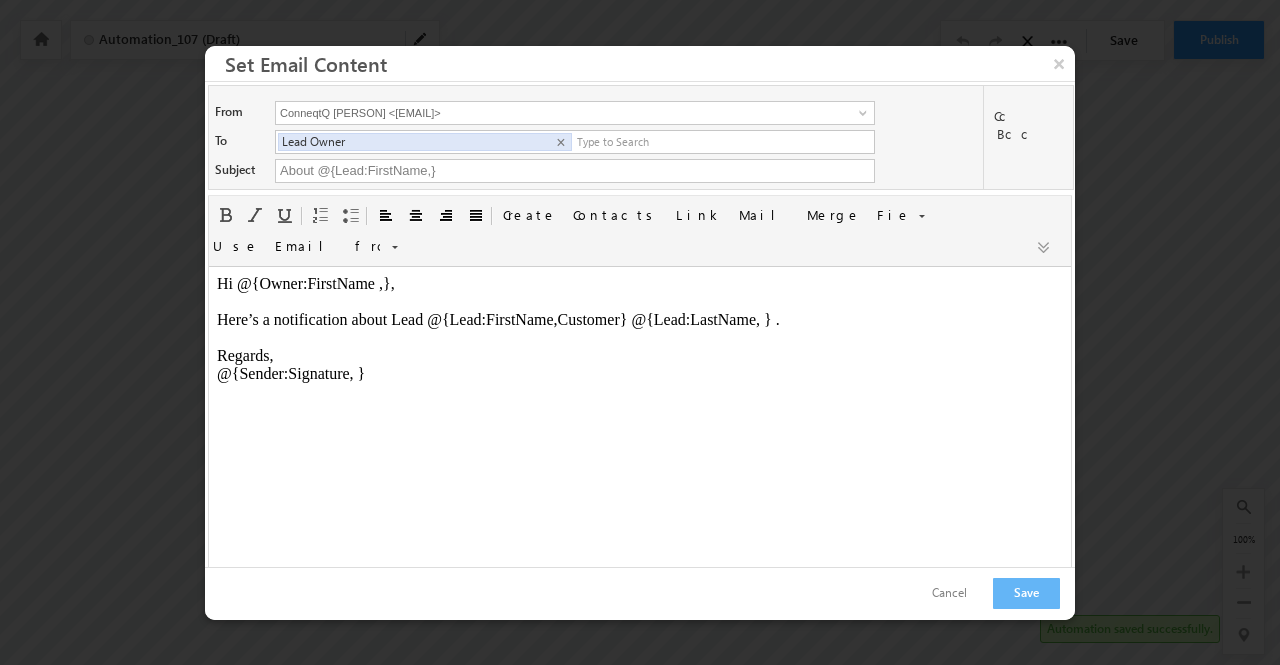 click on "Hi @{Owner:FirstName ,}, Here’s a notification about Lead @{Lead:FirstName,Customer} @{Lead:LastName, } . Regards, @{Sender:Signature, }" at bounding box center [640, 328] 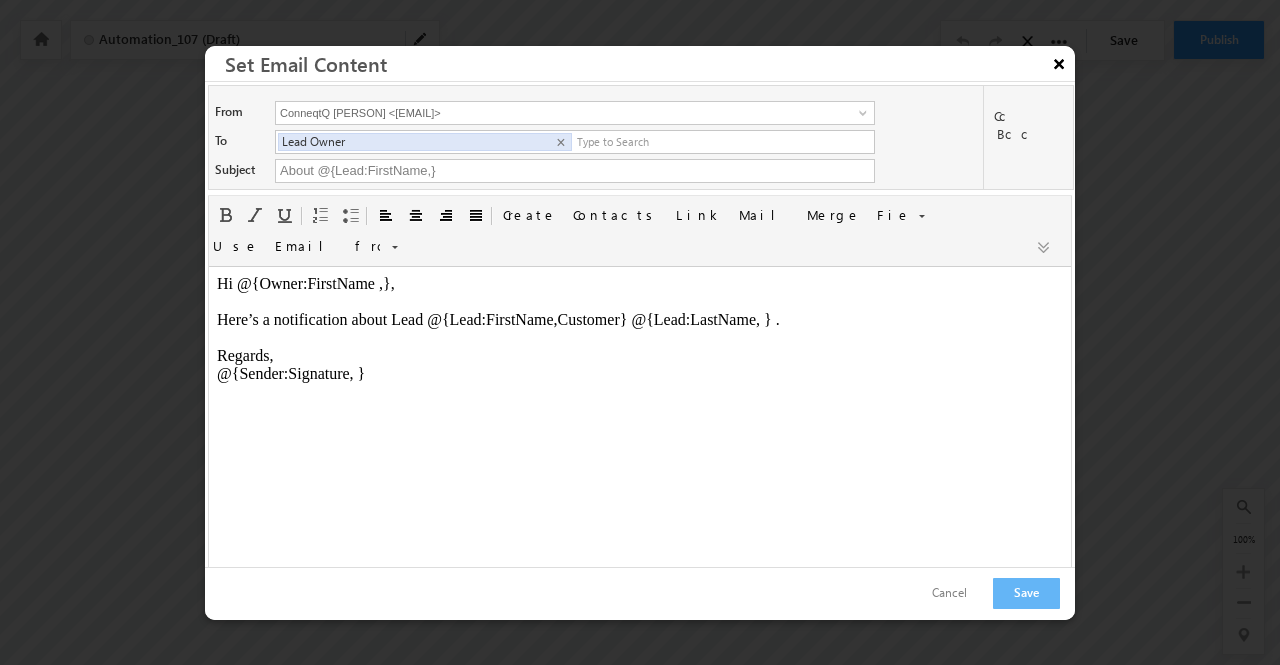 click on "×" at bounding box center [1059, 63] 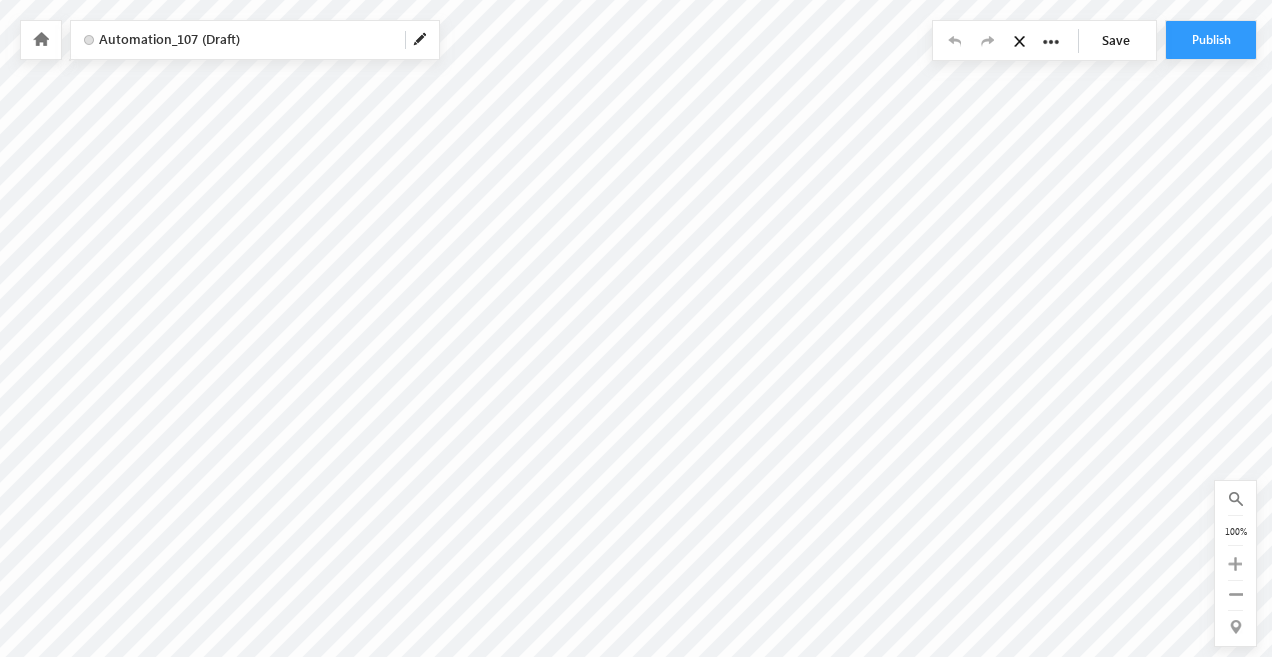 scroll, scrollTop: 62, scrollLeft: 0, axis: vertical 